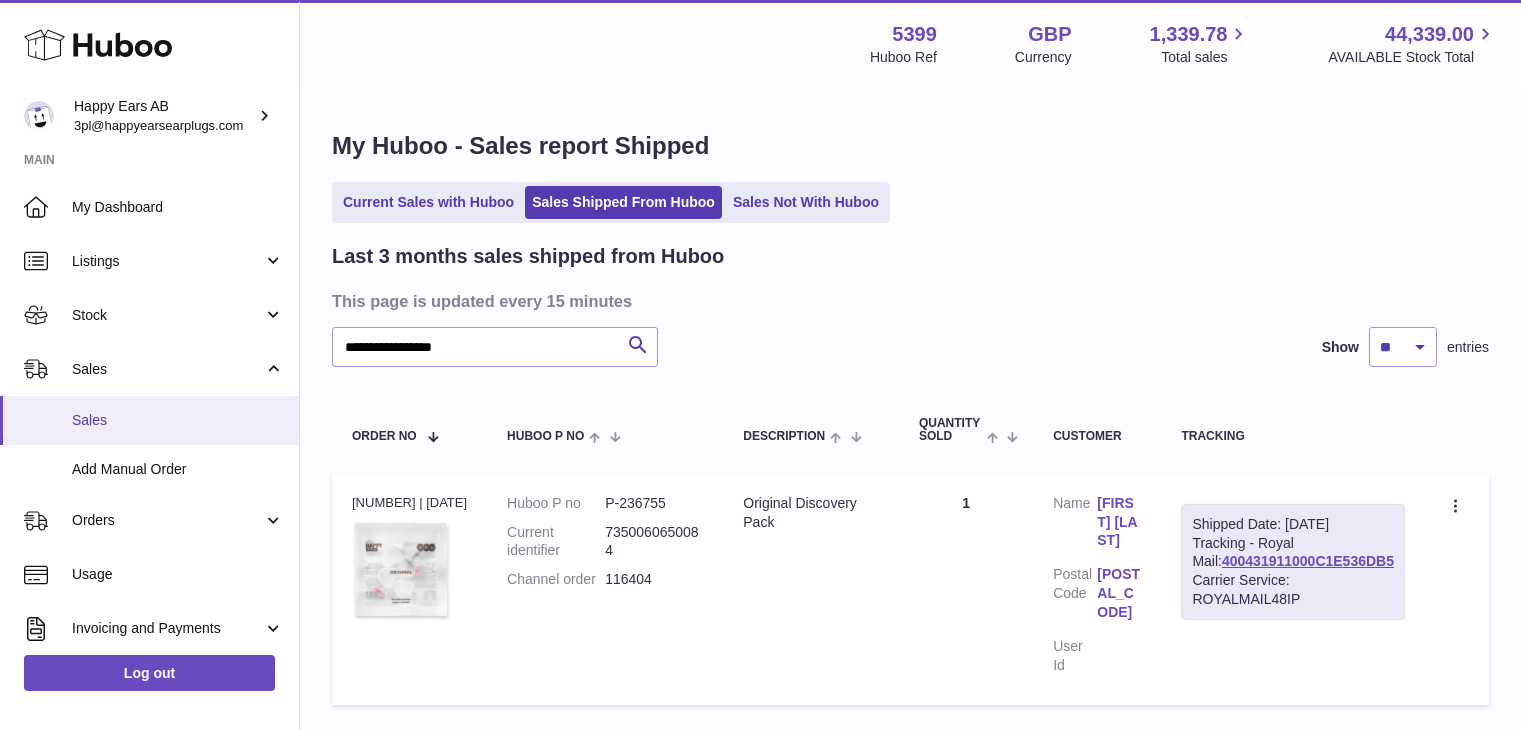 scroll, scrollTop: 96, scrollLeft: 0, axis: vertical 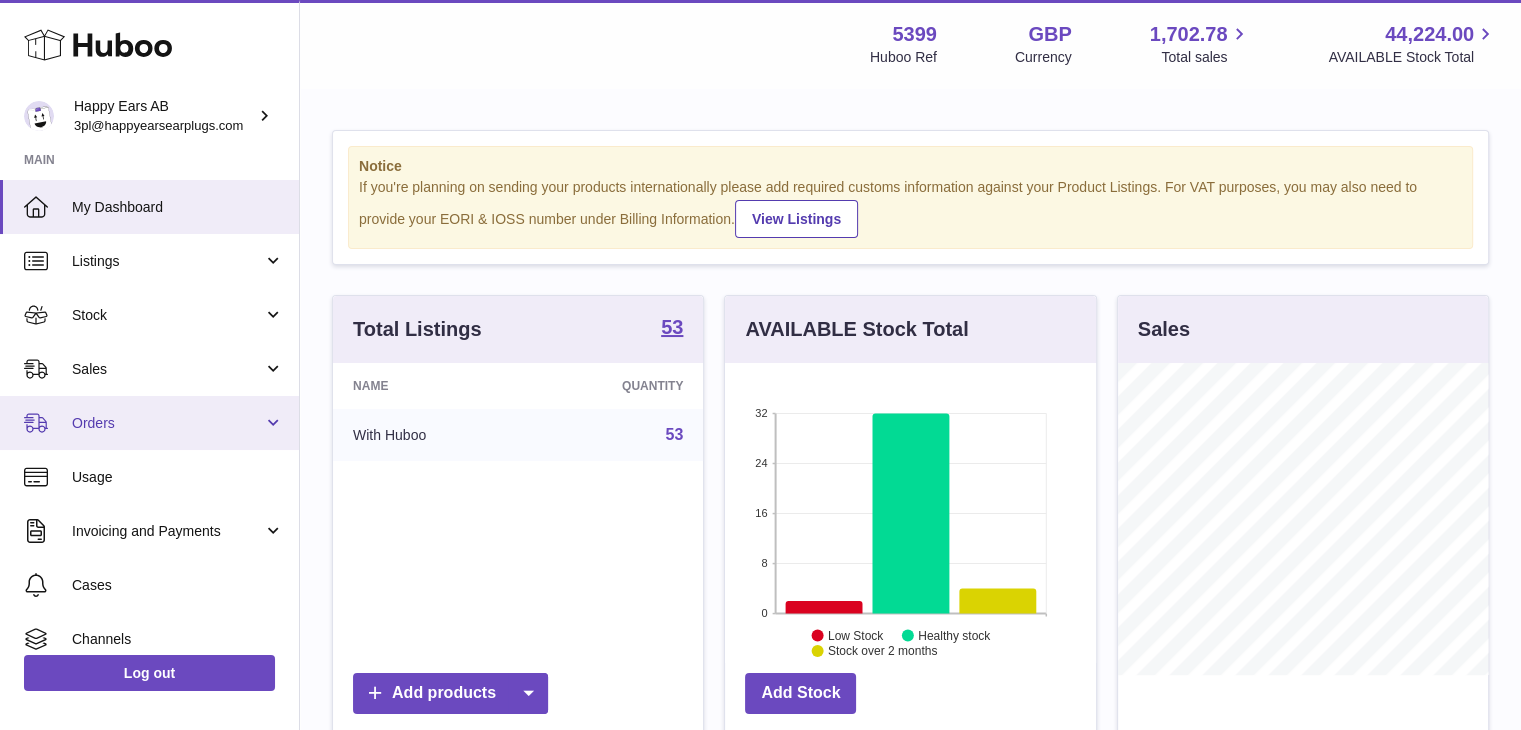 click on "Orders" at bounding box center (149, 423) 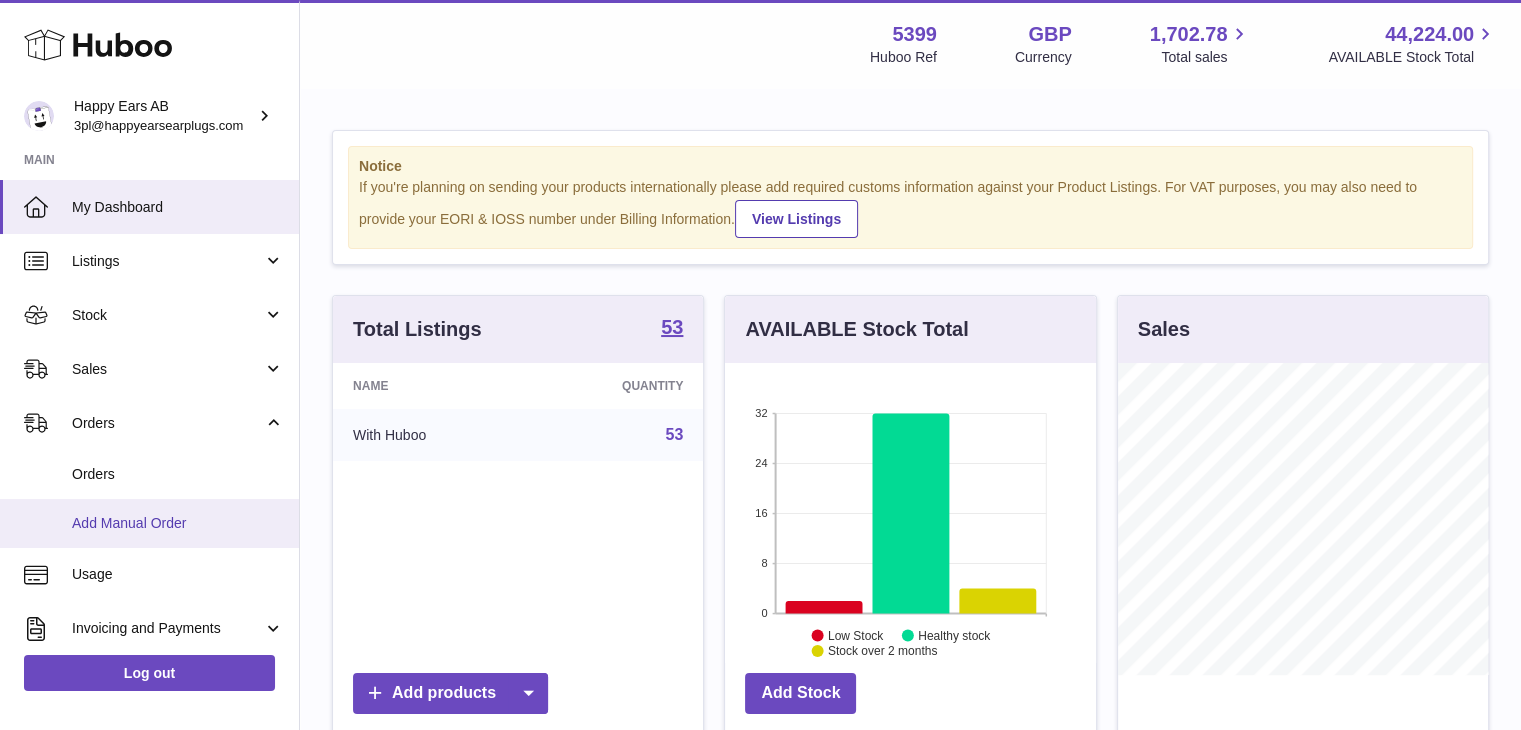 click on "Add Manual Order" at bounding box center (178, 523) 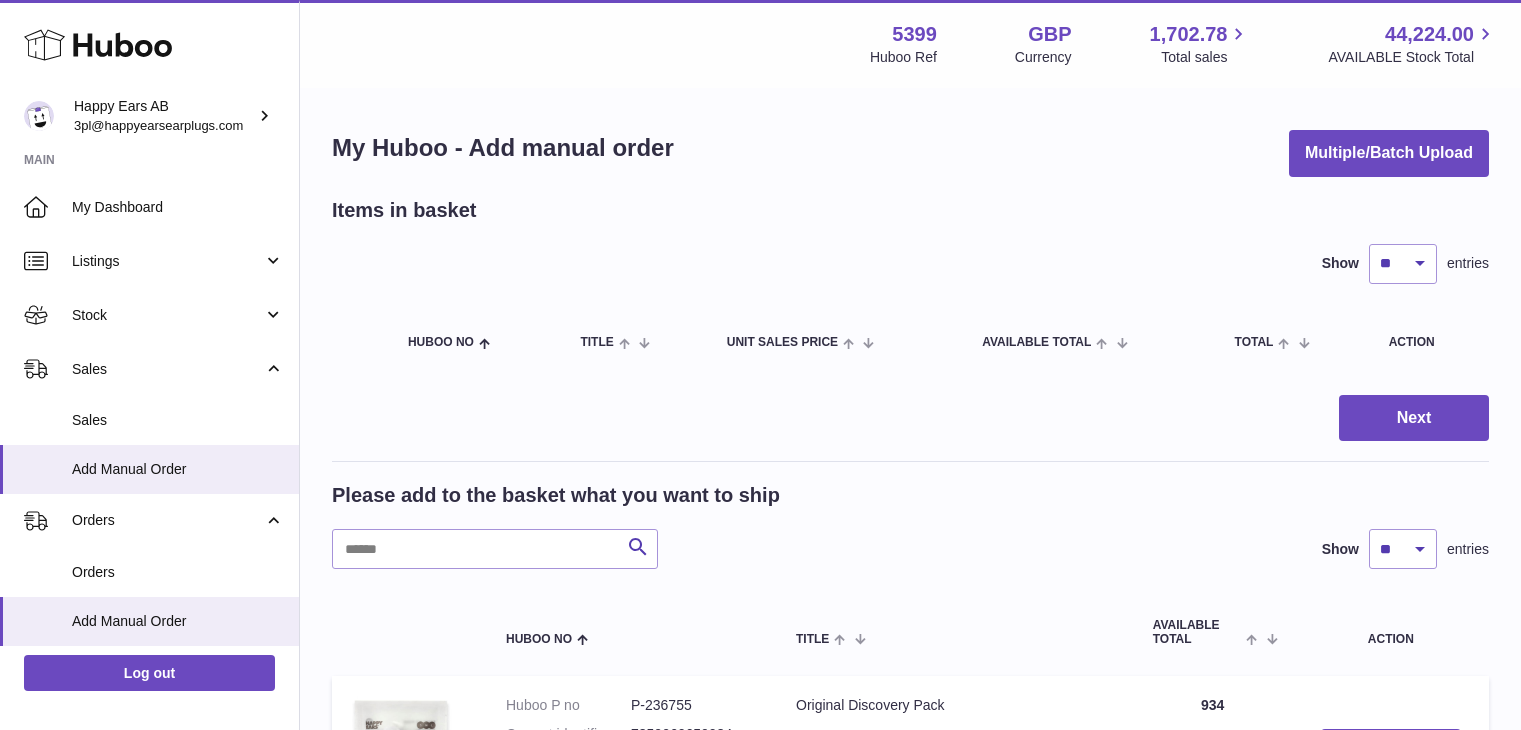 scroll, scrollTop: 0, scrollLeft: 0, axis: both 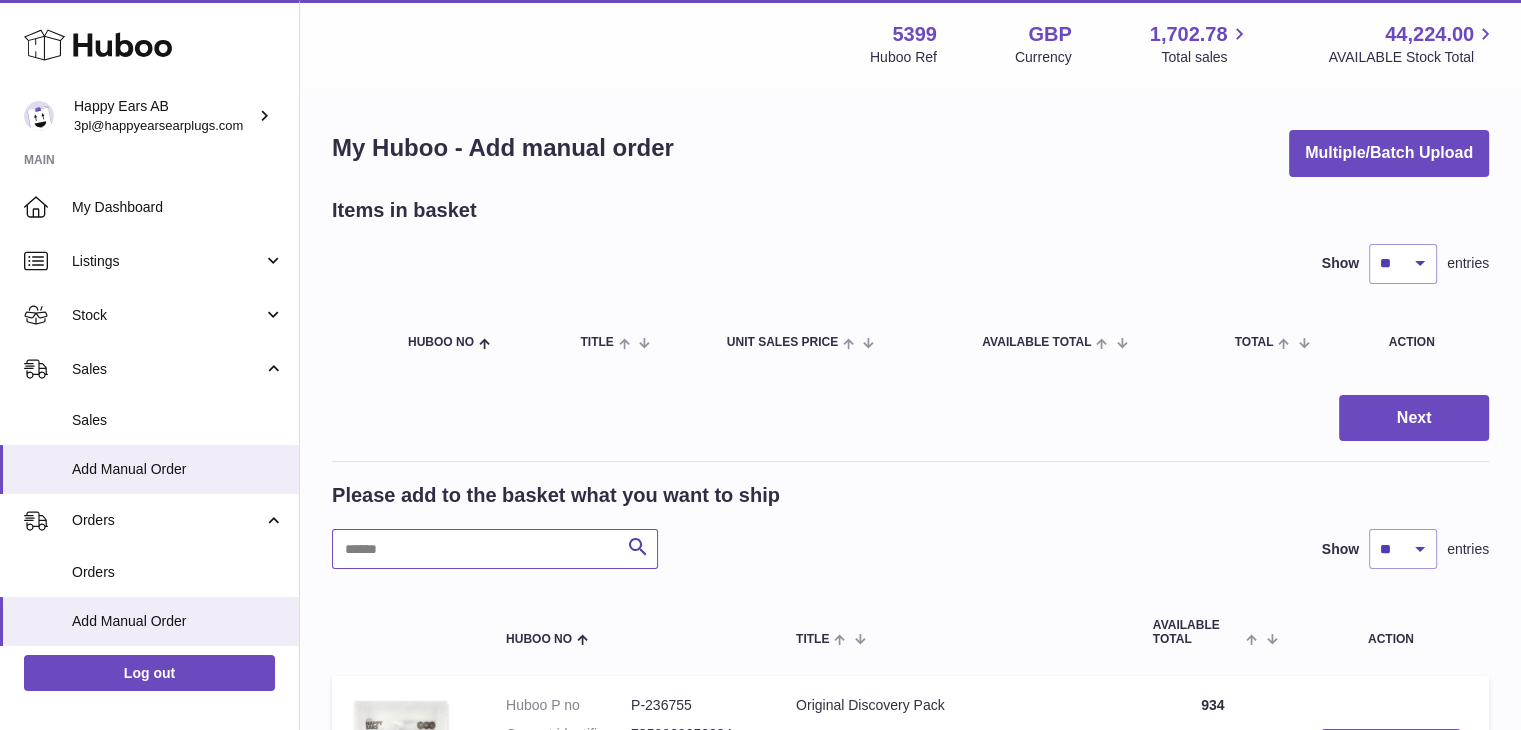 click at bounding box center (495, 549) 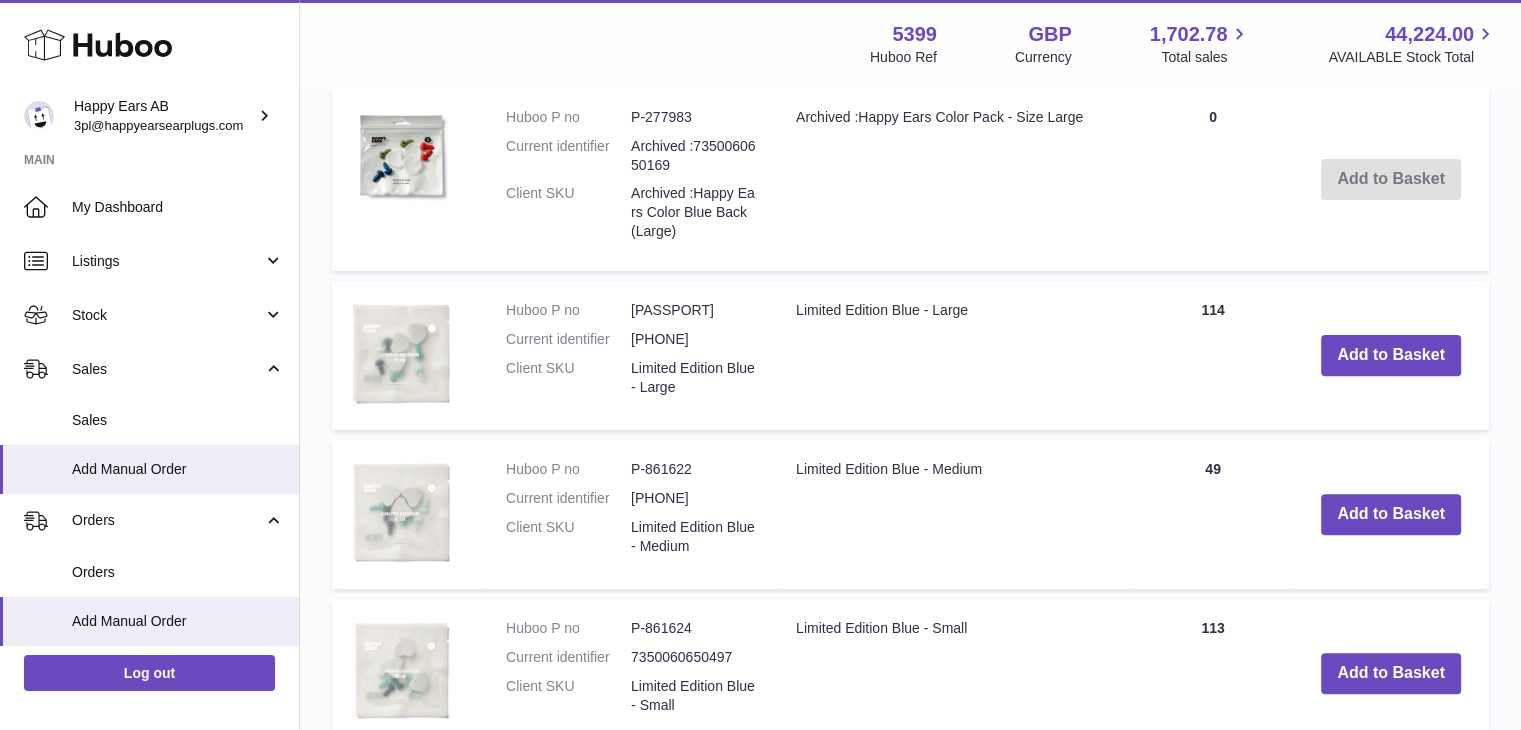 scroll, scrollTop: 592, scrollLeft: 0, axis: vertical 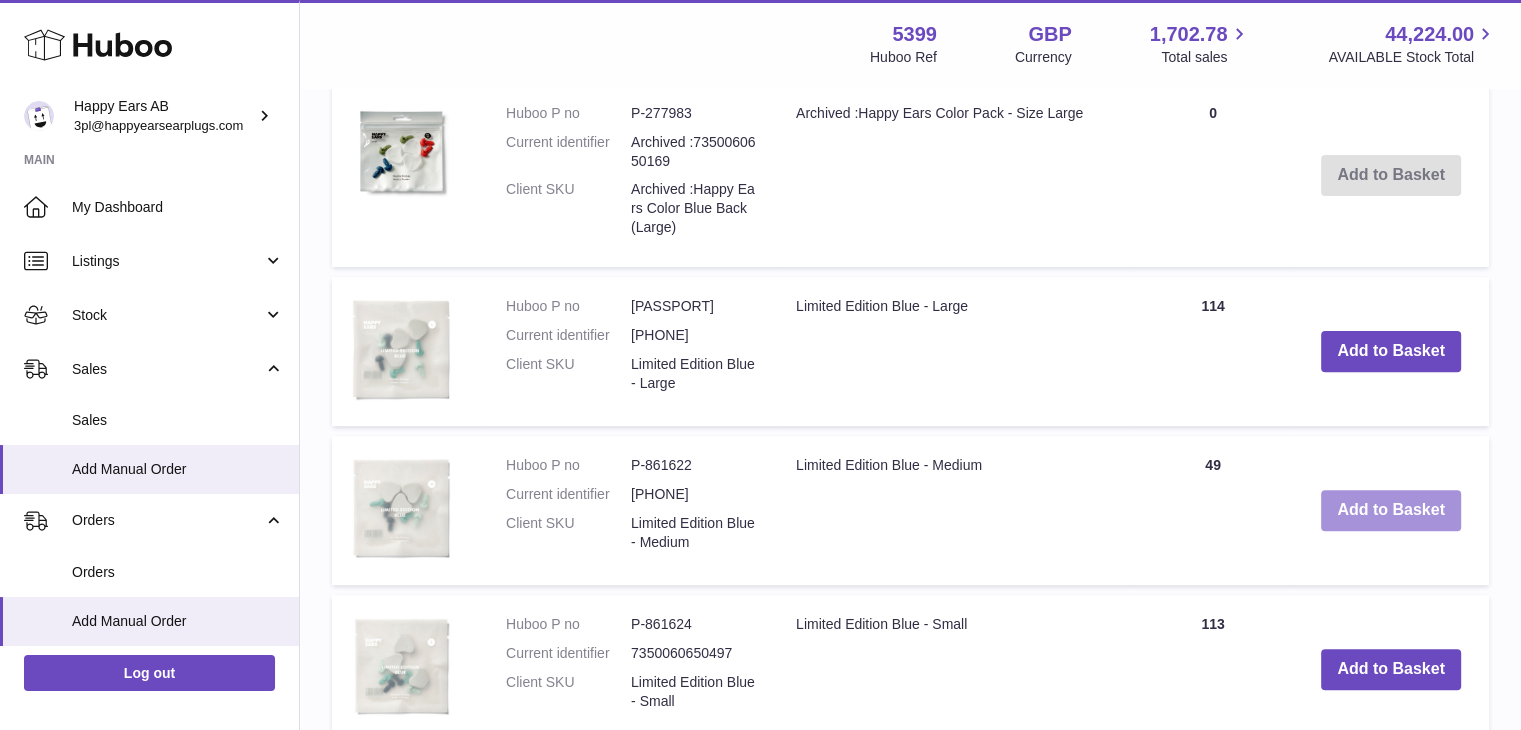 type on "****" 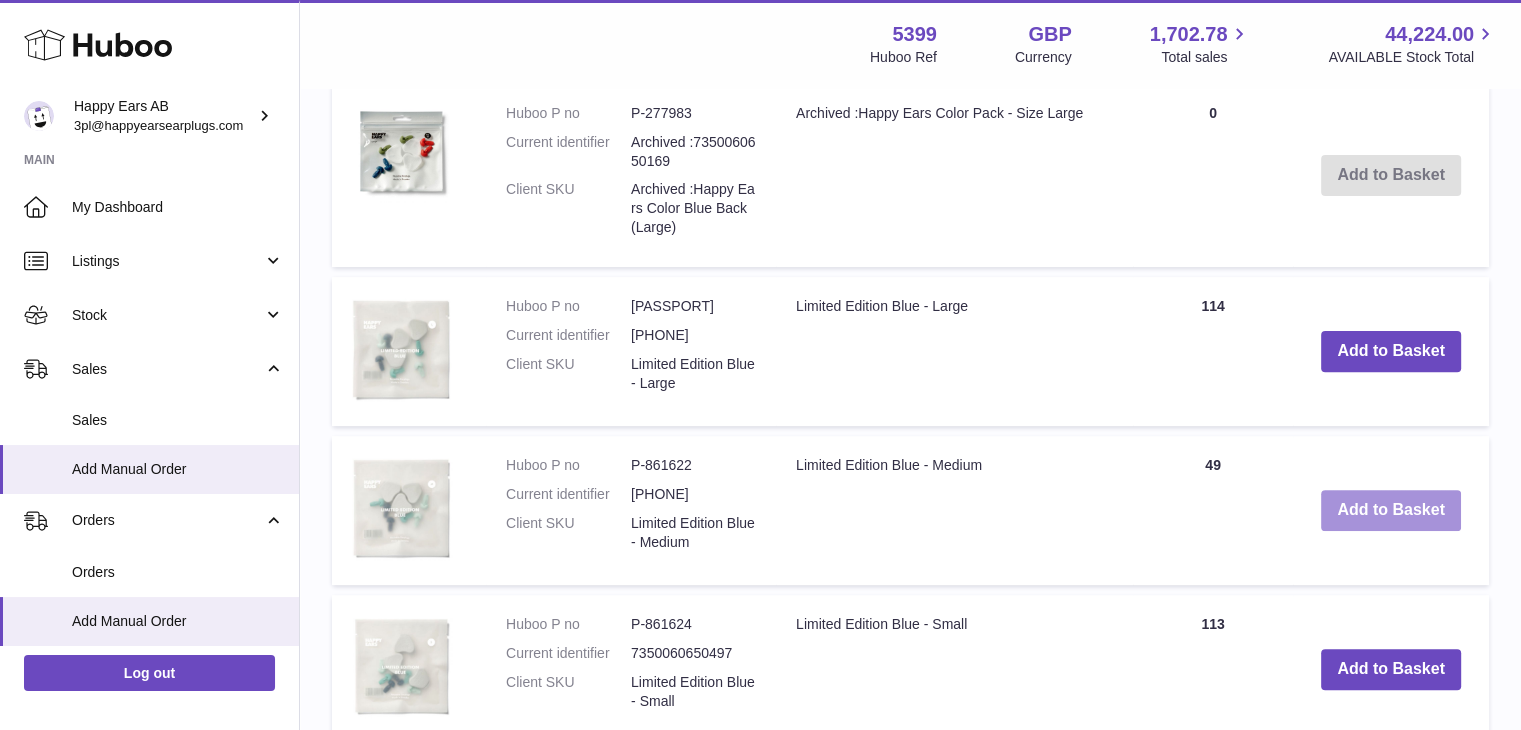 click on "Add to Basket" at bounding box center (1391, 510) 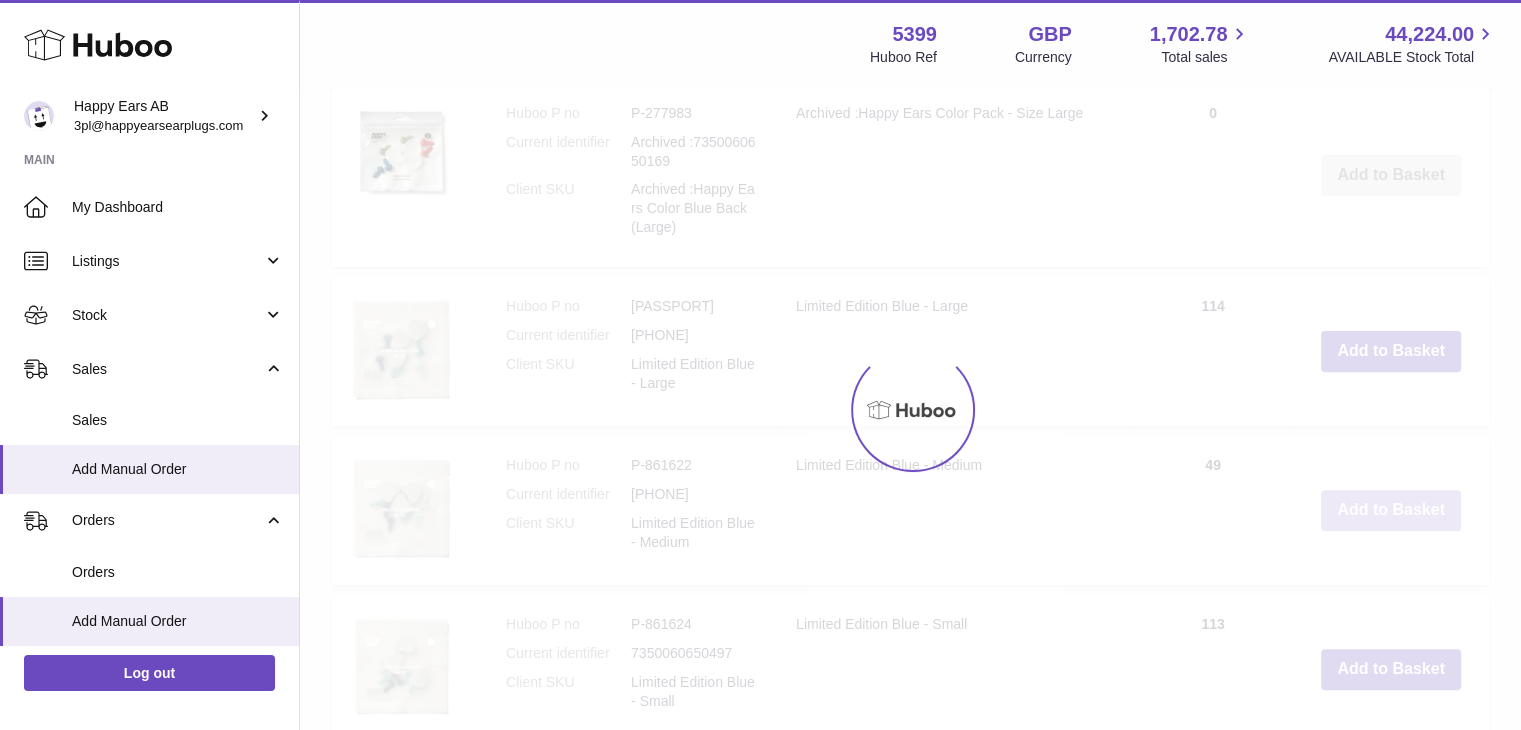 type 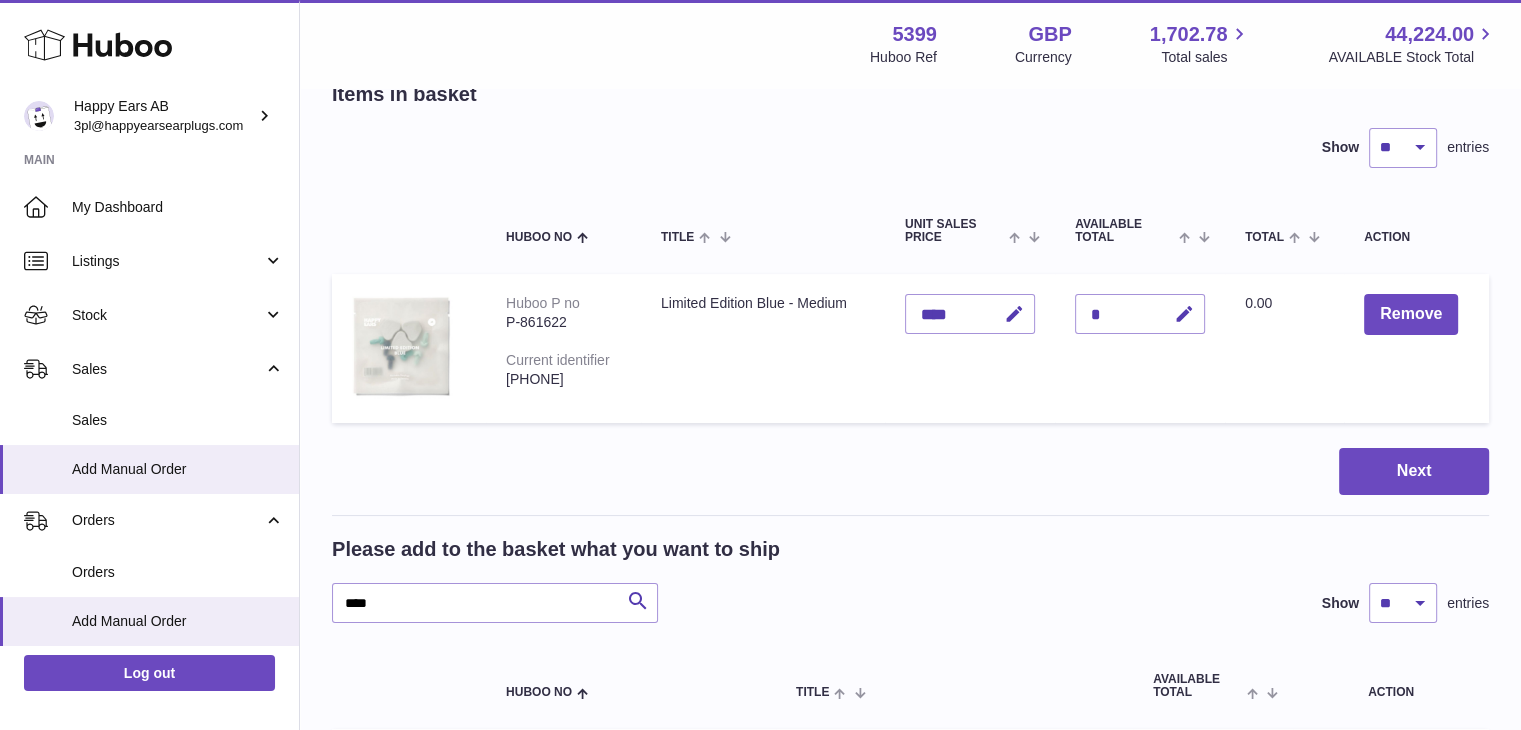 scroll, scrollTop: 0, scrollLeft: 0, axis: both 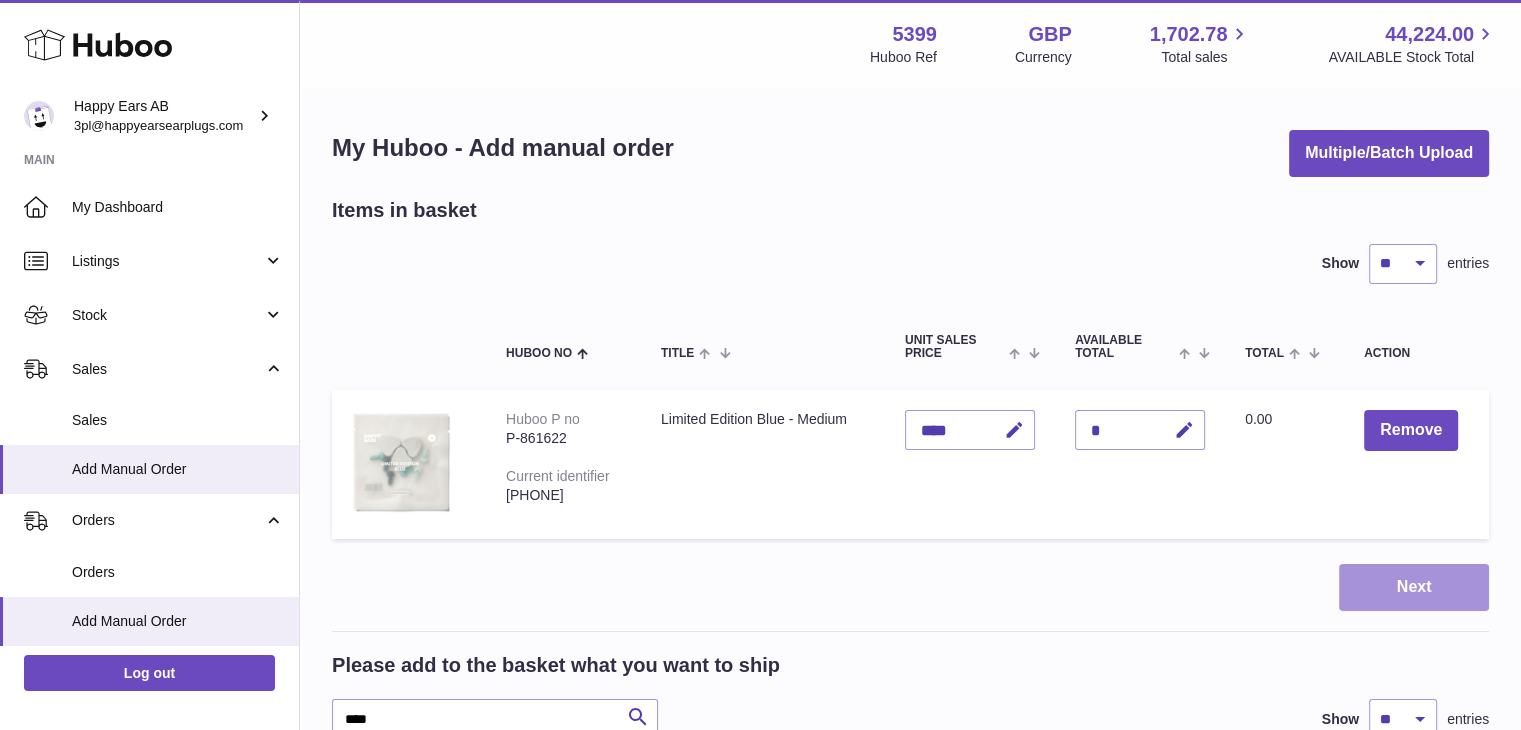 click on "Next" at bounding box center [1414, 587] 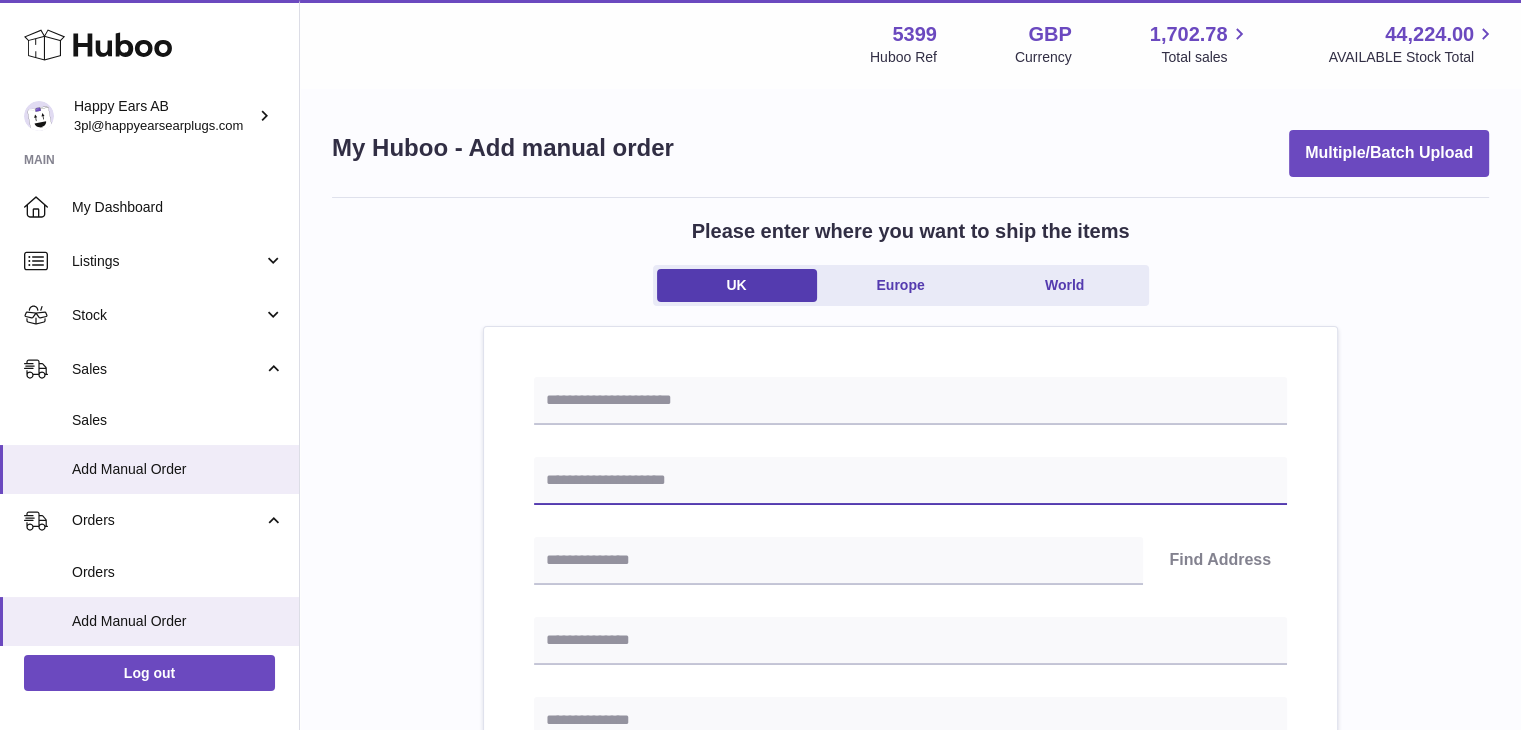 click at bounding box center (910, 481) 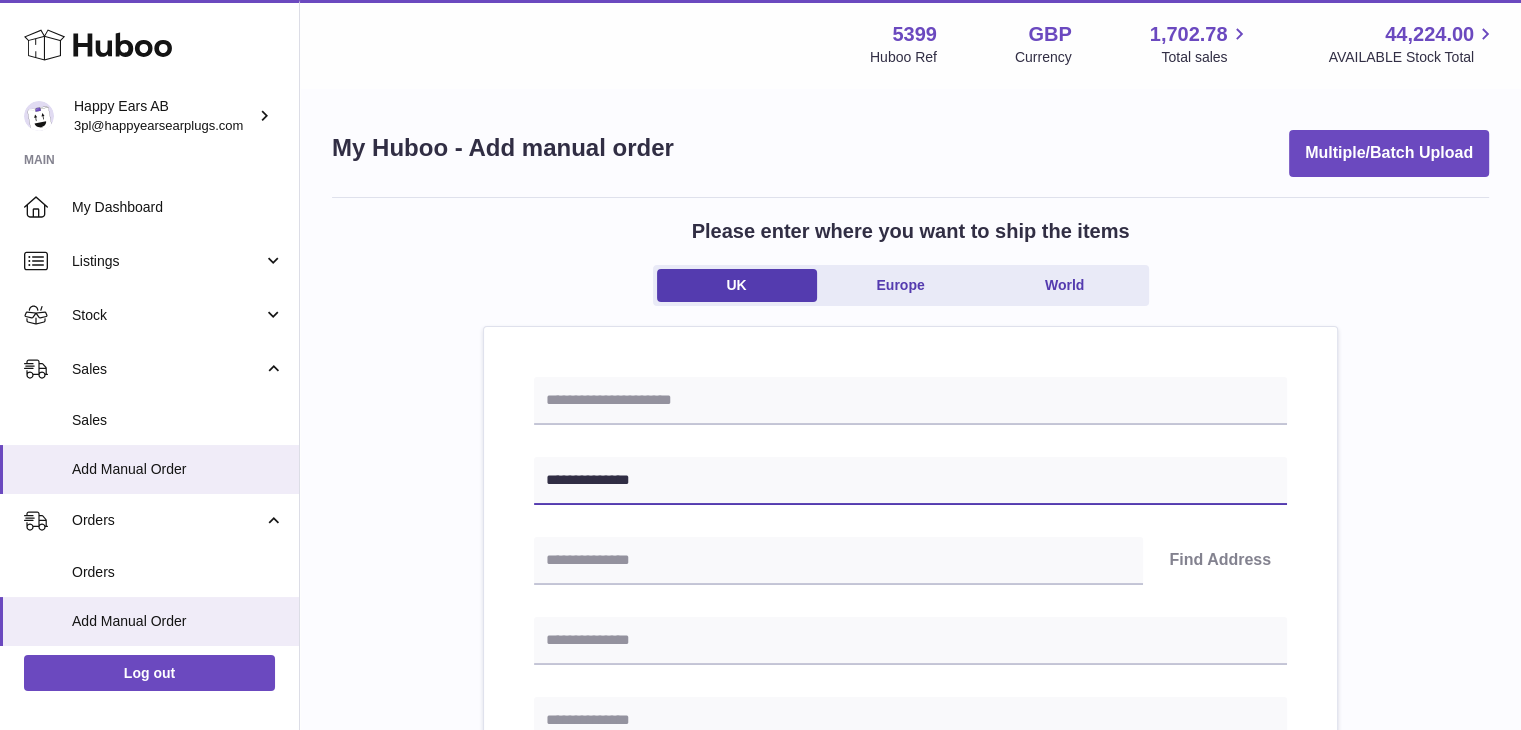 type on "**********" 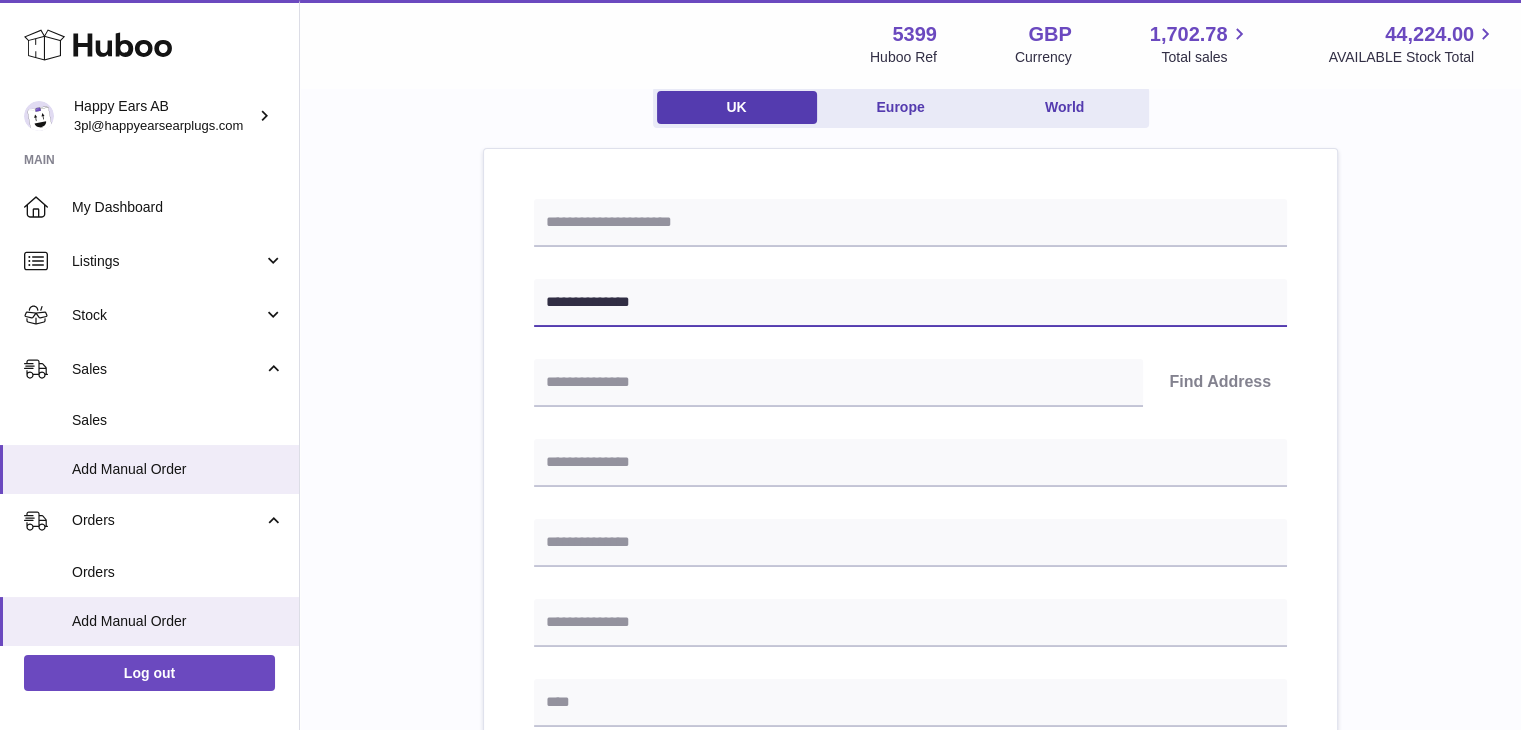 scroll, scrollTop: 180, scrollLeft: 0, axis: vertical 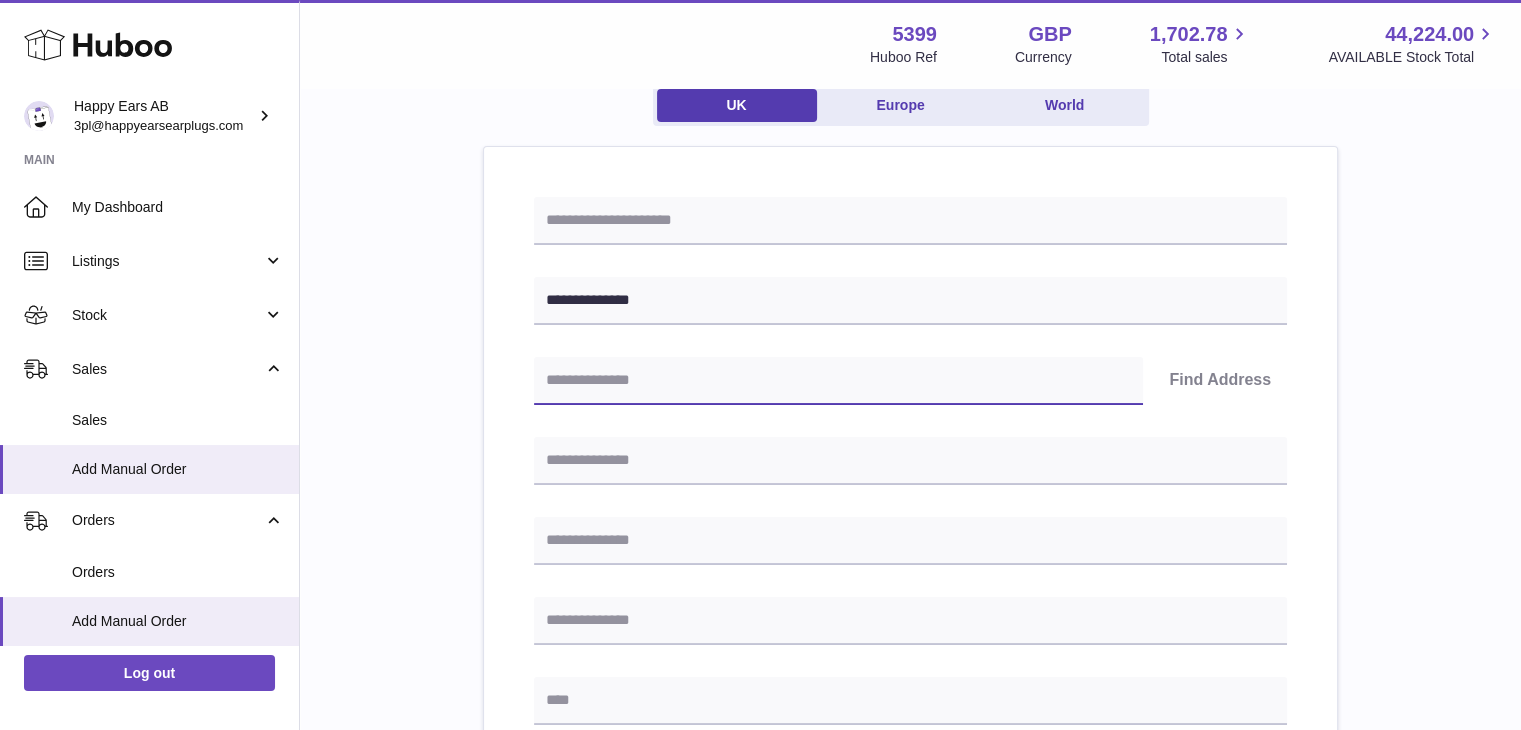 click at bounding box center (838, 381) 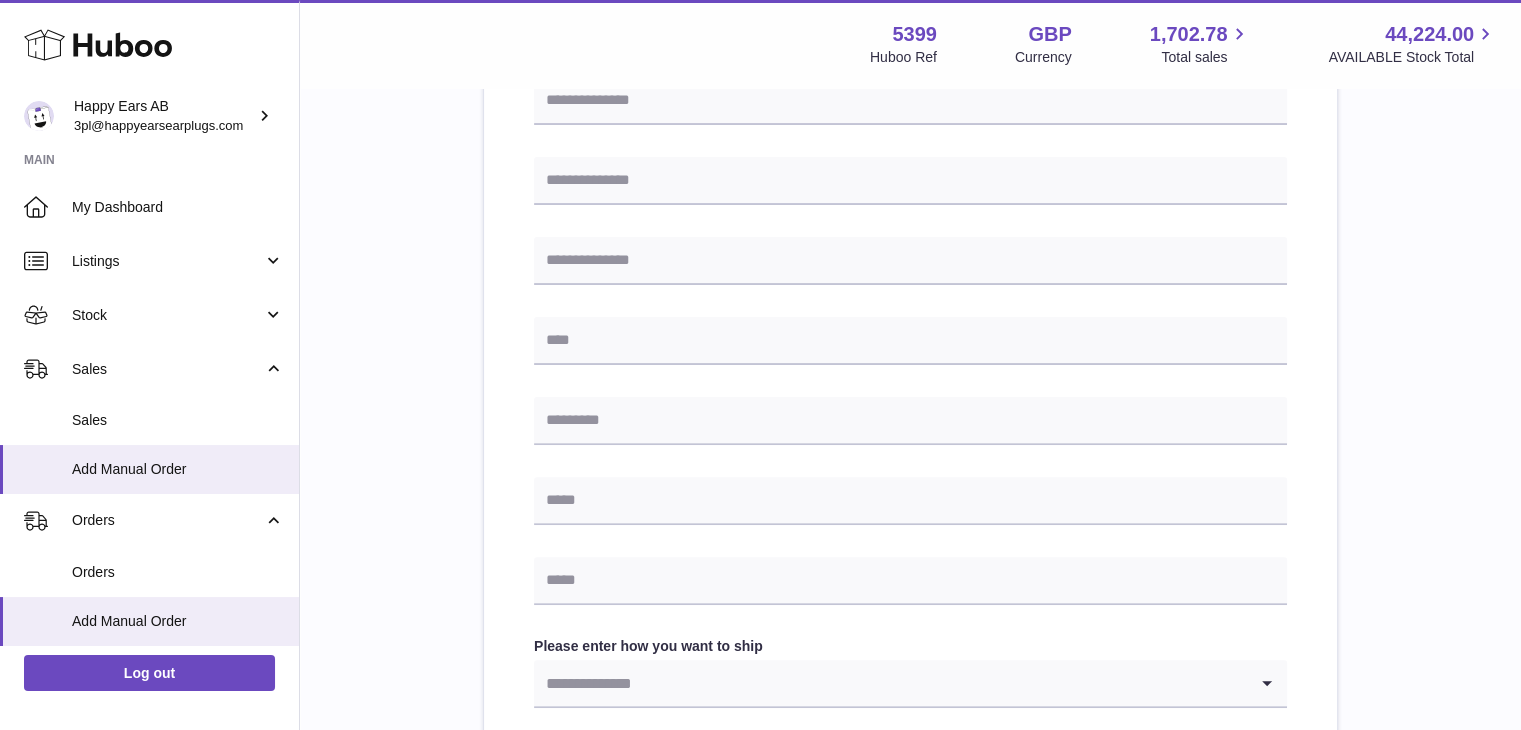 scroll, scrollTop: 544, scrollLeft: 0, axis: vertical 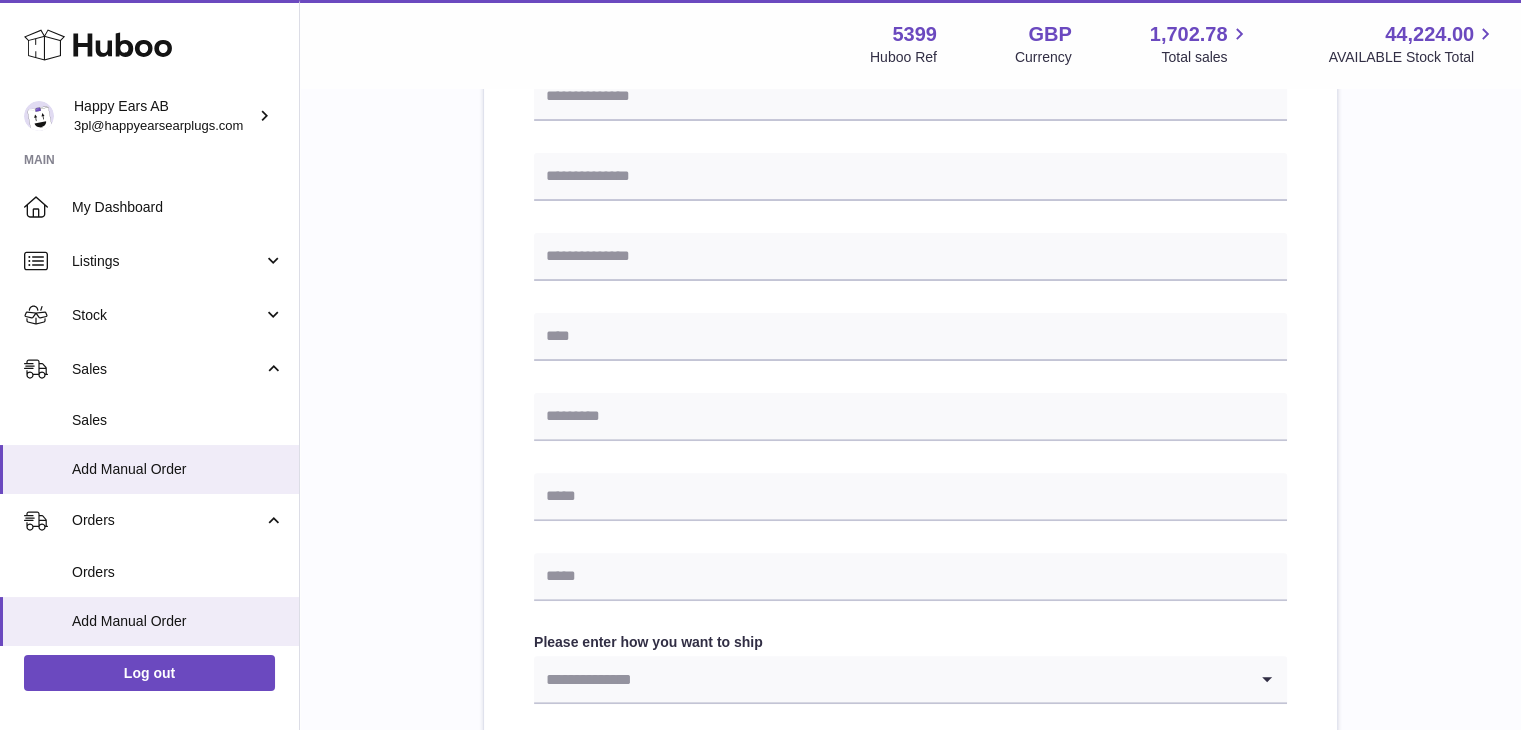 type on "*****" 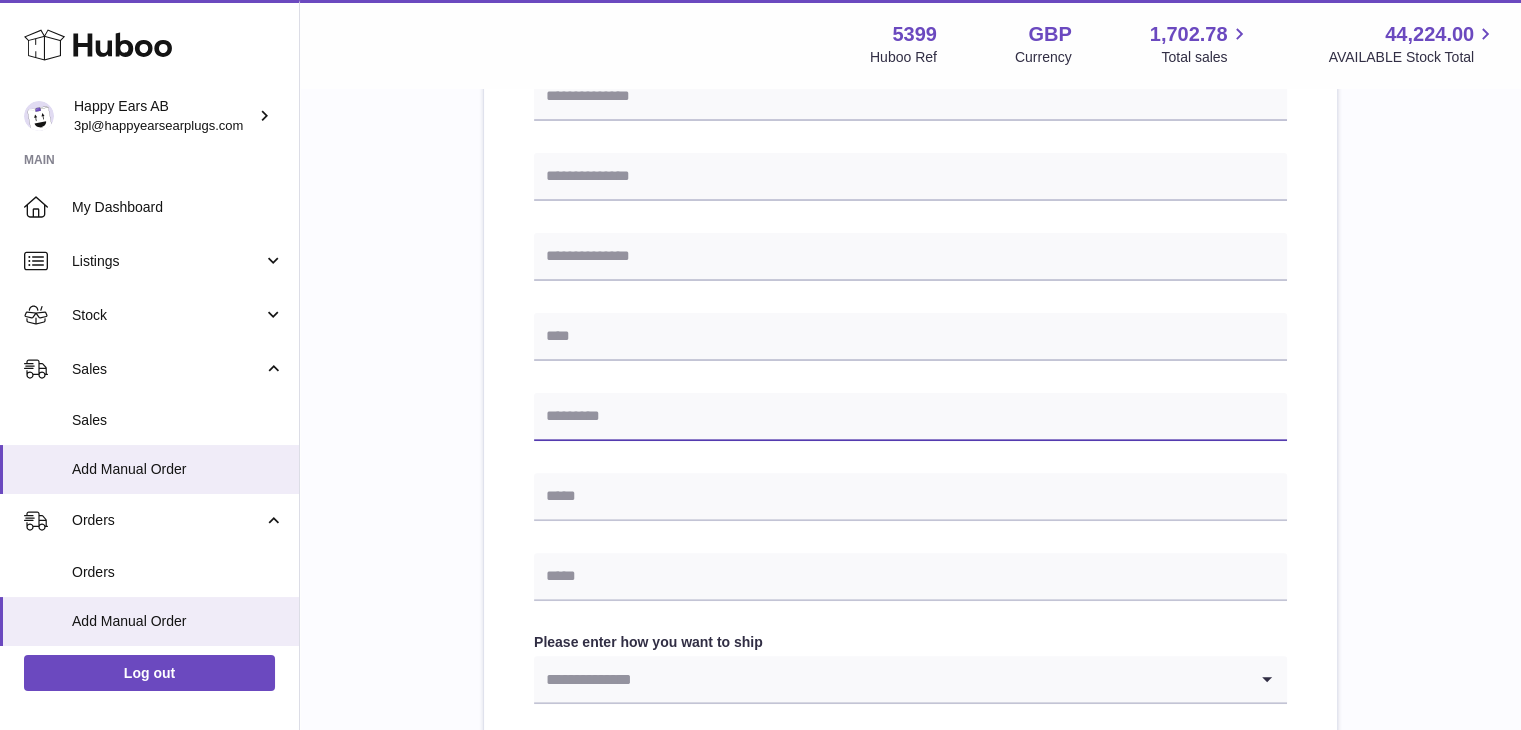 click at bounding box center [910, 417] 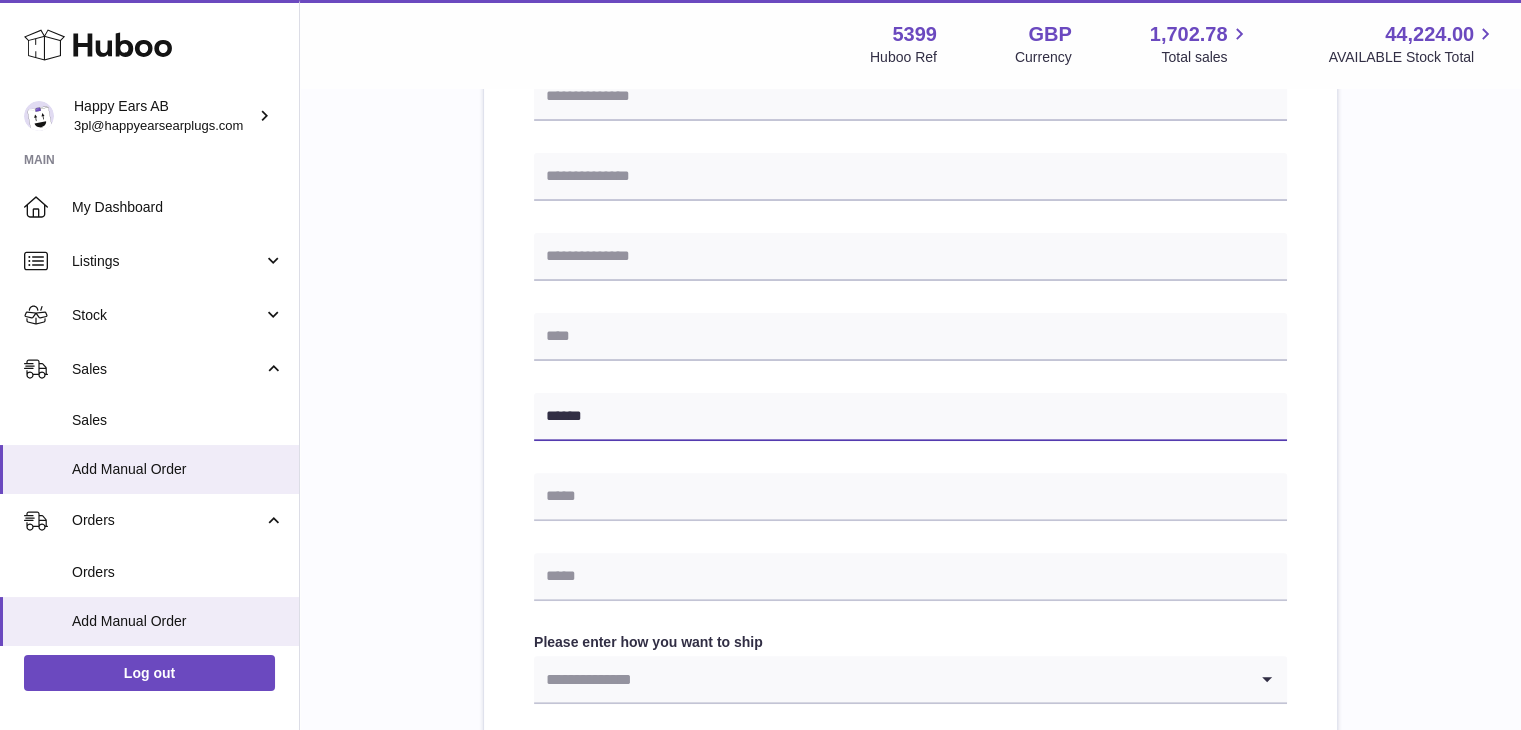 type on "*****" 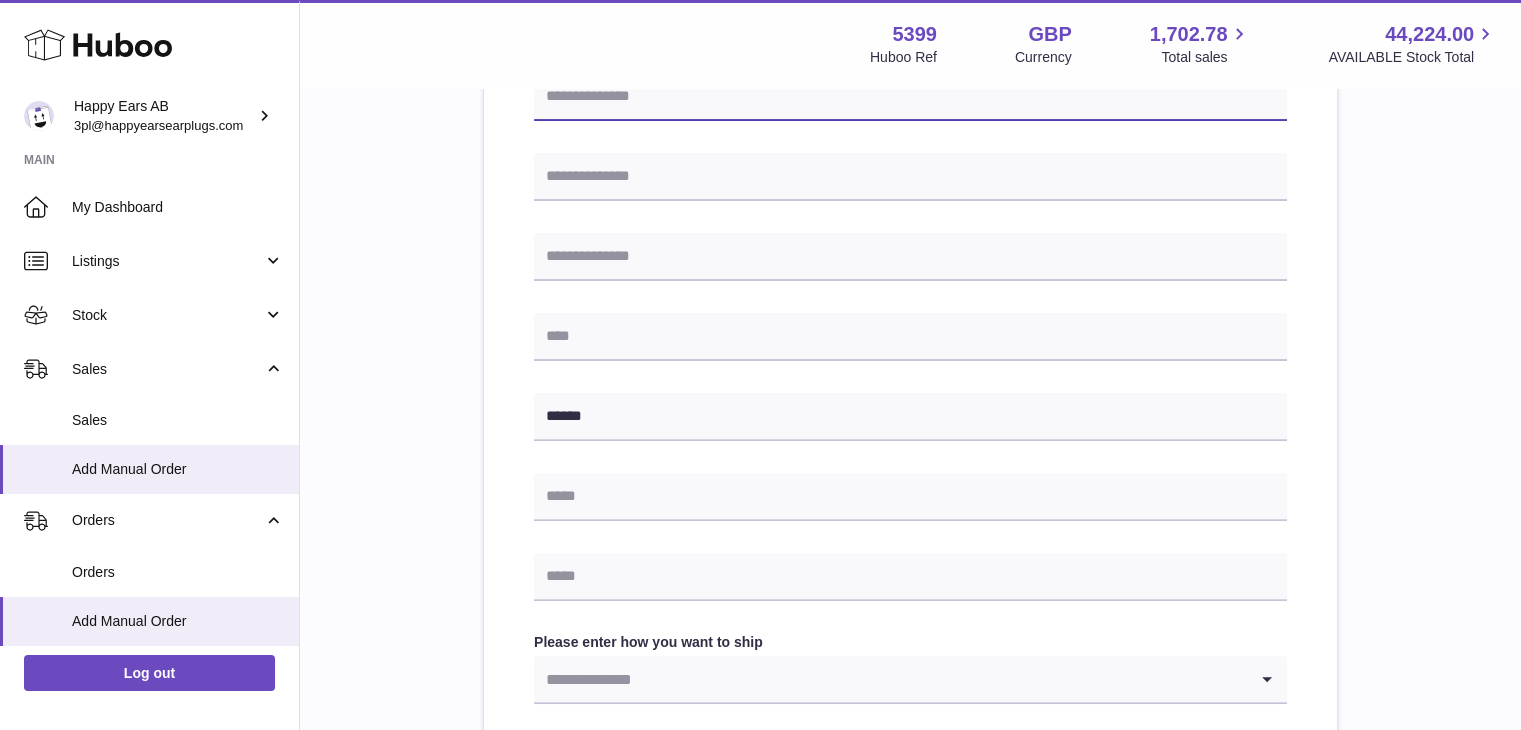 click at bounding box center (910, 97) 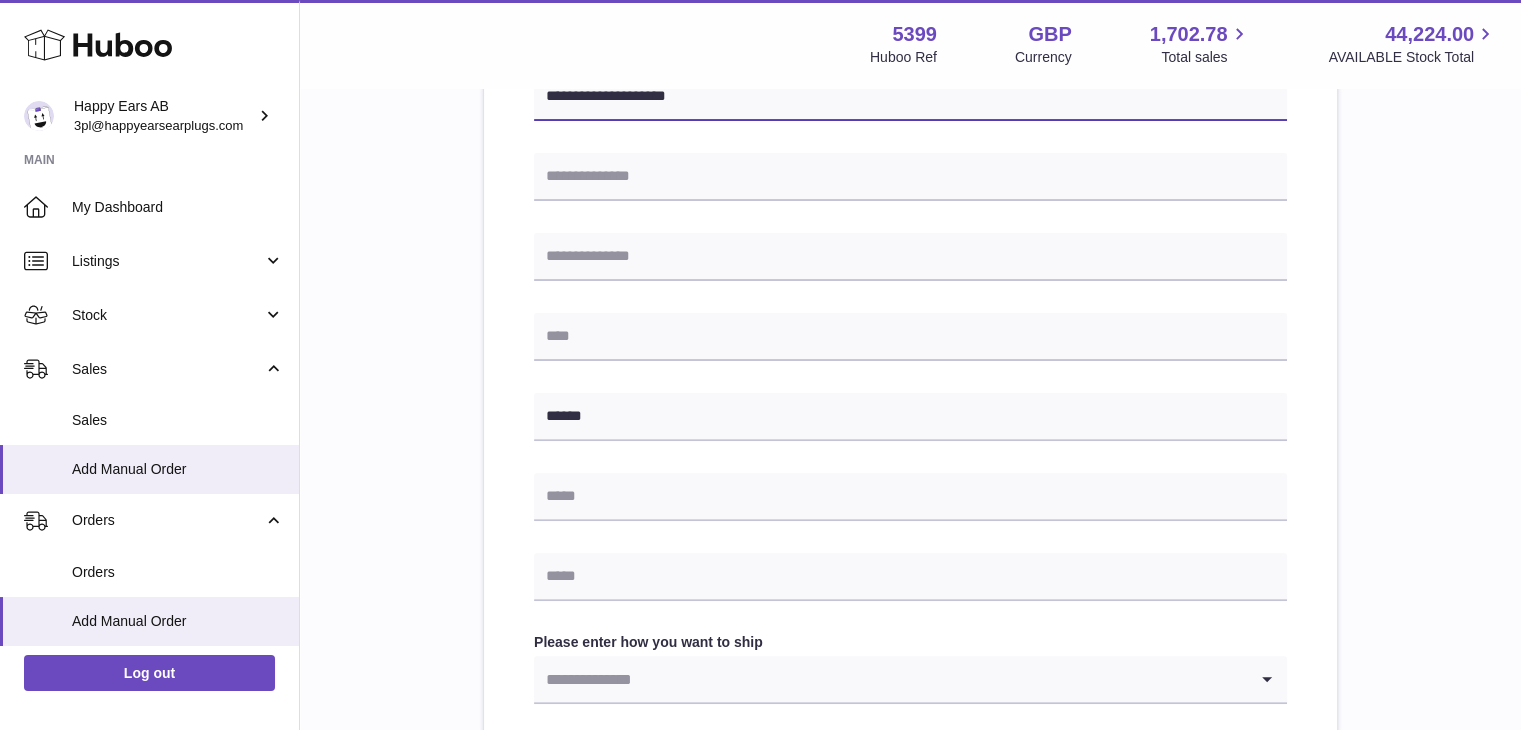 type on "**********" 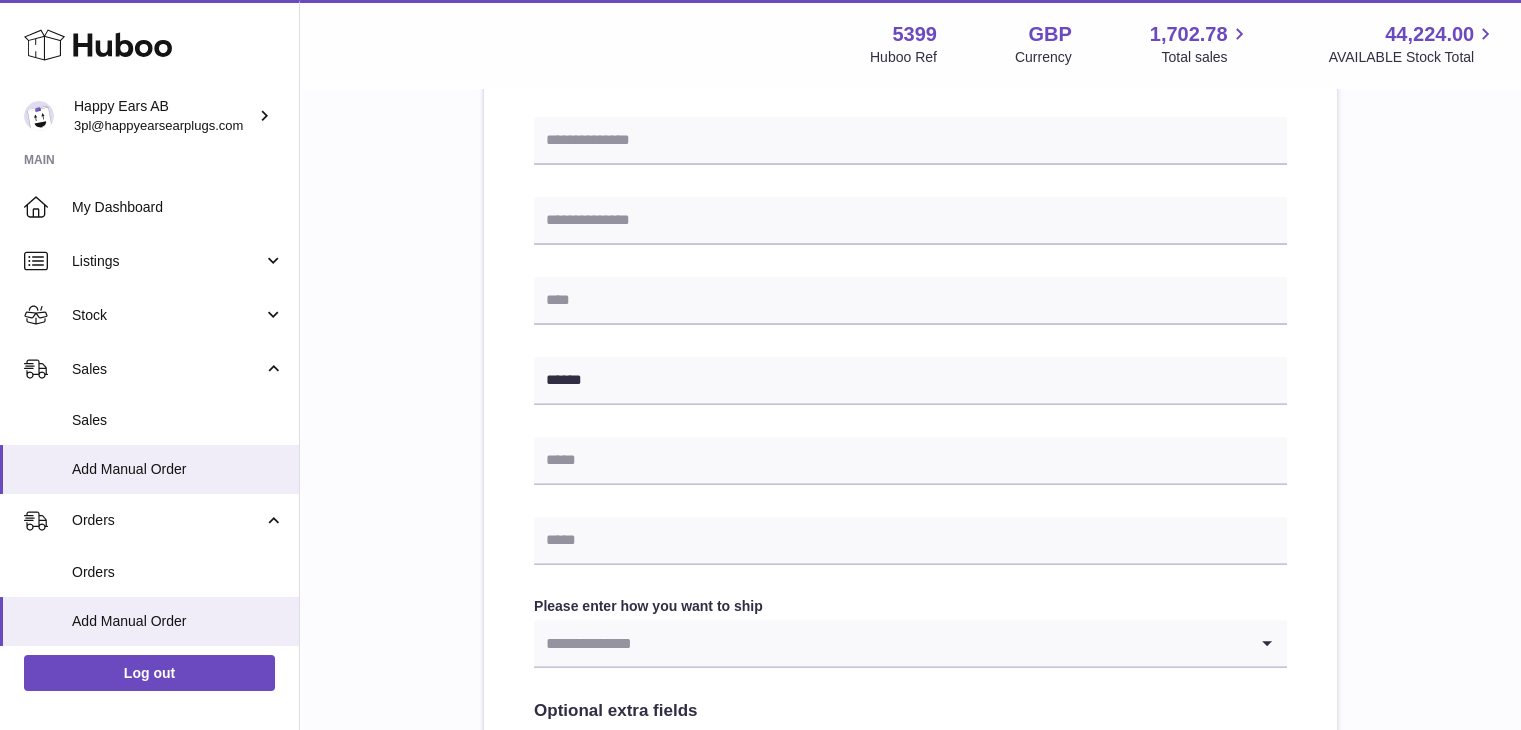 scroll, scrollTop: 584, scrollLeft: 0, axis: vertical 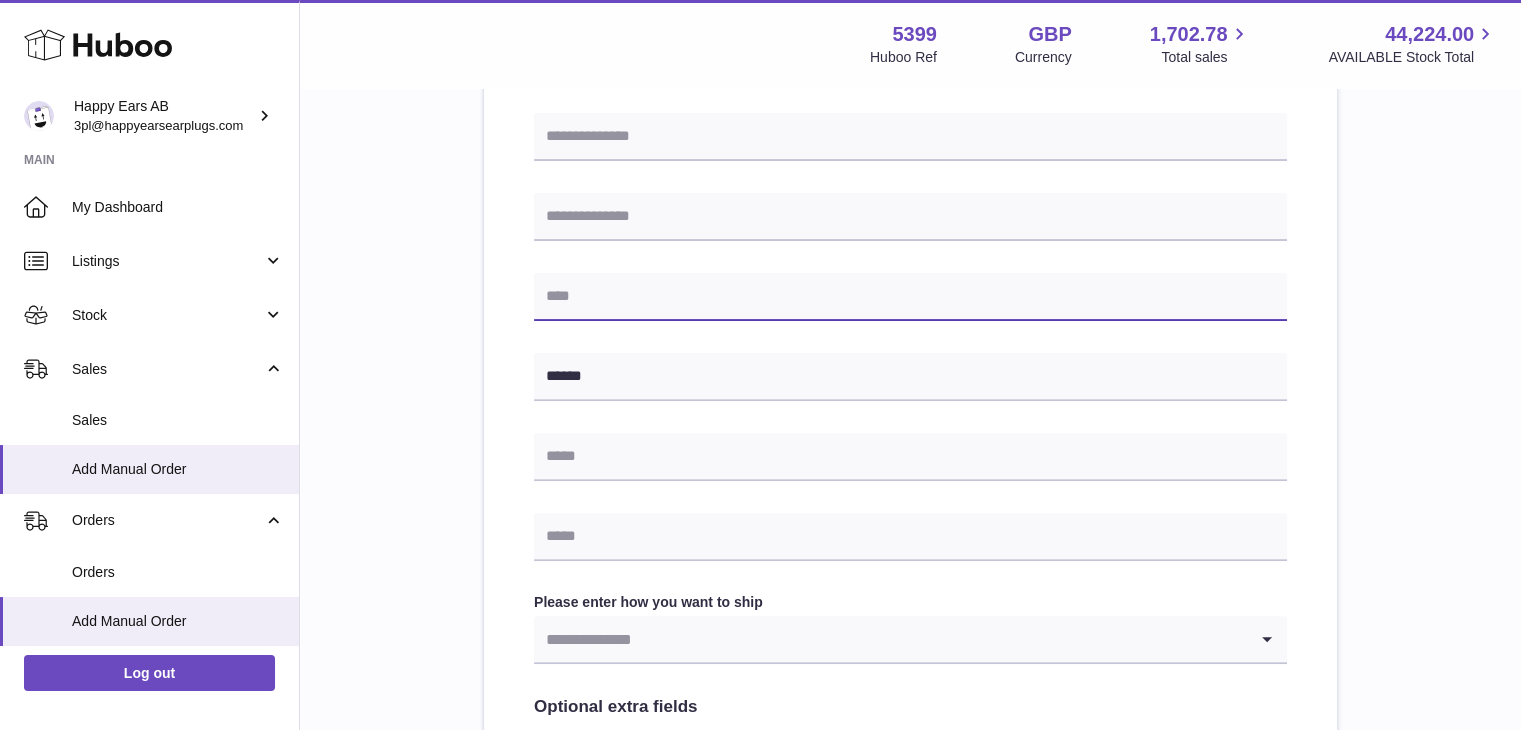click at bounding box center [910, 297] 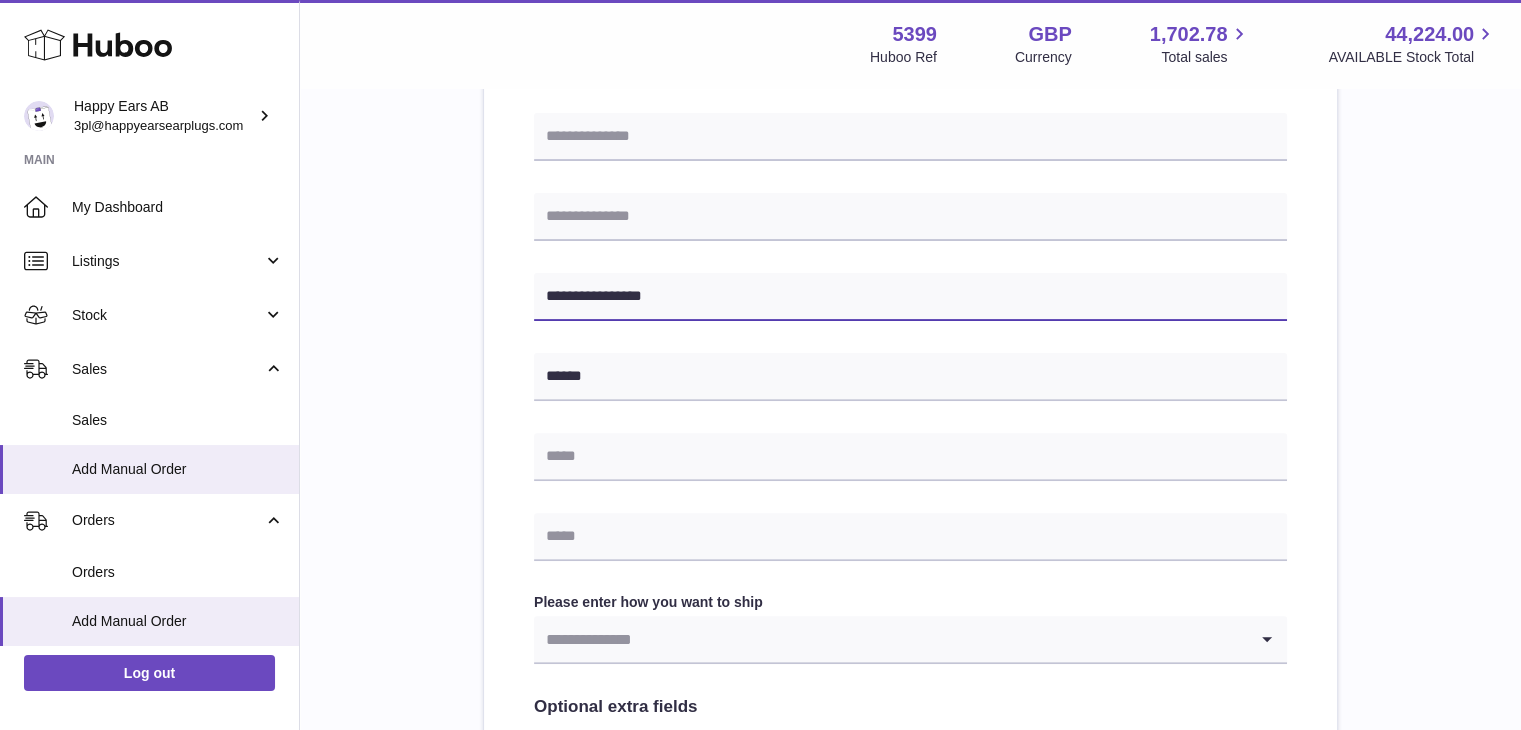 type on "**********" 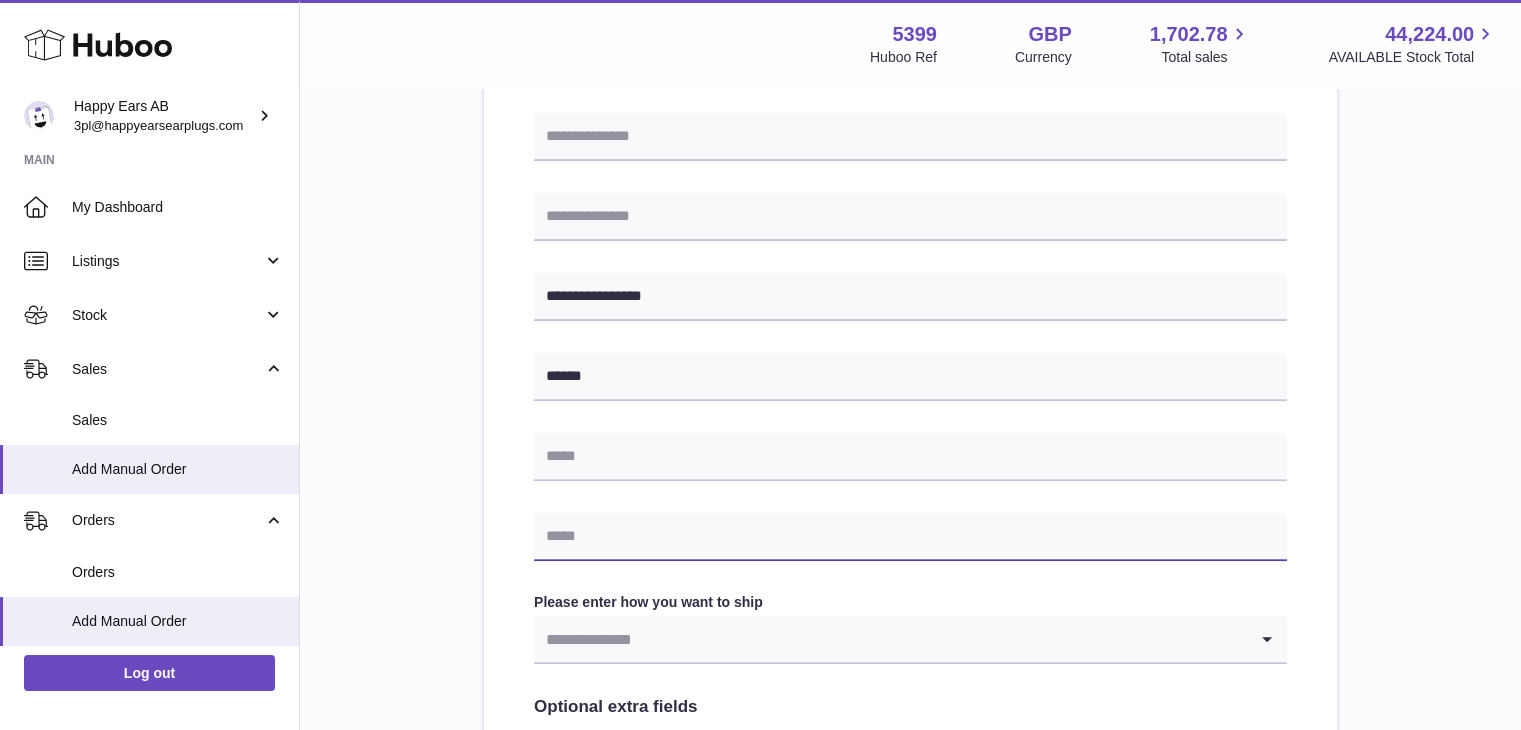 click at bounding box center (910, 537) 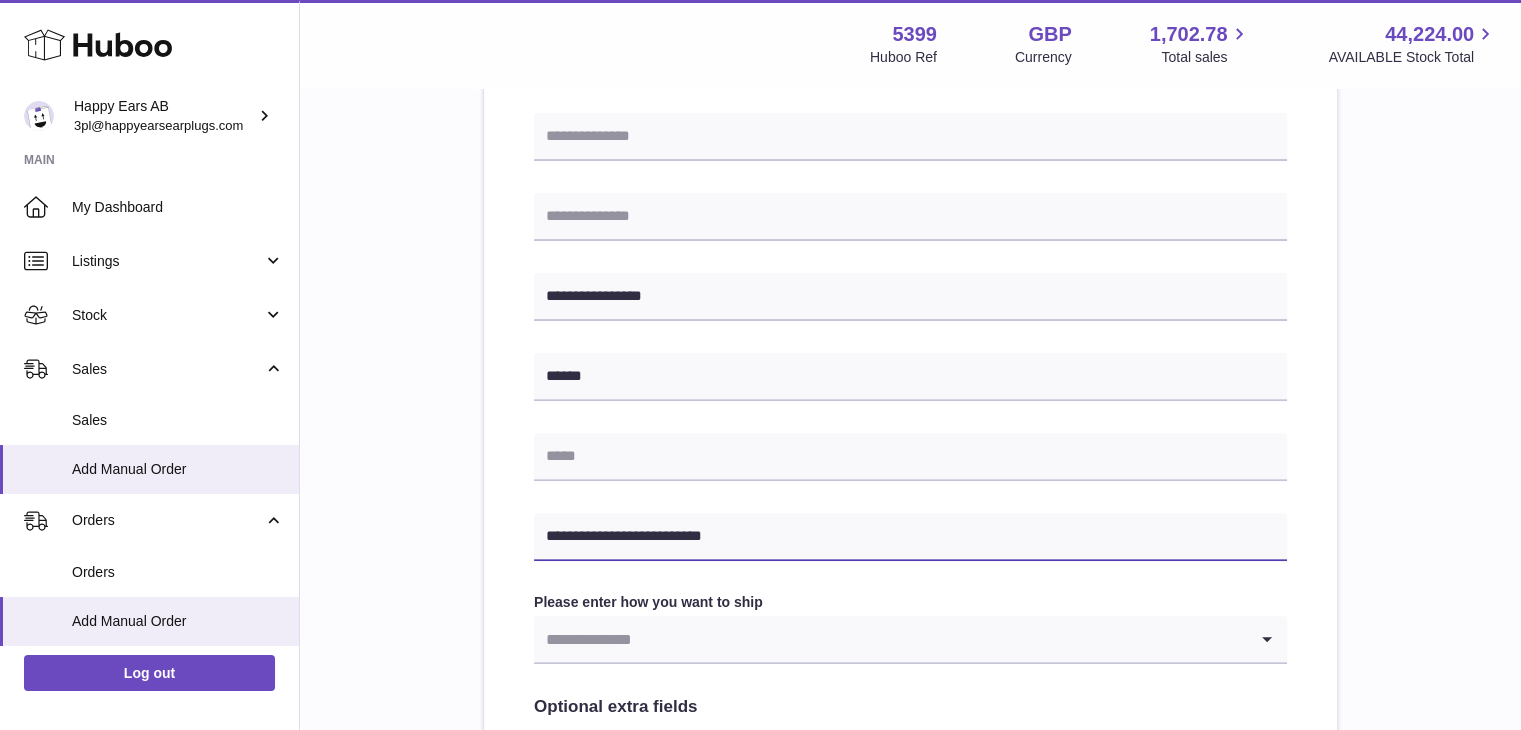 type on "**********" 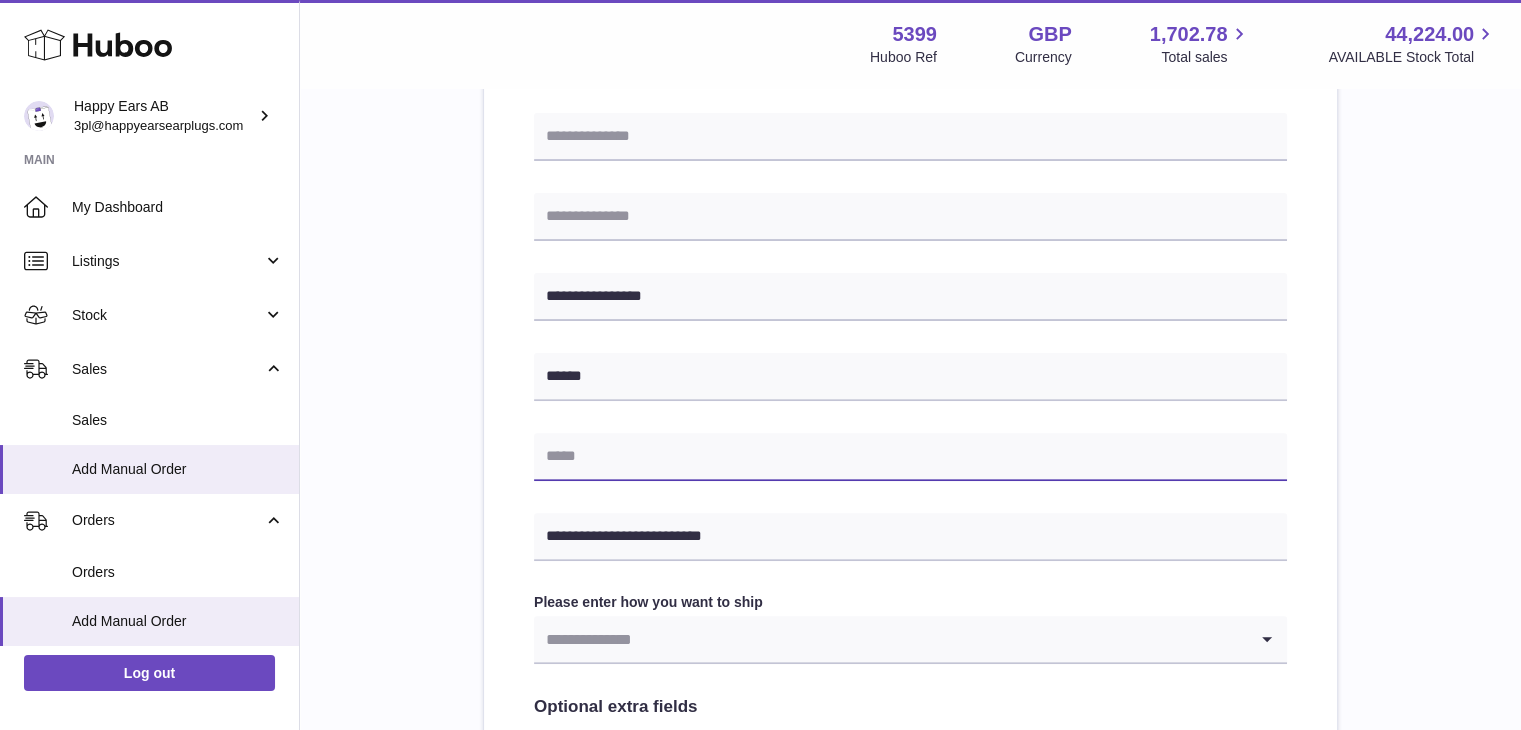 click at bounding box center [910, 457] 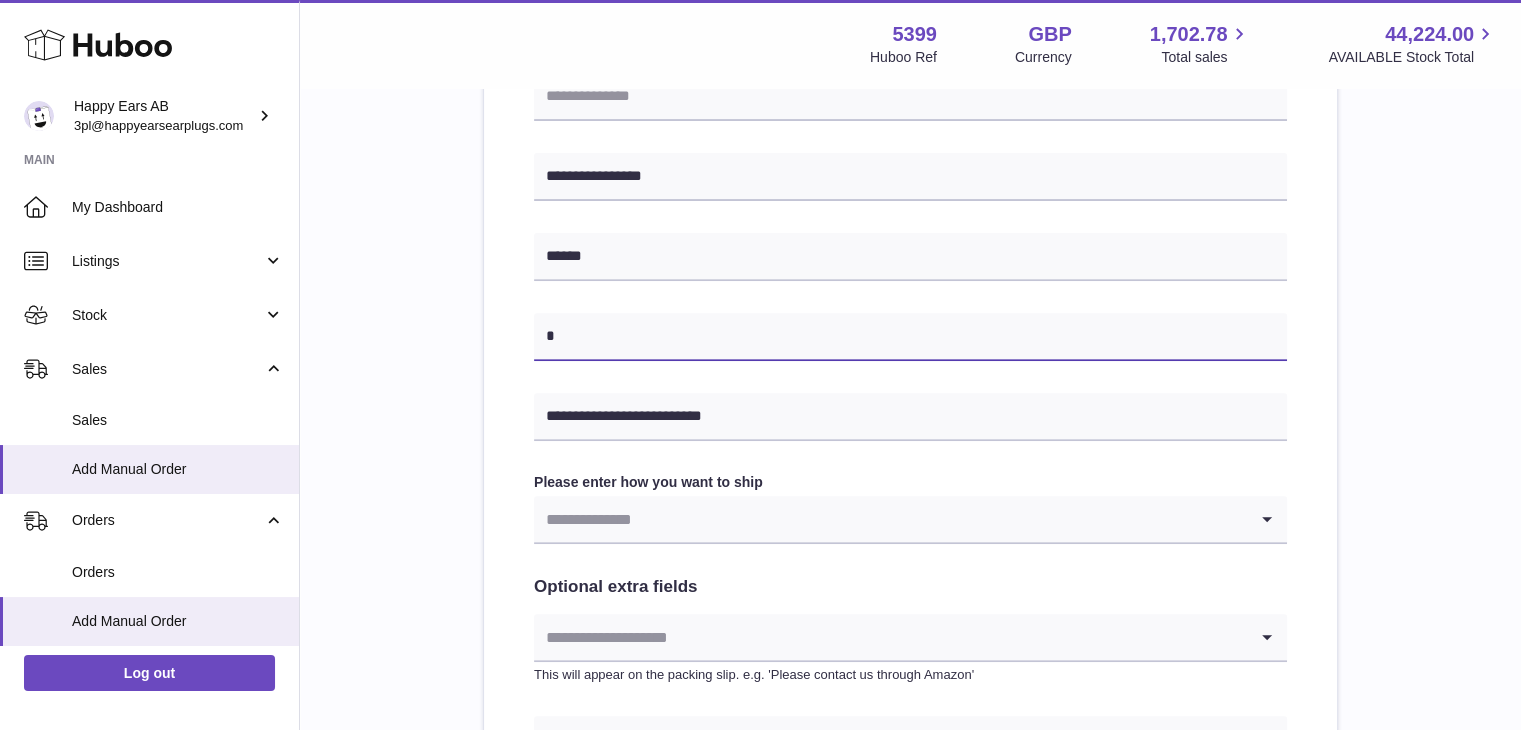 scroll, scrollTop: 706, scrollLeft: 0, axis: vertical 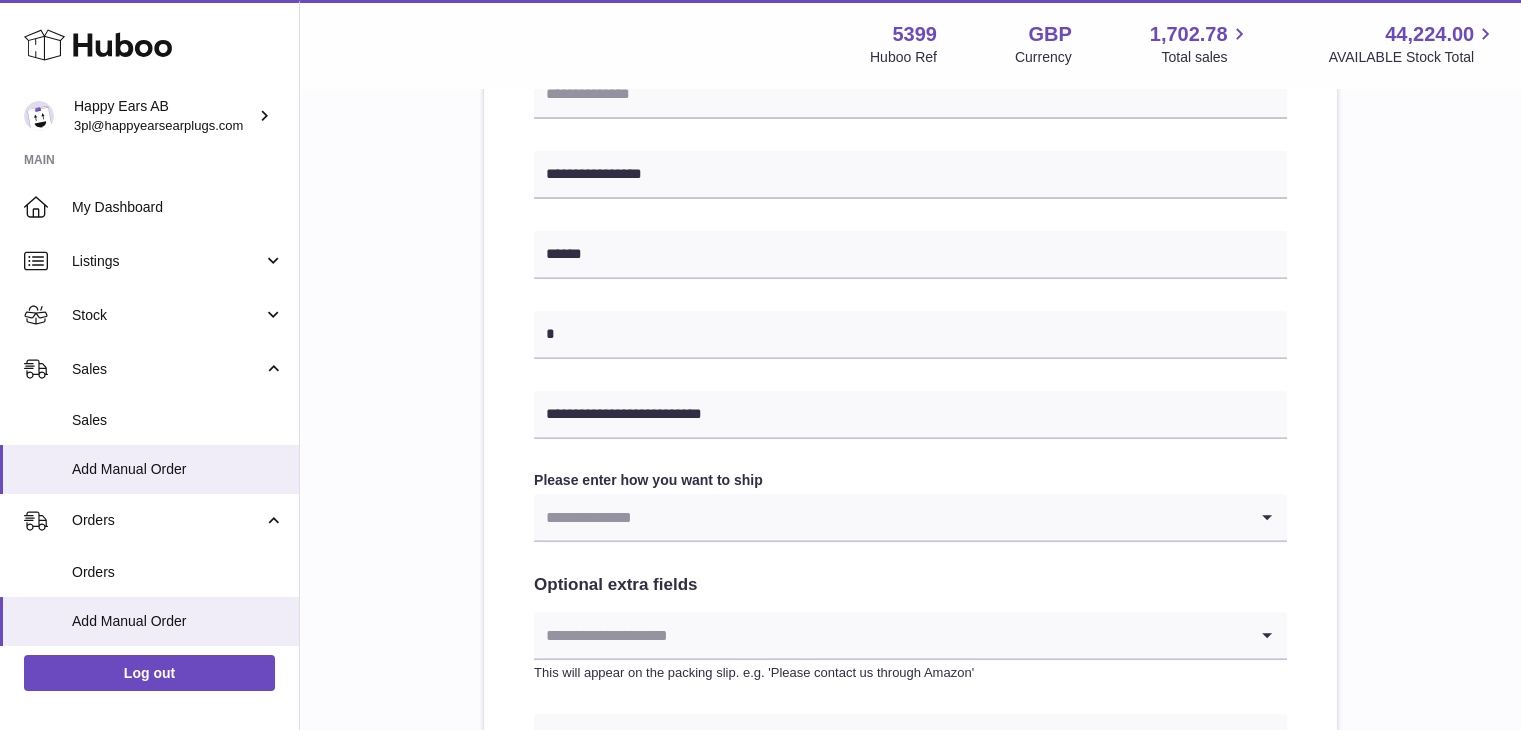 click at bounding box center (890, 517) 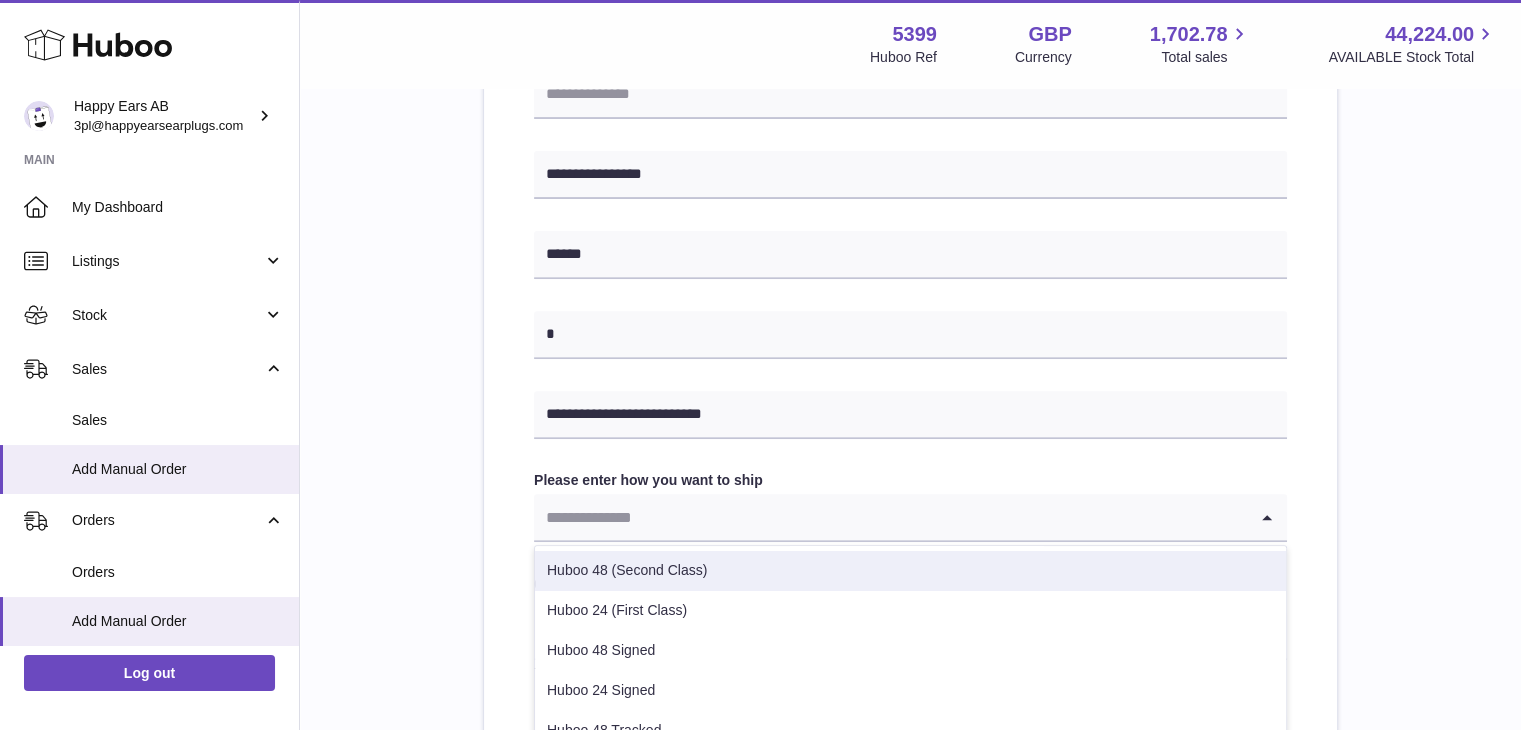 click on "Huboo 48 (Second Class)" at bounding box center (910, 571) 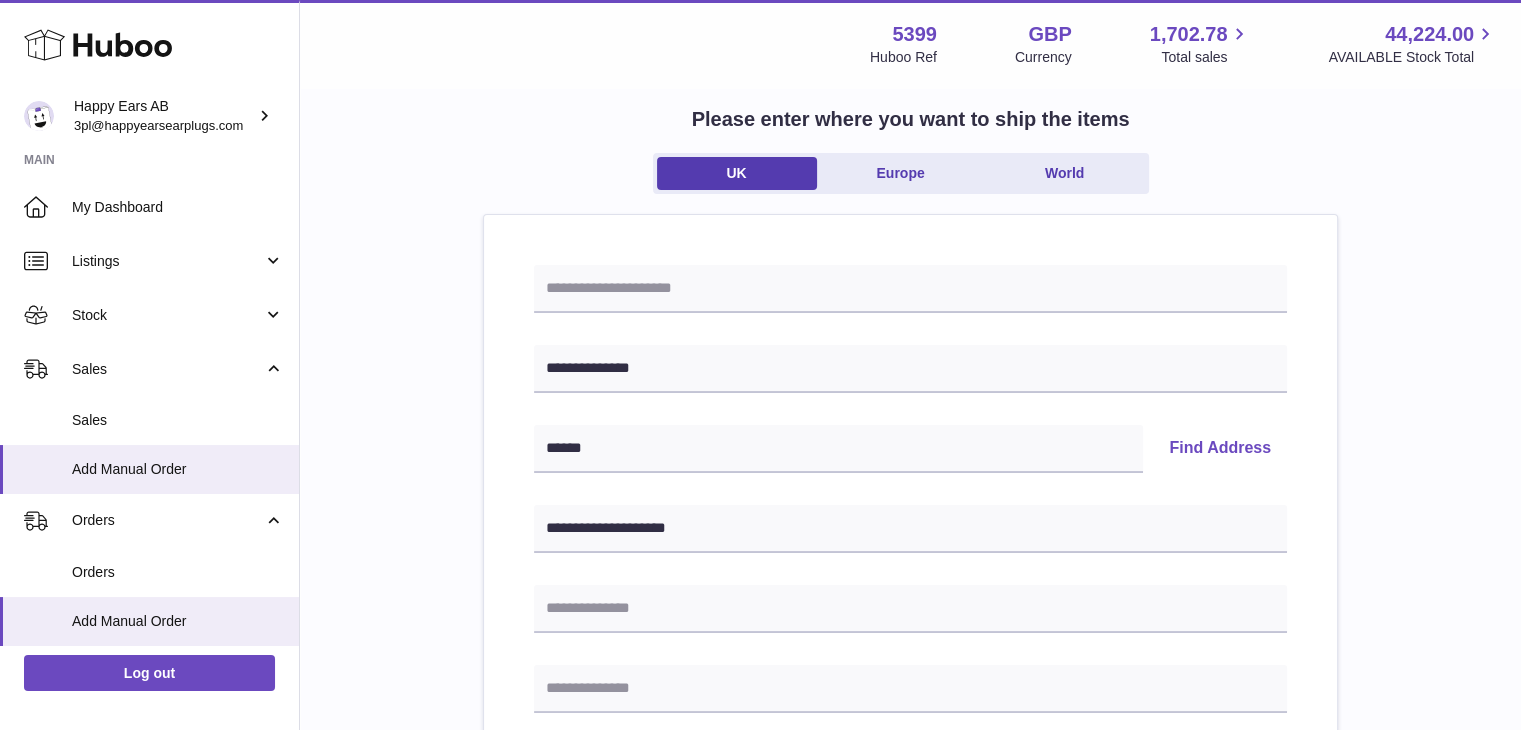 scroll, scrollTop: 111, scrollLeft: 0, axis: vertical 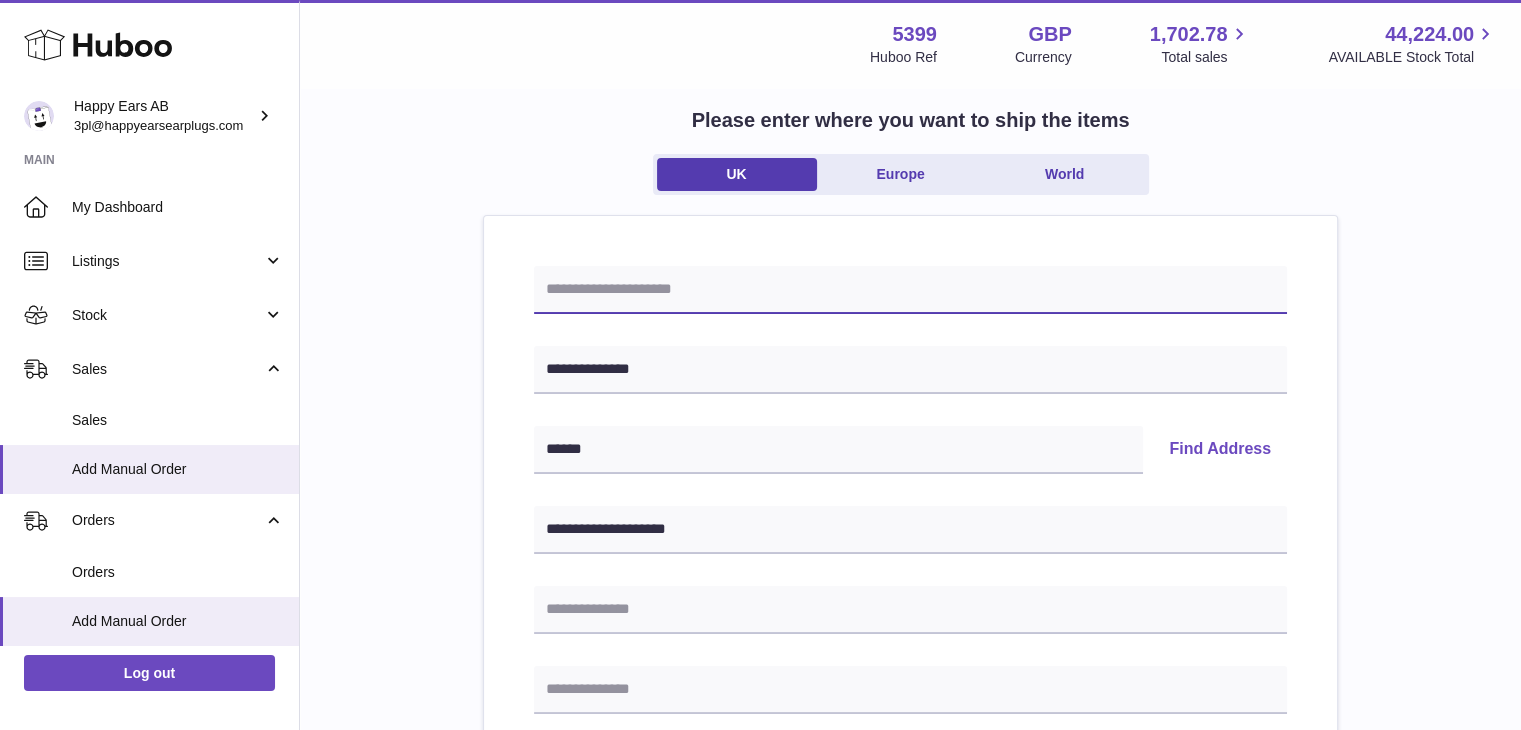 click at bounding box center (910, 290) 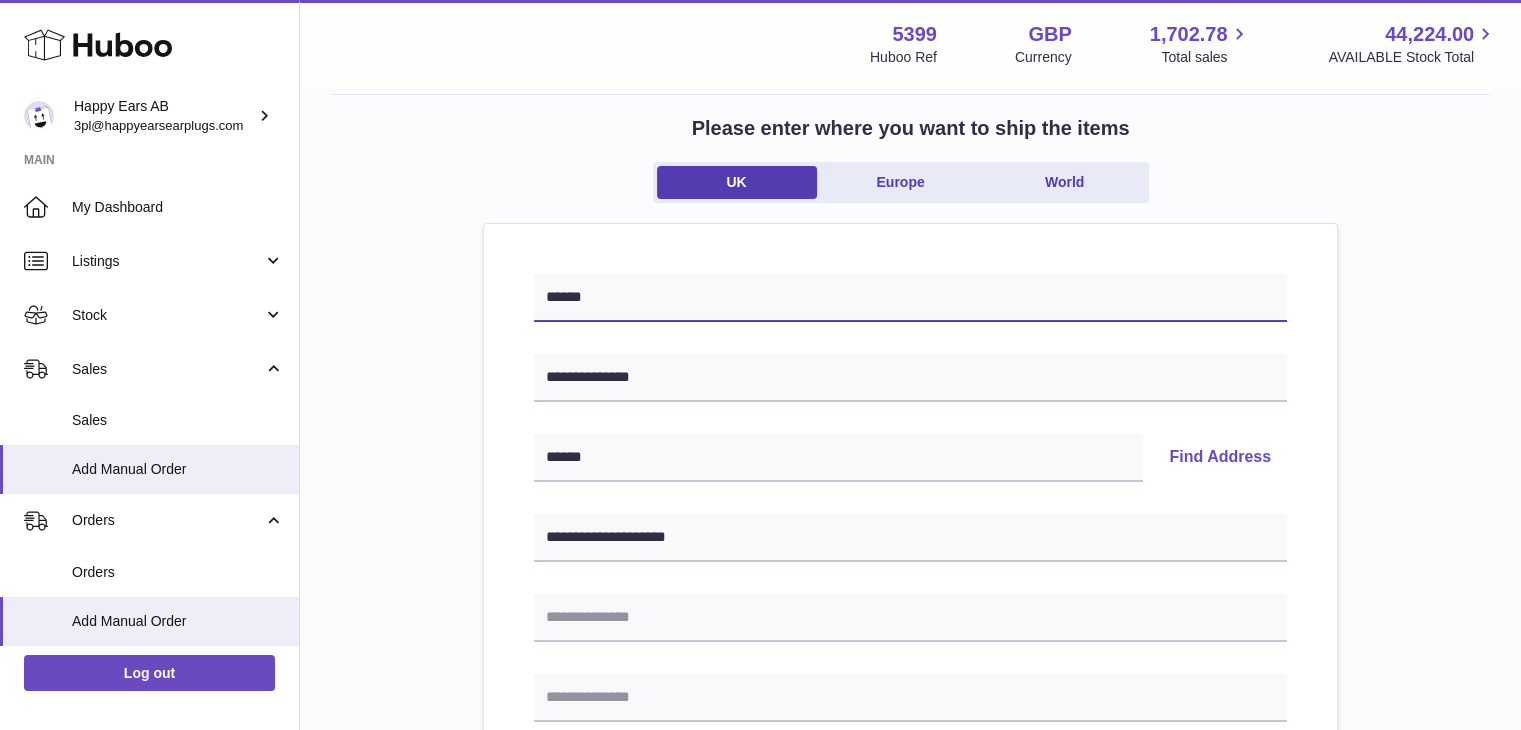 scroll, scrollTop: 96, scrollLeft: 0, axis: vertical 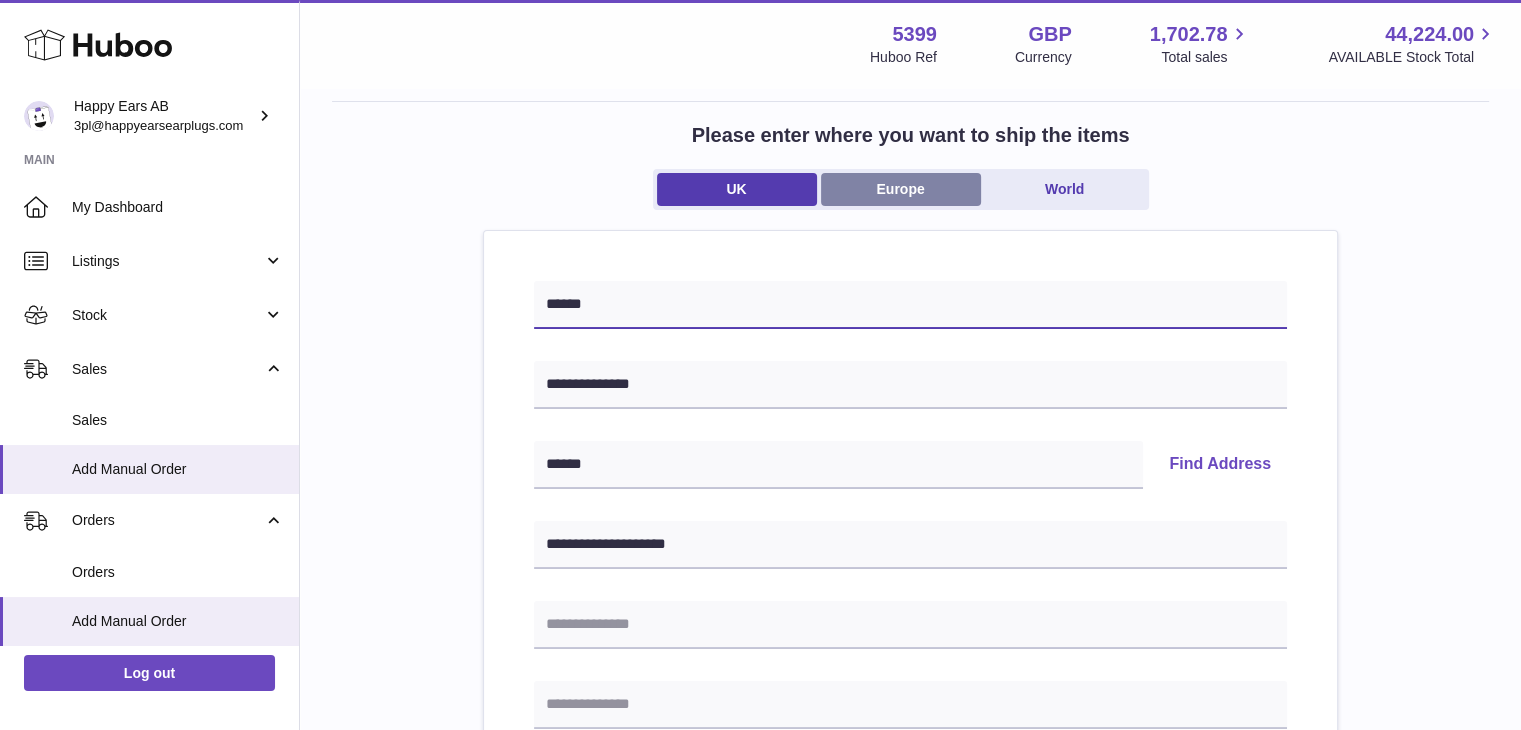 type on "******" 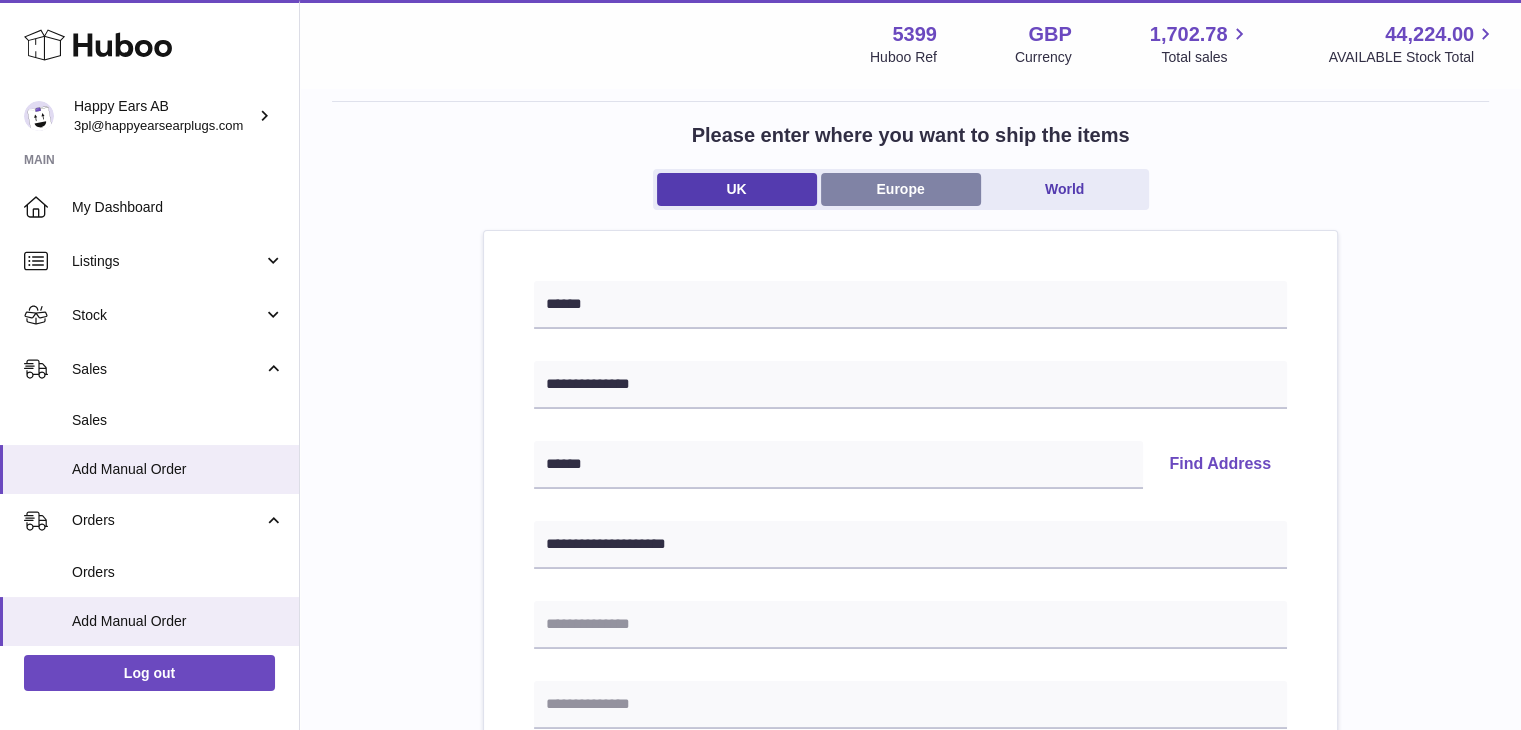 click on "Europe" at bounding box center (901, 189) 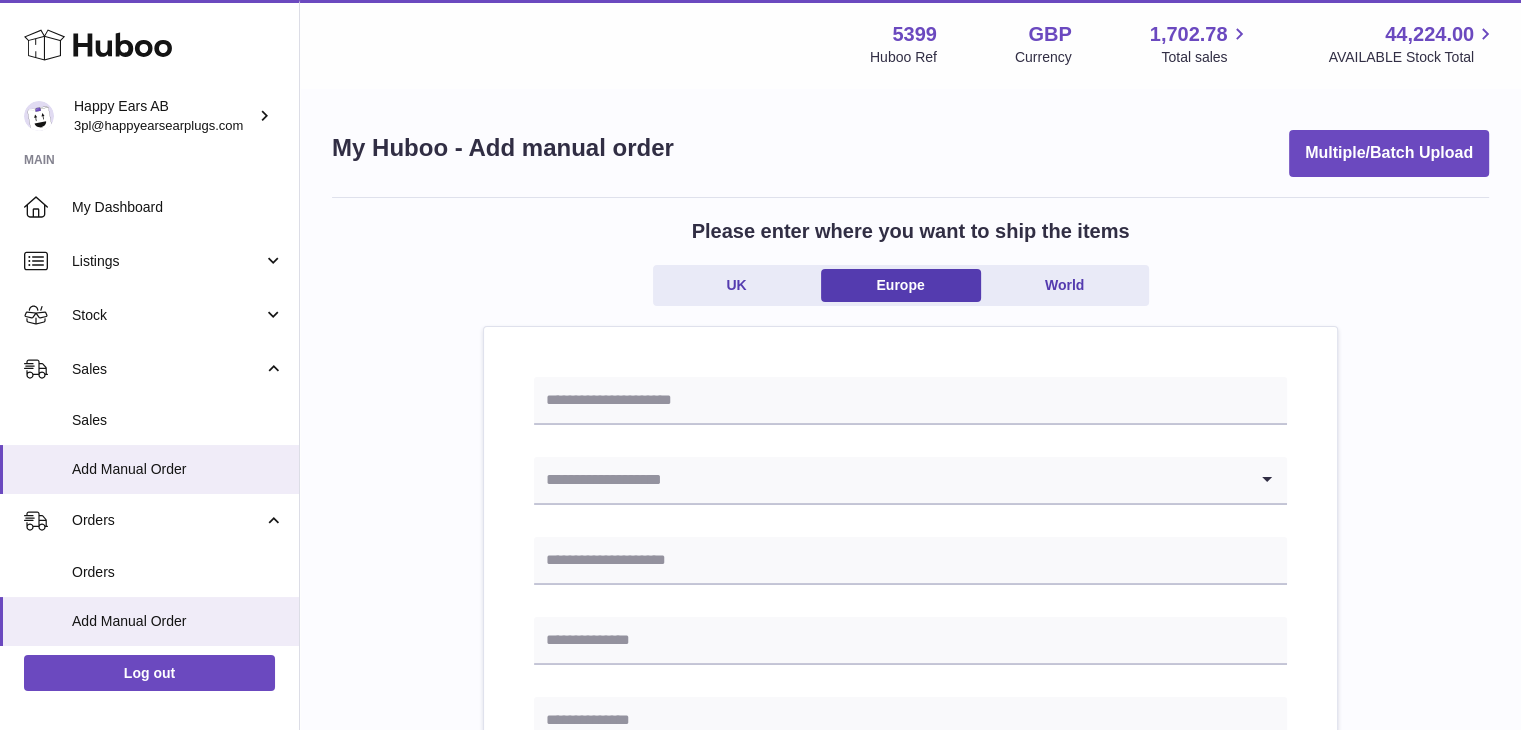 click at bounding box center (890, 480) 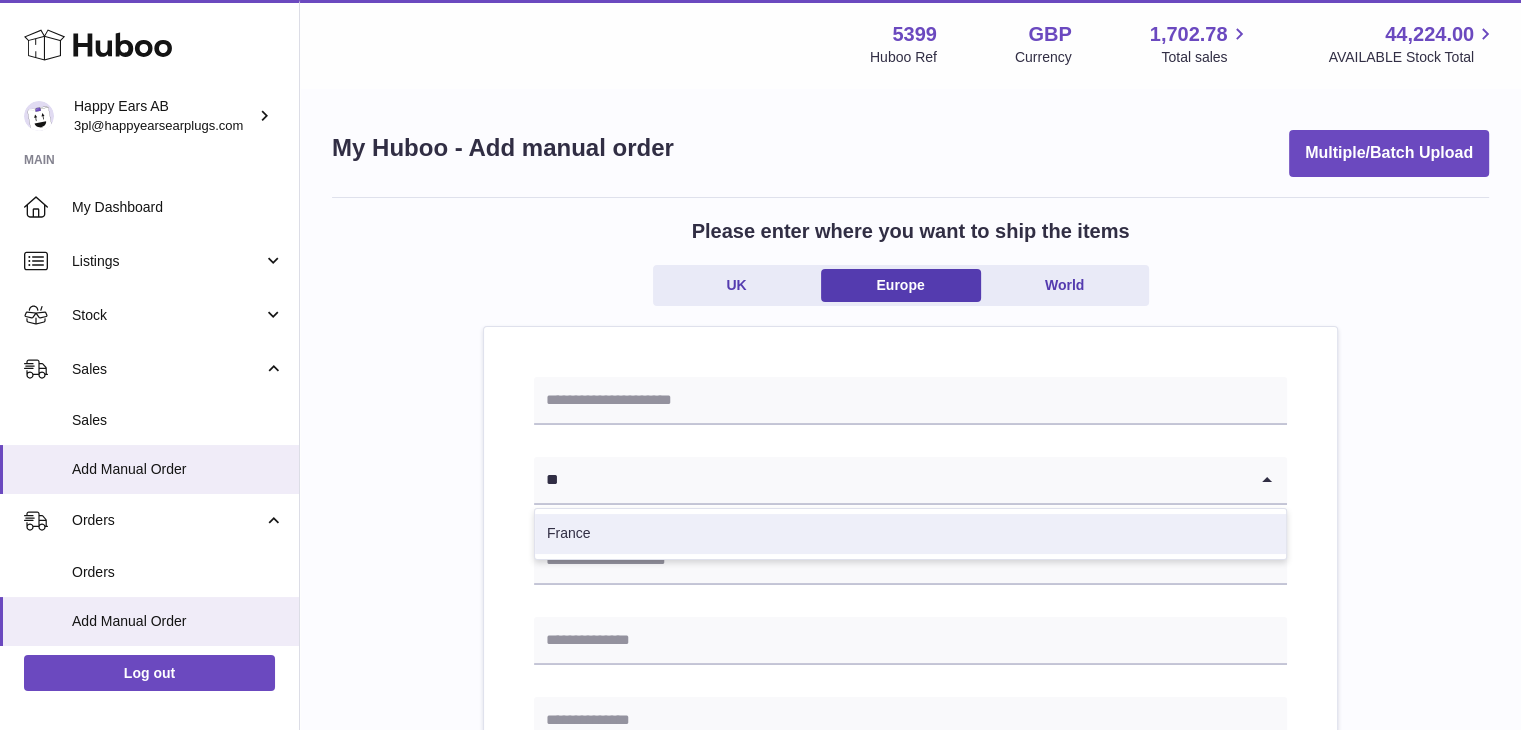 type on "**" 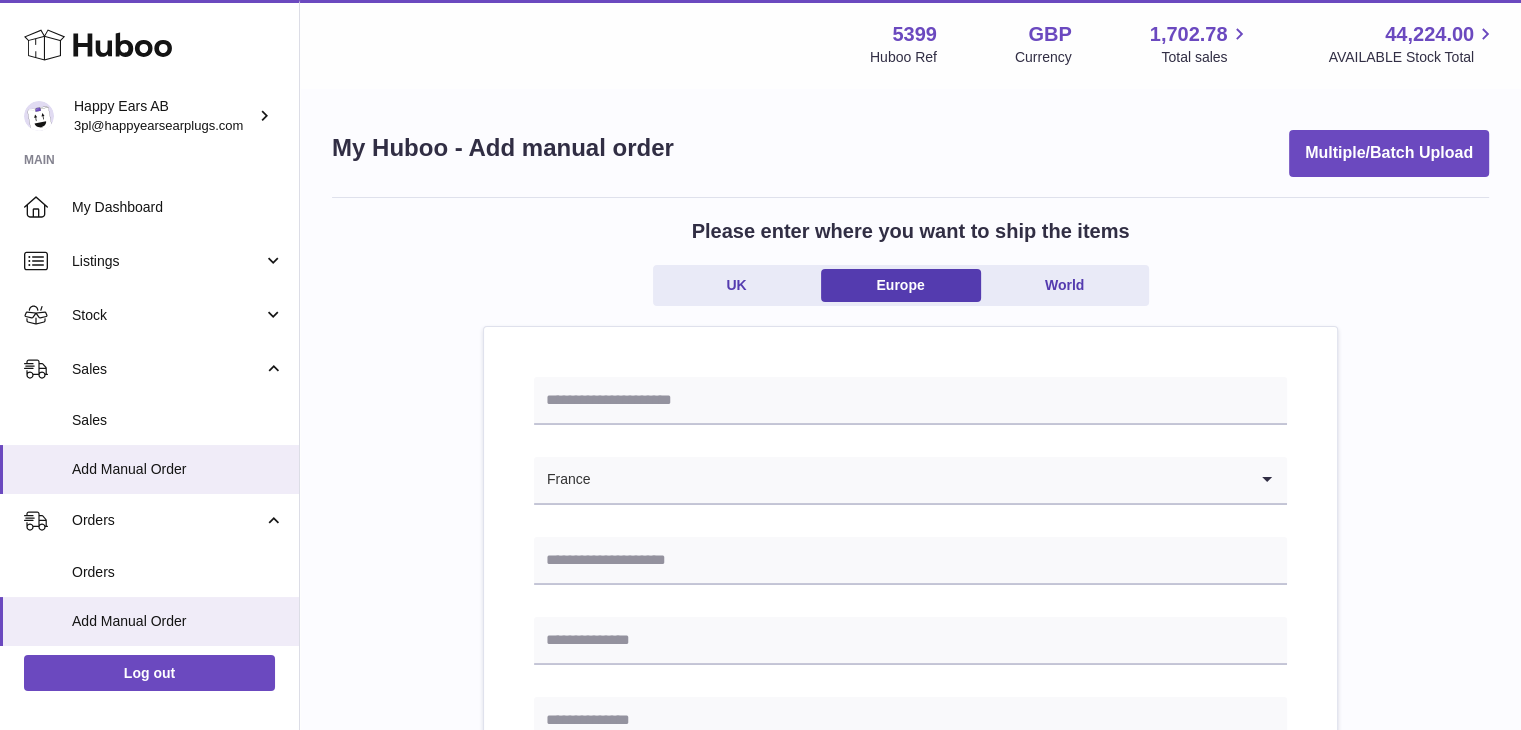click on "France
Loading...
Please enter how you want to ship             Loading...
You require an order to be fulfilled which is going directly to another business or retailer rather than directly to a consumer. Please ensure you have contacted our customer service department for further information relating to any associated costs and (order completion) timescales, before proceeding.
Optional extra fields             Loading...       This will appear on the packing slip. e.g. 'Please contact us through Amazon'
B2C
Loading..." at bounding box center [910, 981] 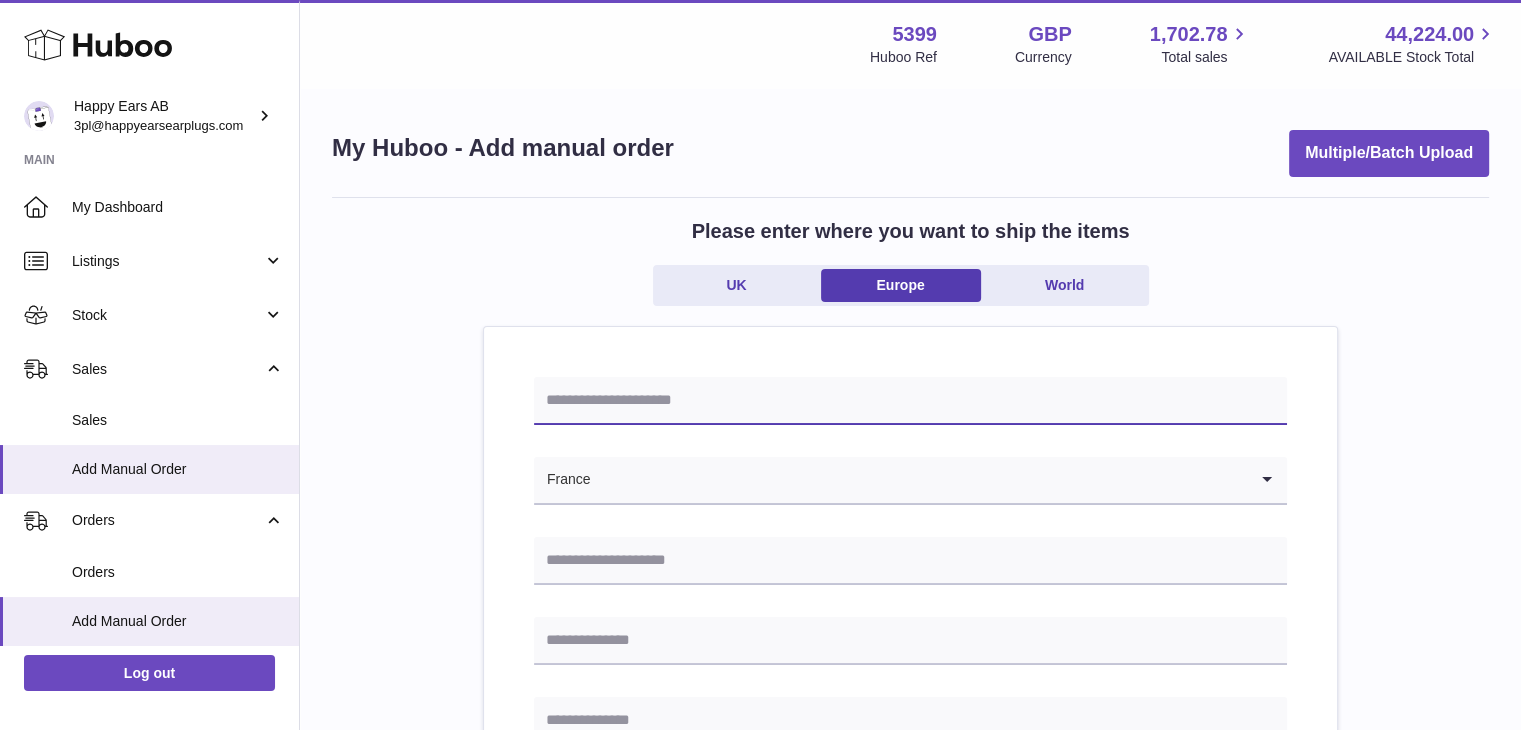 click at bounding box center [910, 401] 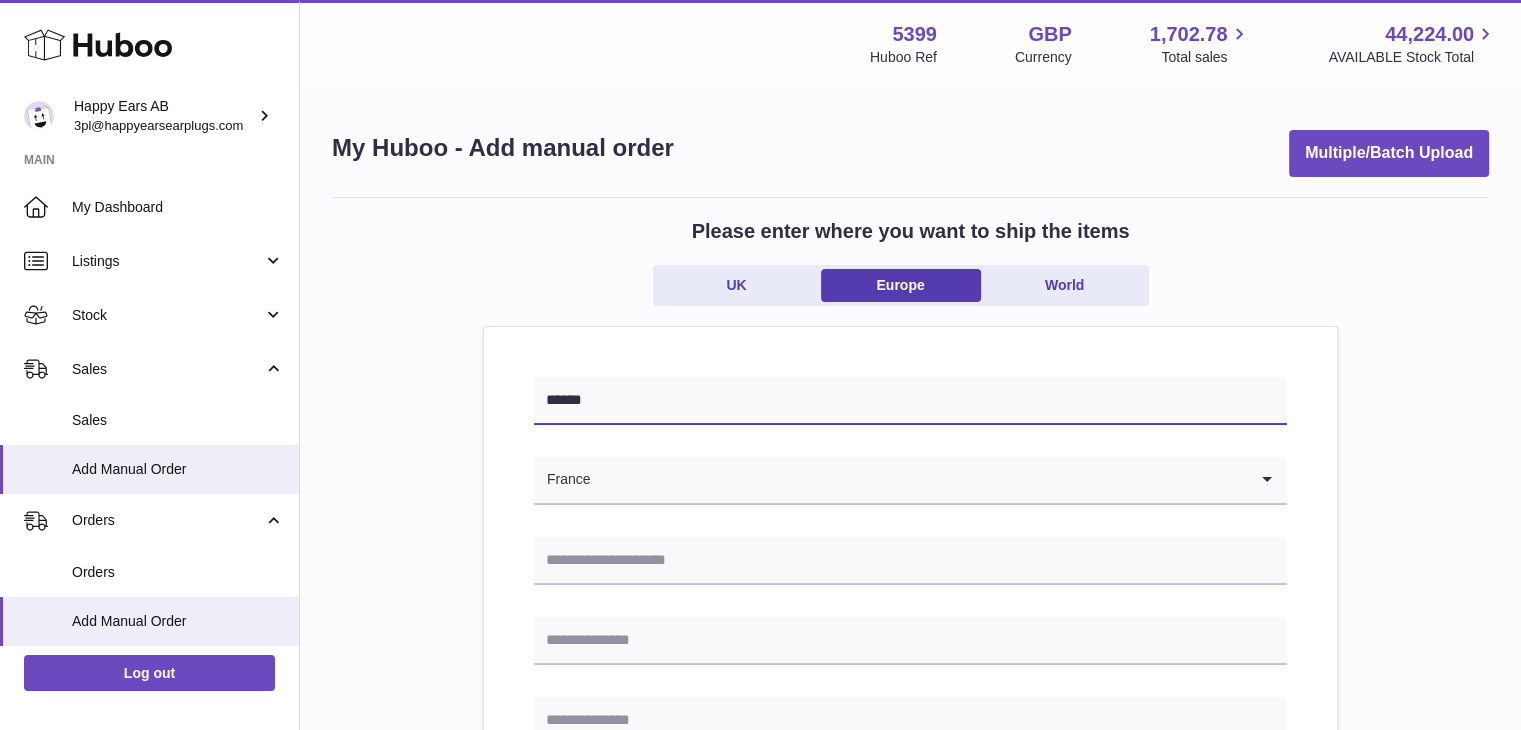 type on "******" 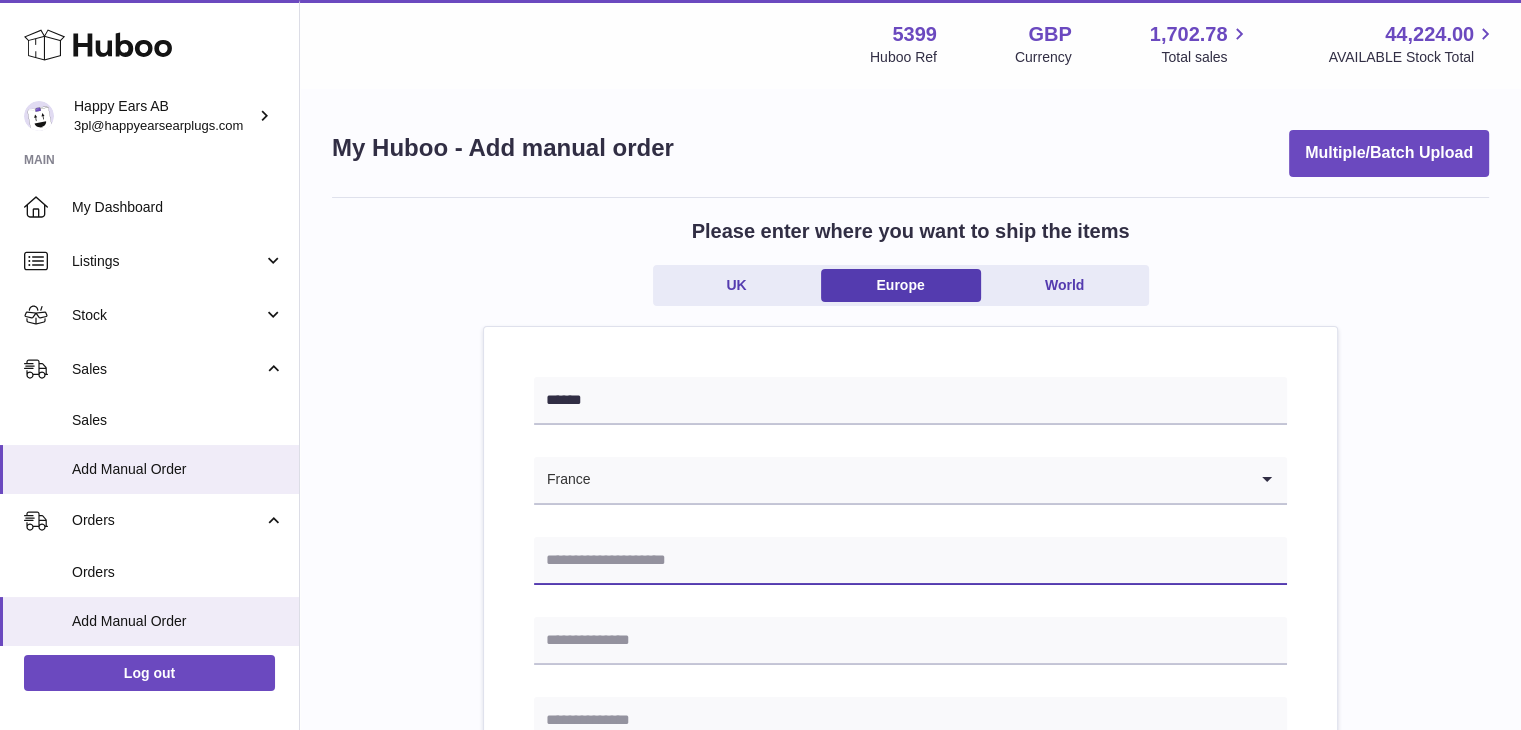 click at bounding box center (910, 561) 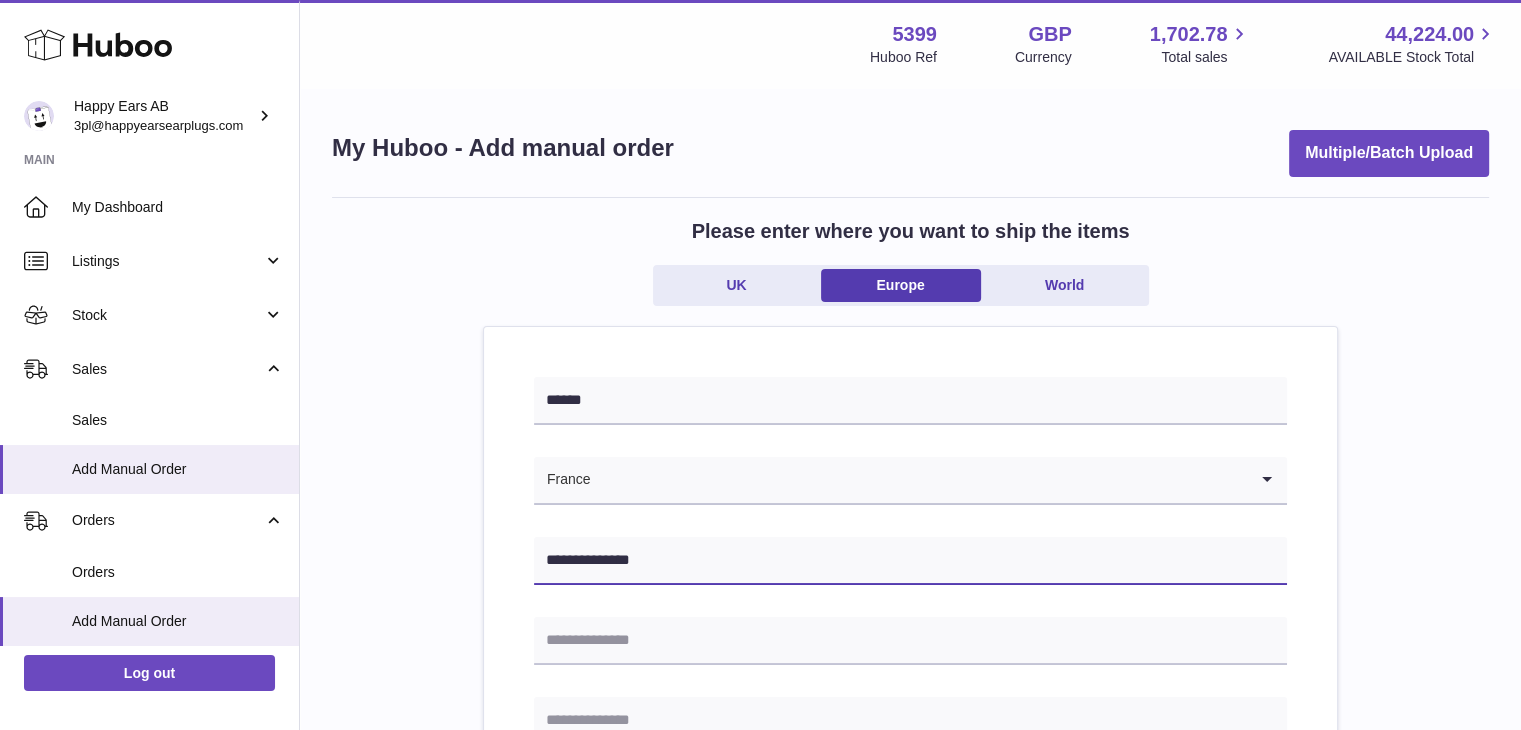 type on "**********" 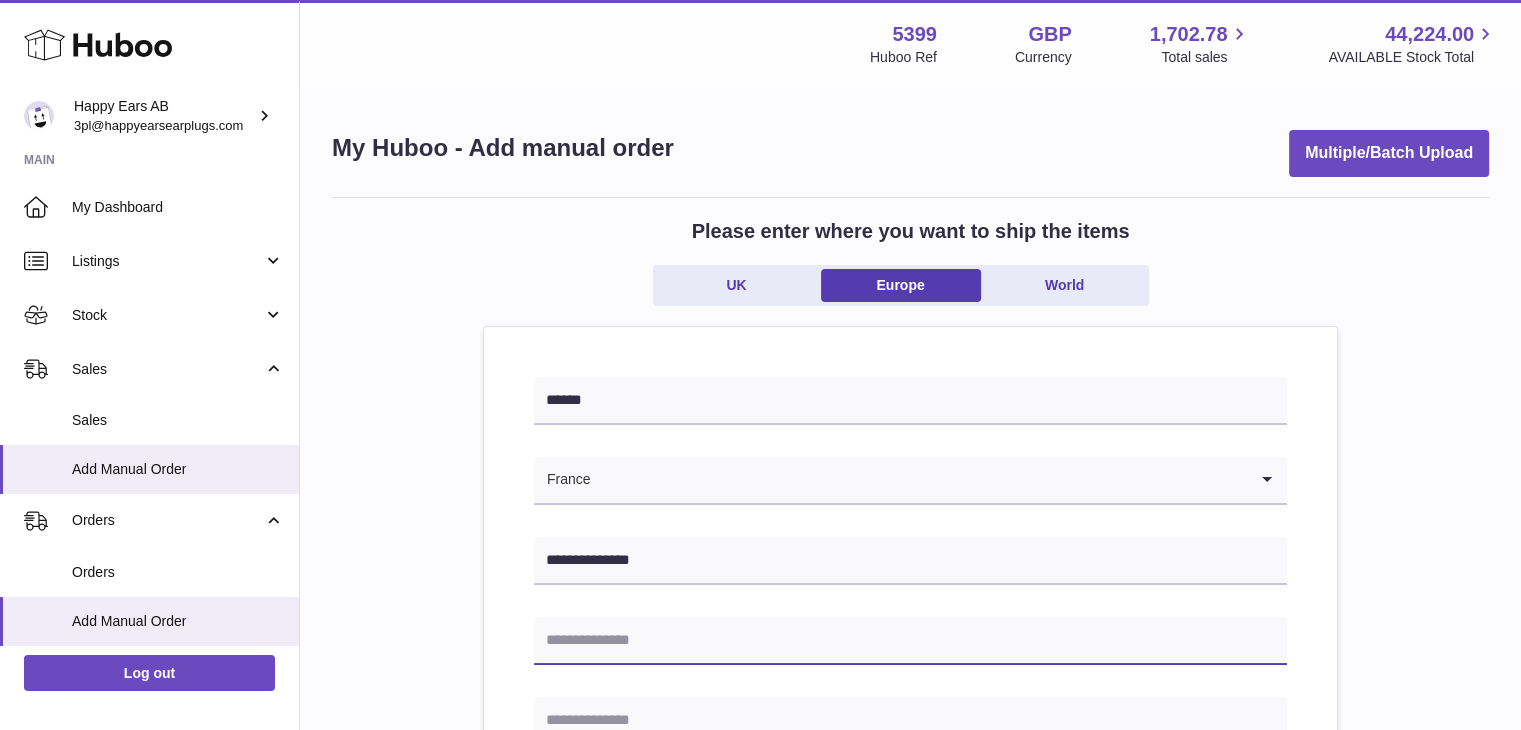 click at bounding box center [910, 641] 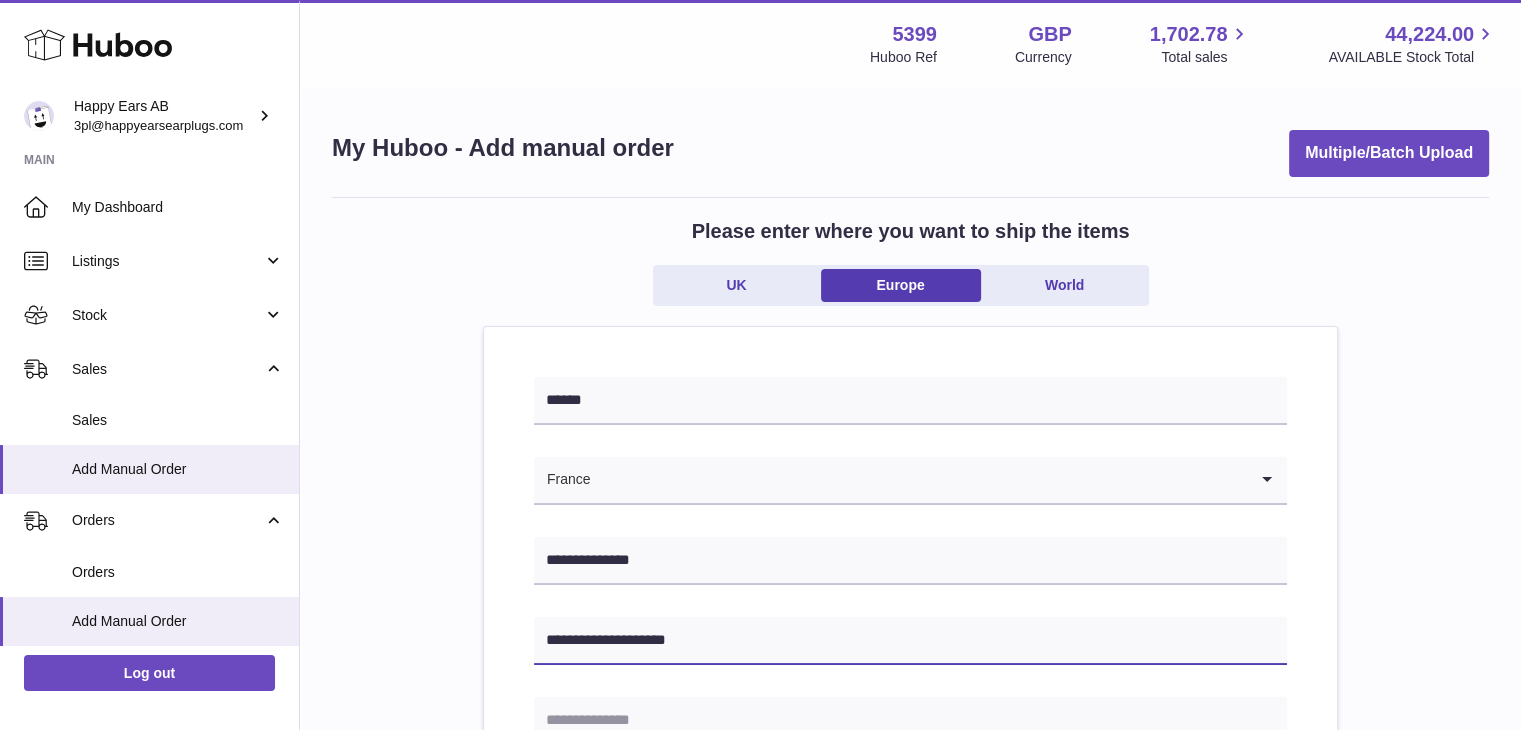type on "**********" 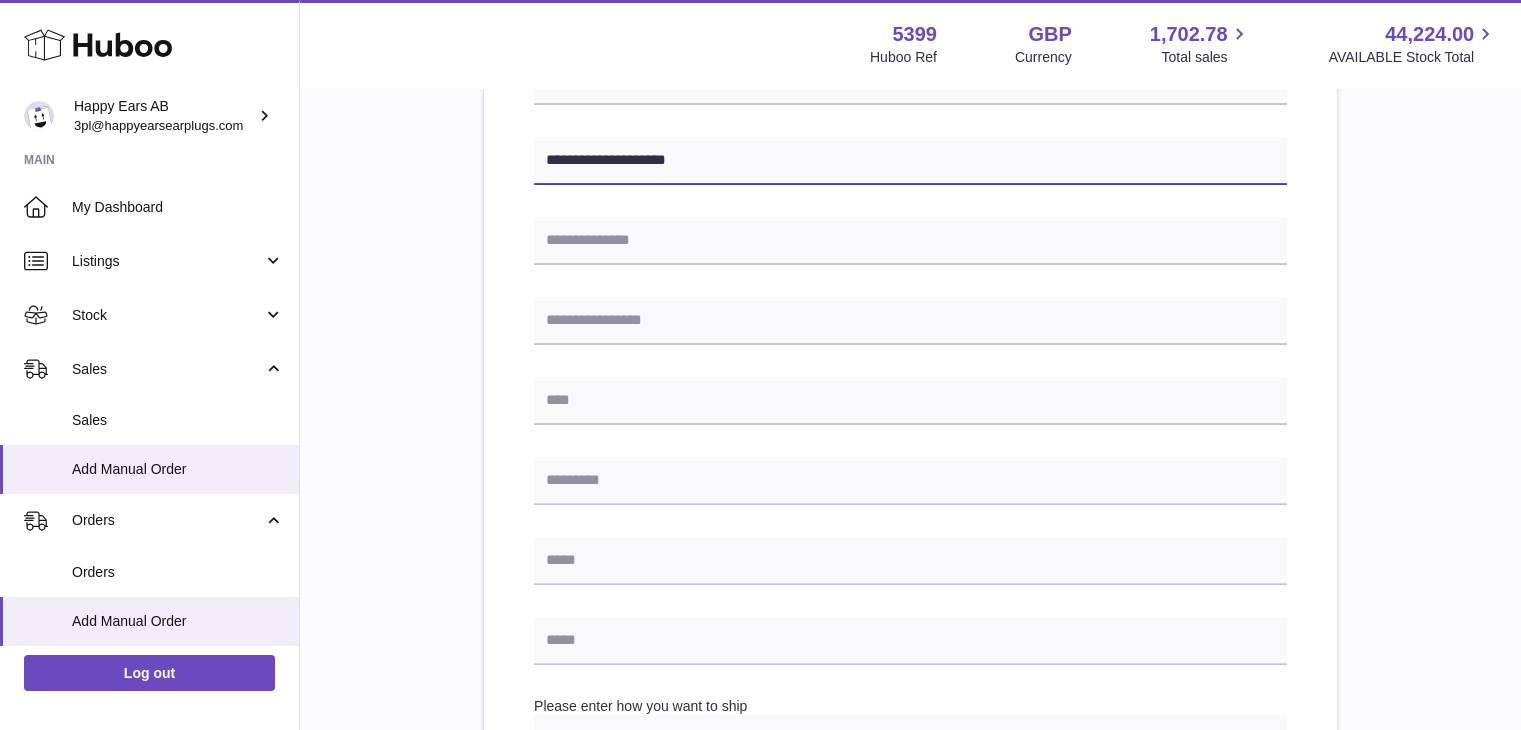 scroll, scrollTop: 480, scrollLeft: 0, axis: vertical 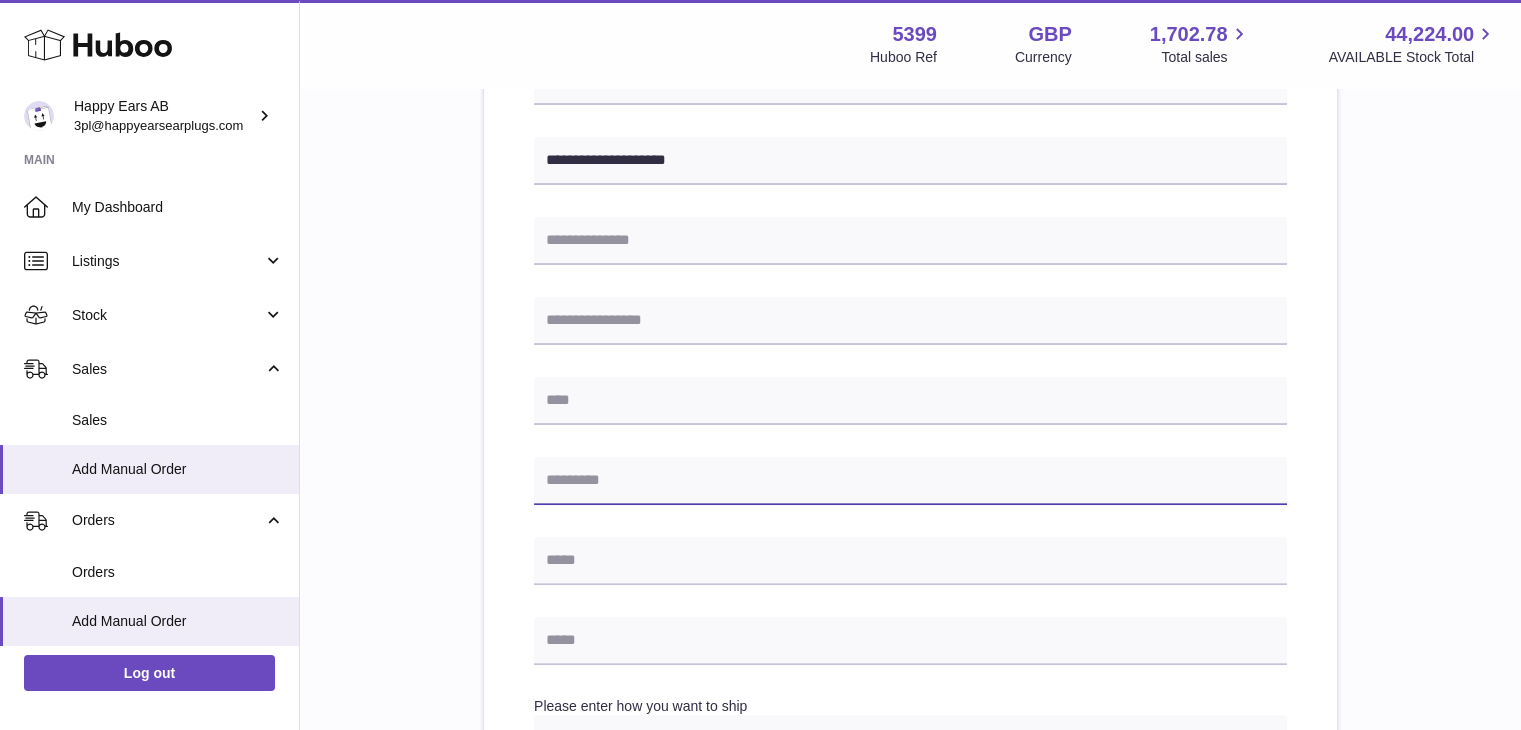click at bounding box center (910, 481) 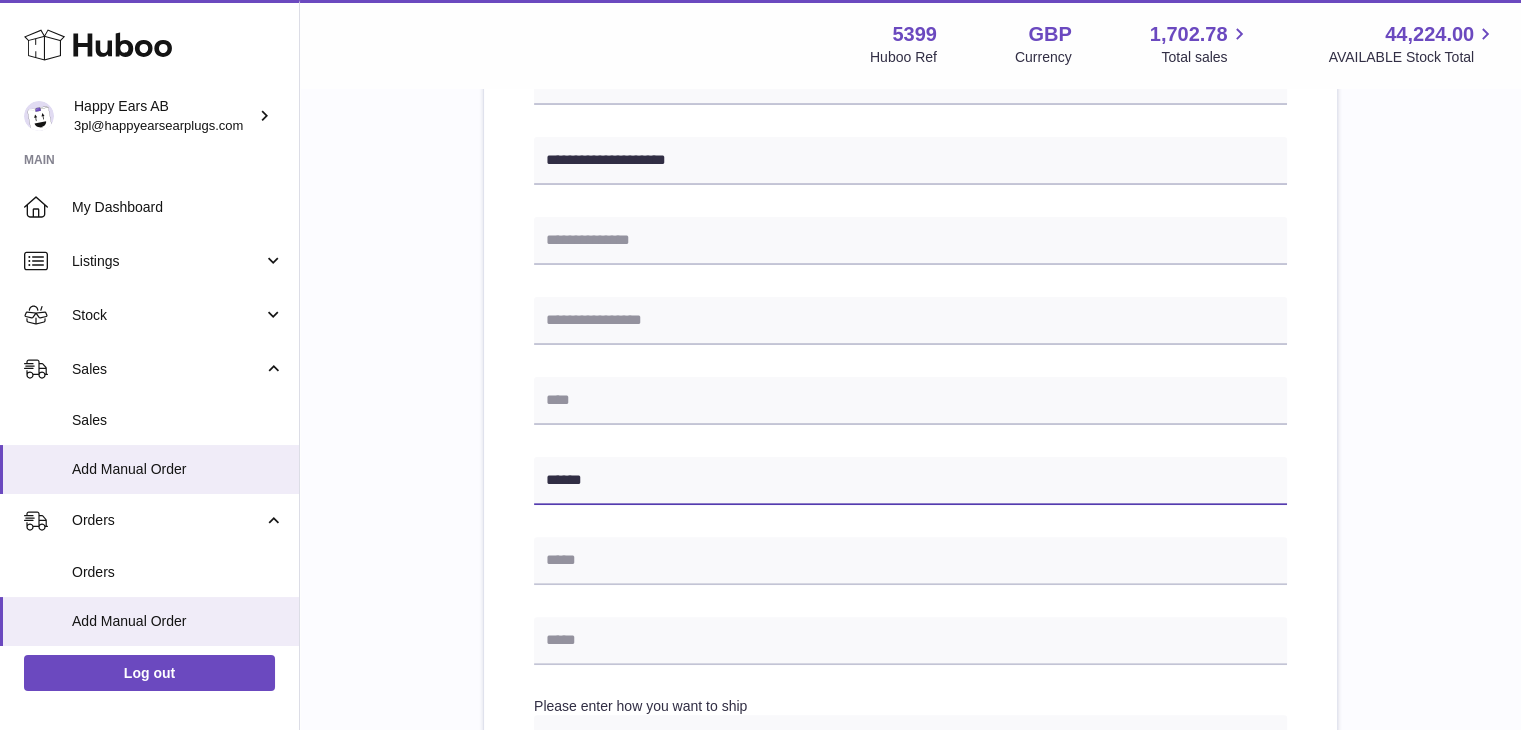type on "*****" 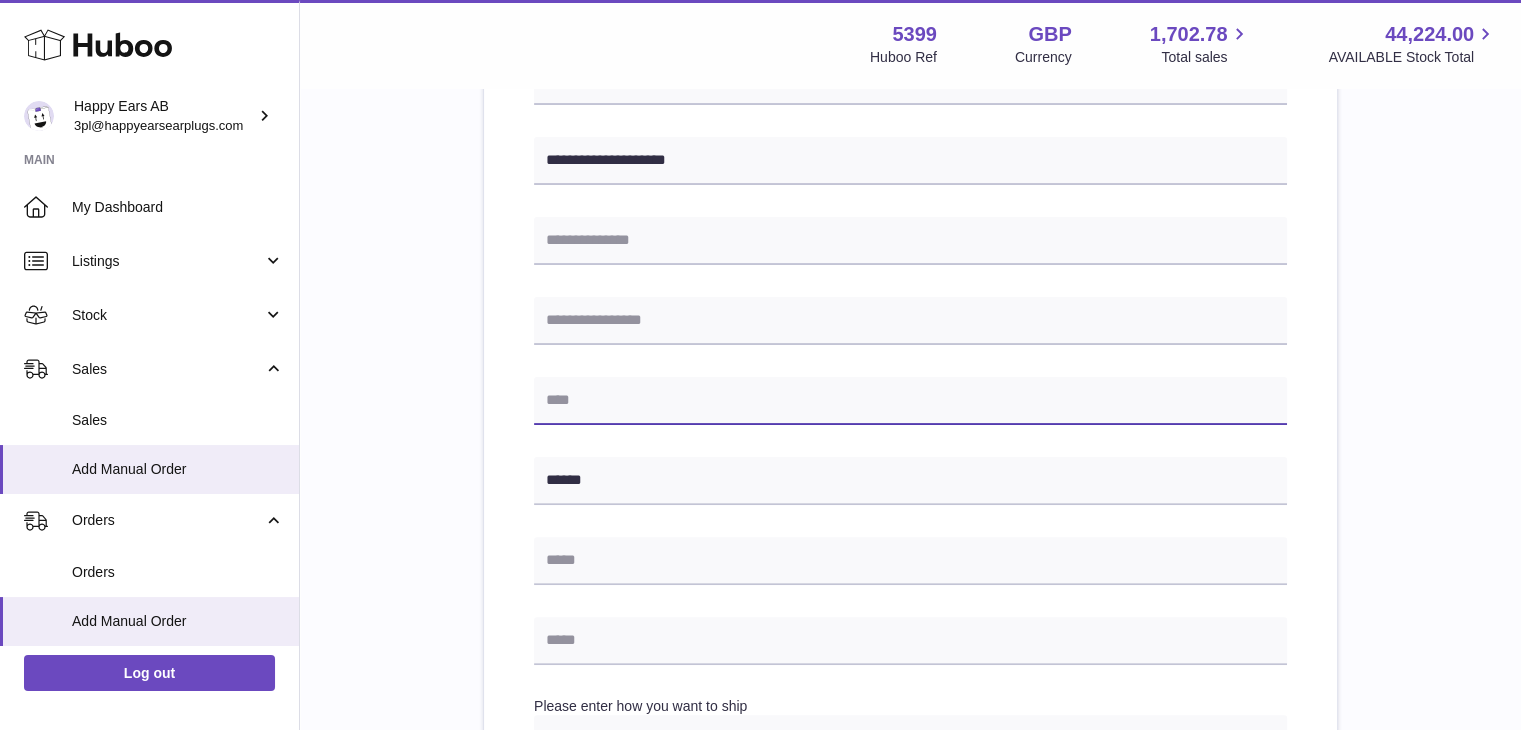 click at bounding box center (910, 401) 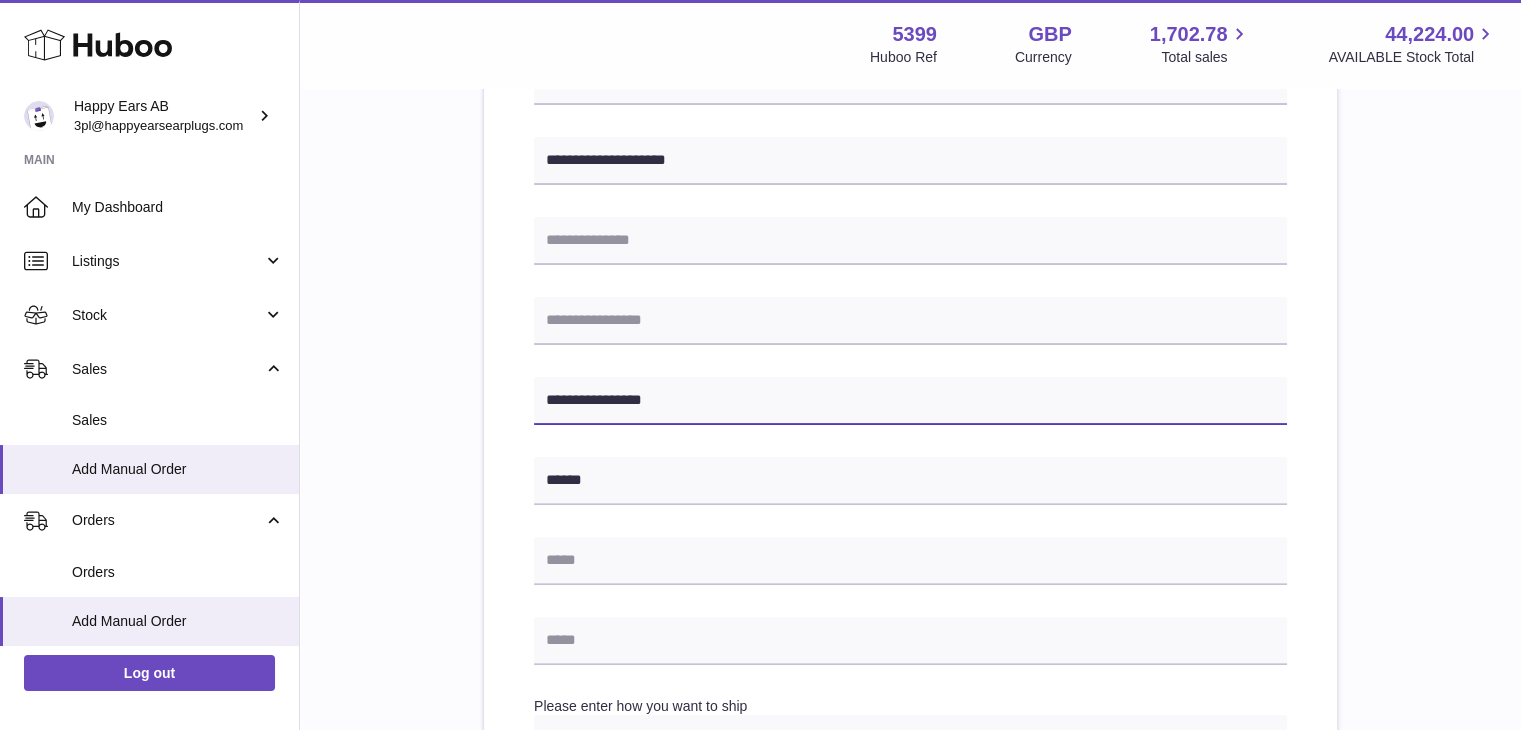 type on "**********" 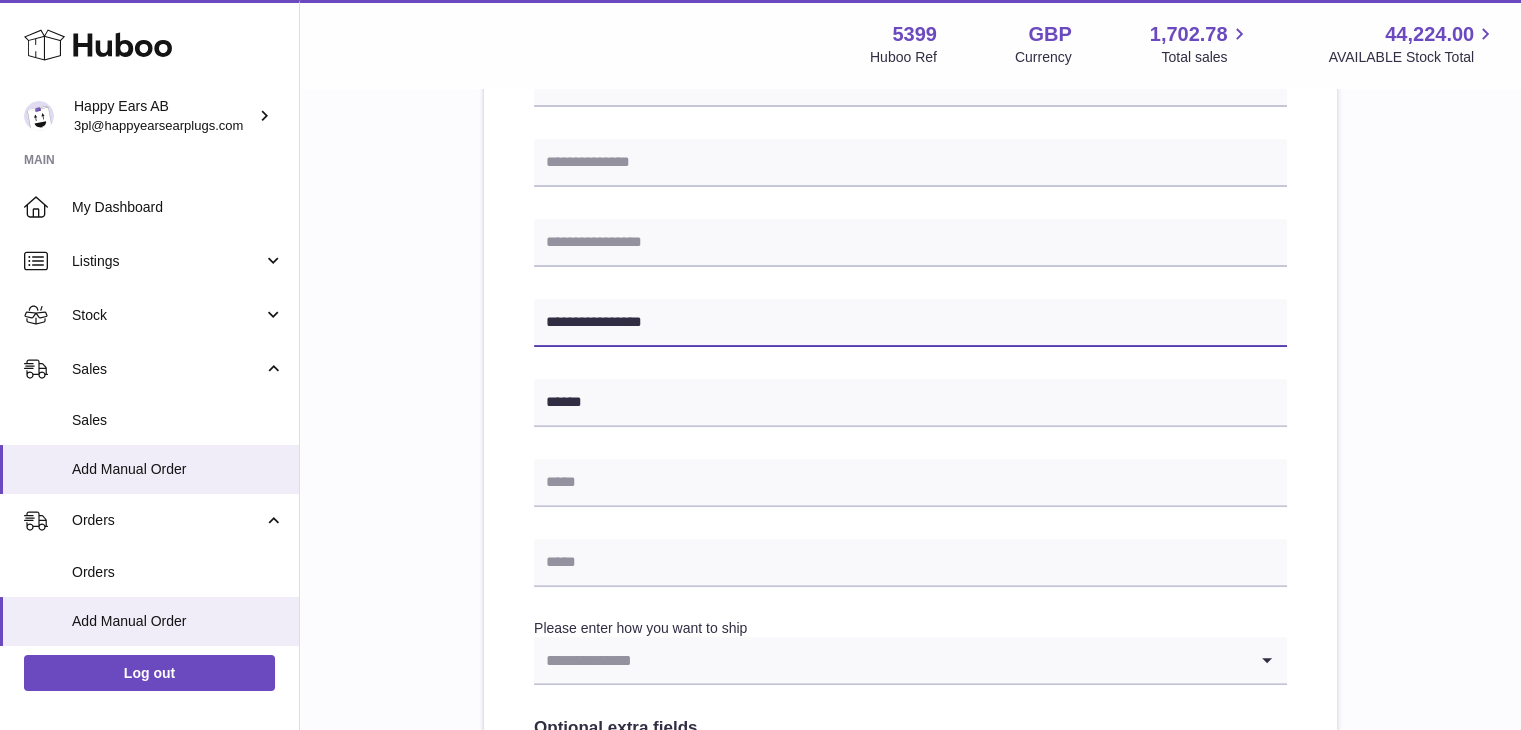 scroll, scrollTop: 559, scrollLeft: 0, axis: vertical 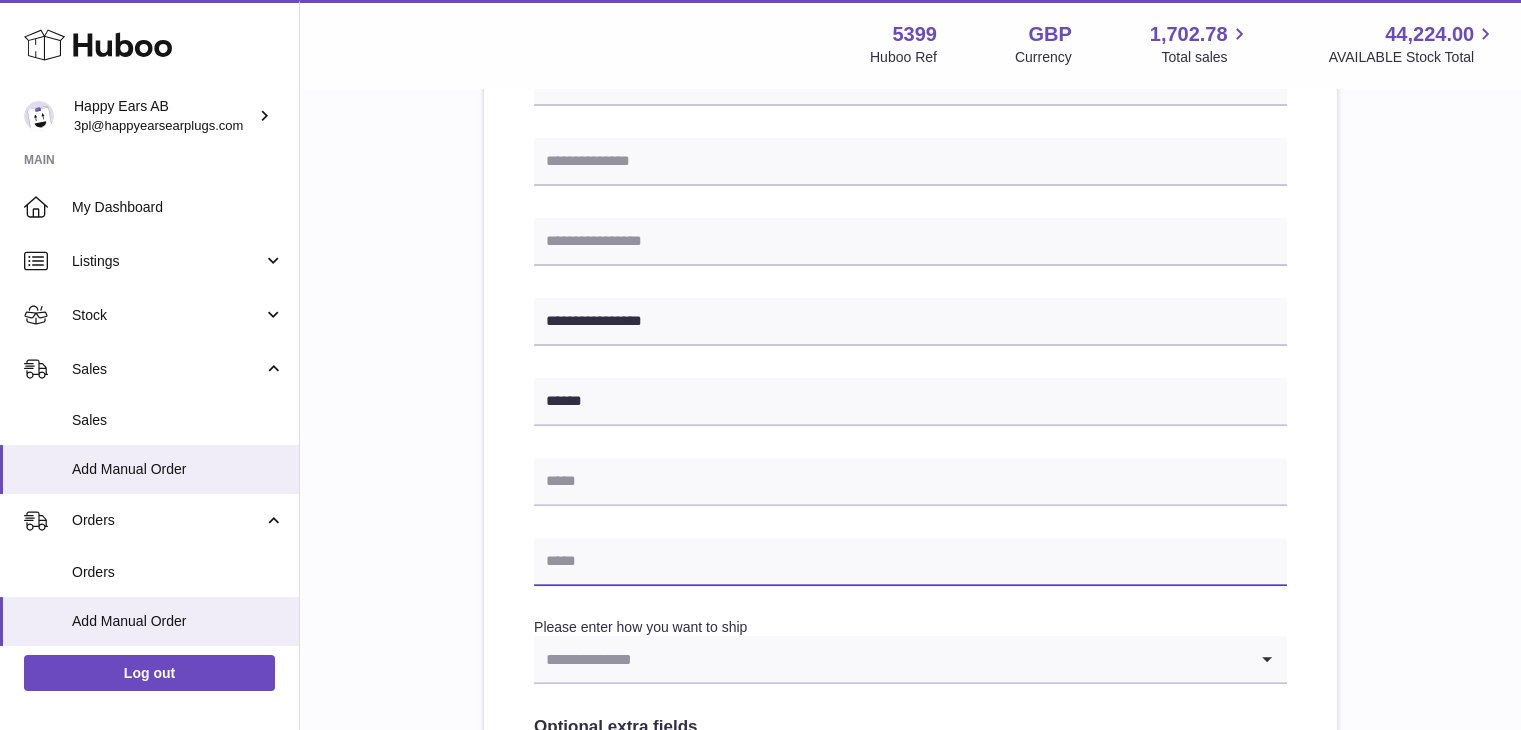 click at bounding box center [910, 562] 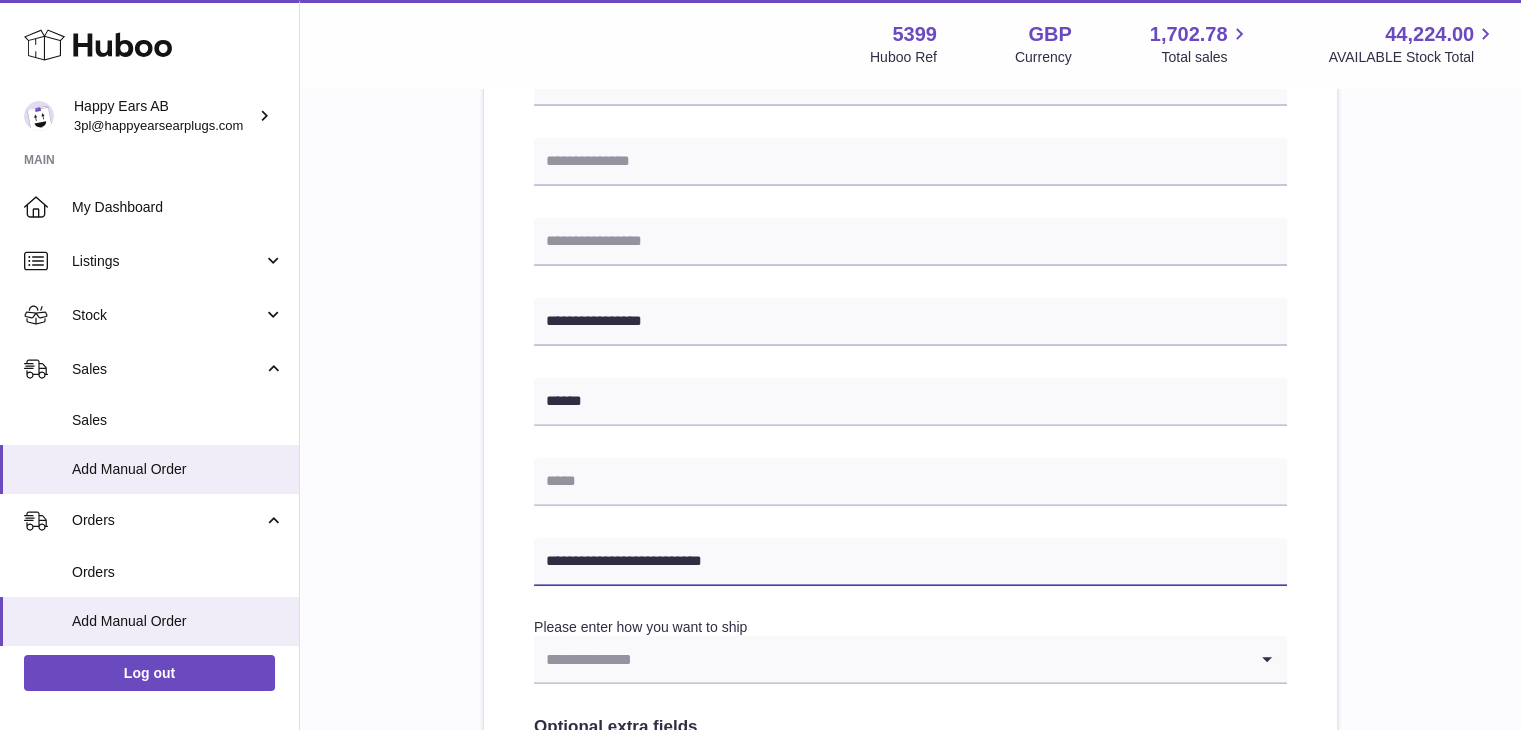 type on "**********" 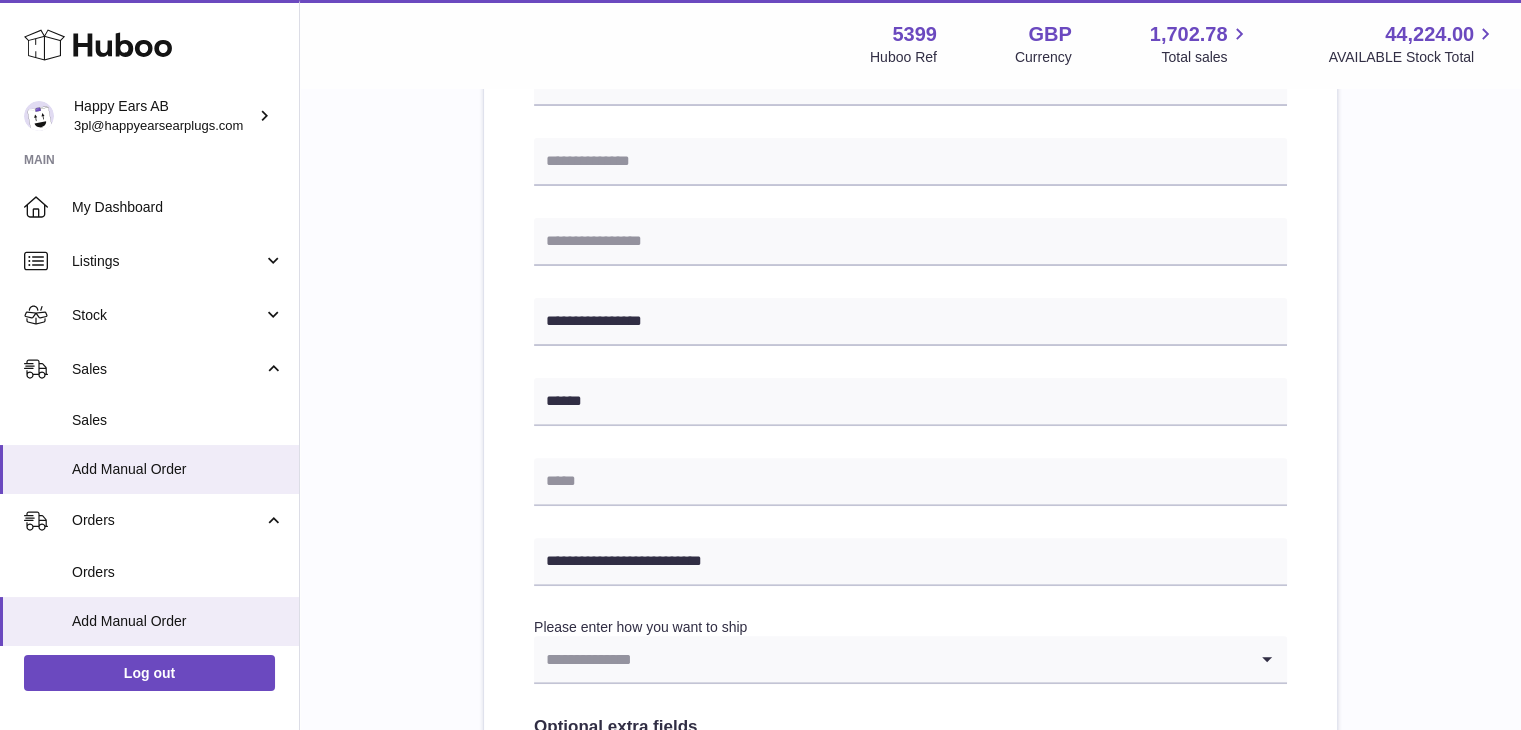 click on "**********" at bounding box center (910, 386) 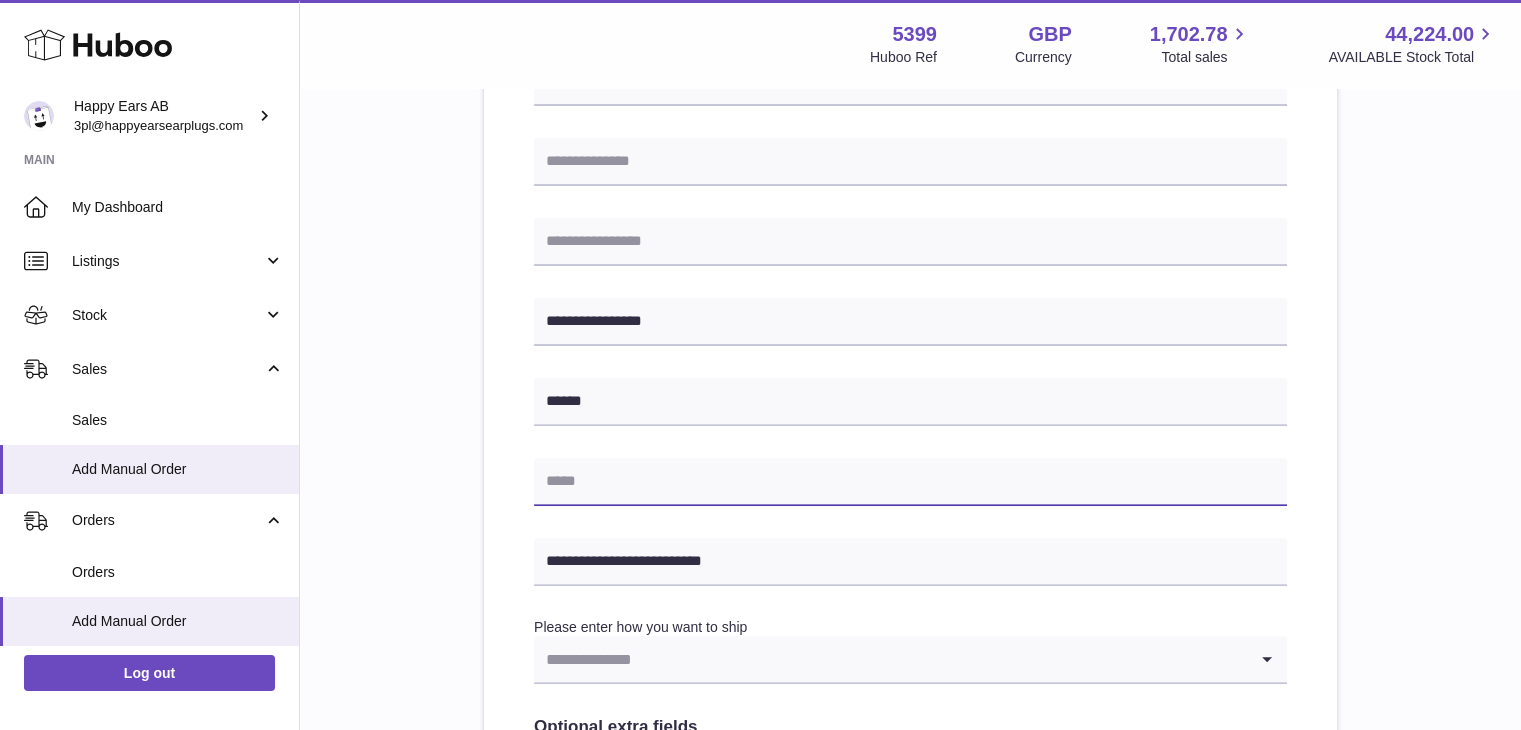 click at bounding box center [910, 482] 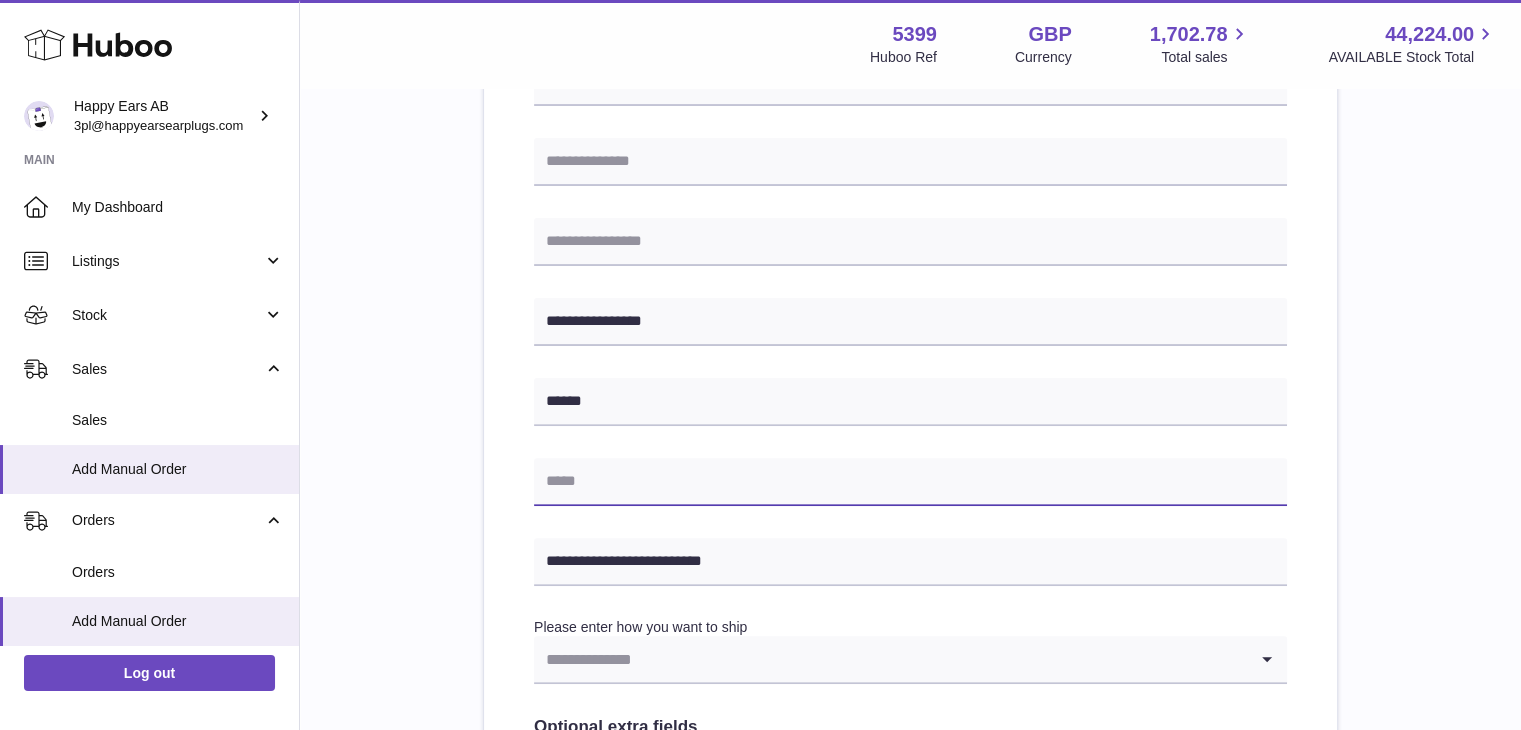 type on "*" 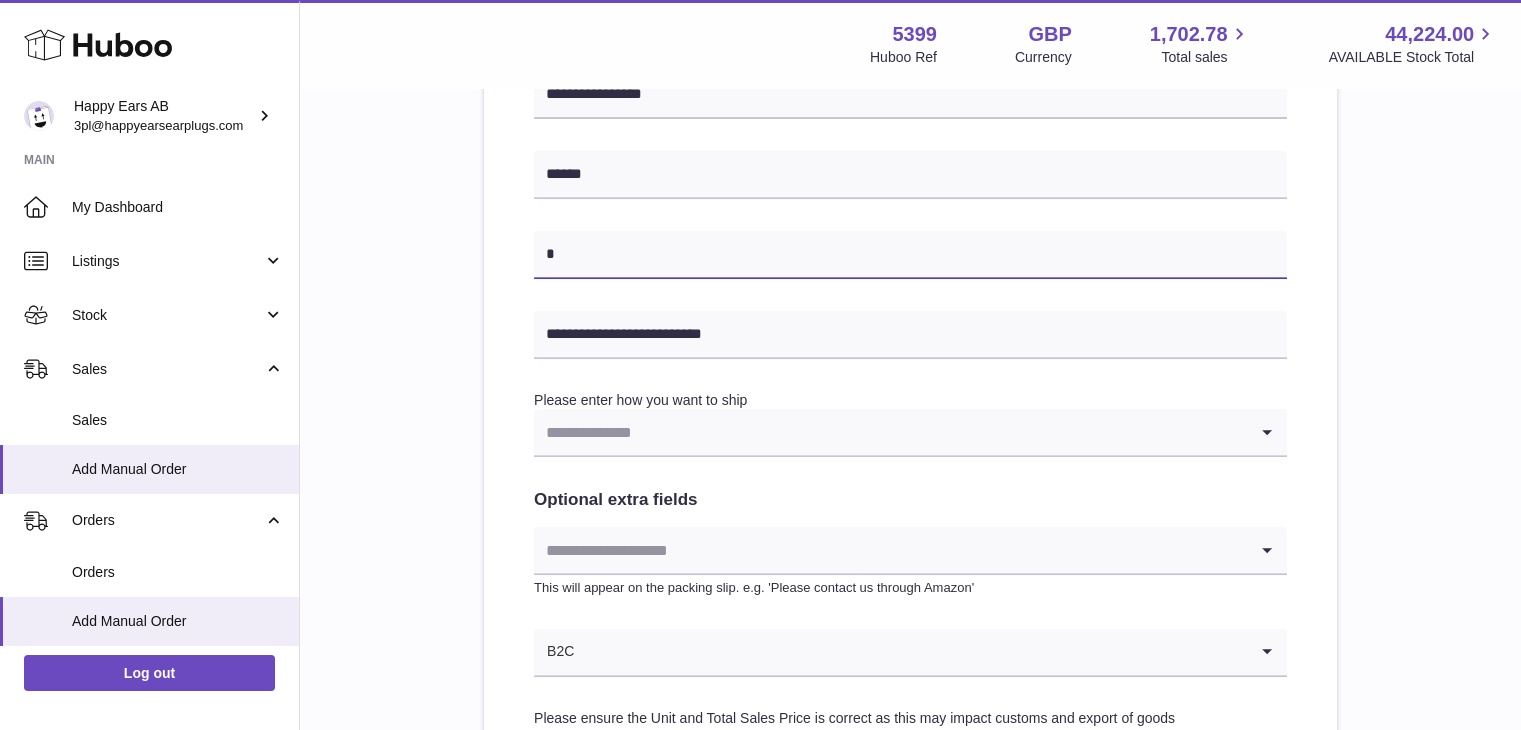 scroll, scrollTop: 787, scrollLeft: 0, axis: vertical 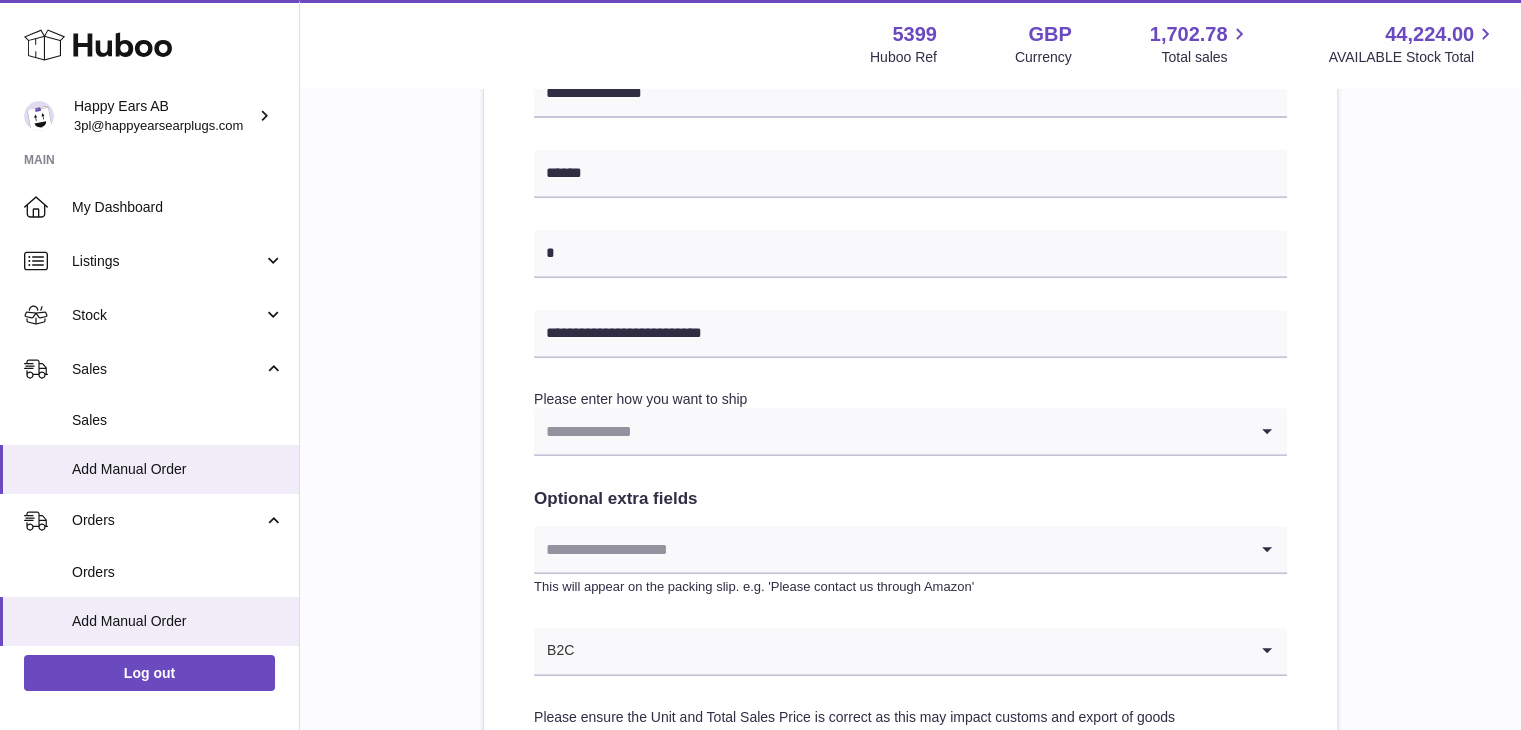 click at bounding box center [890, 431] 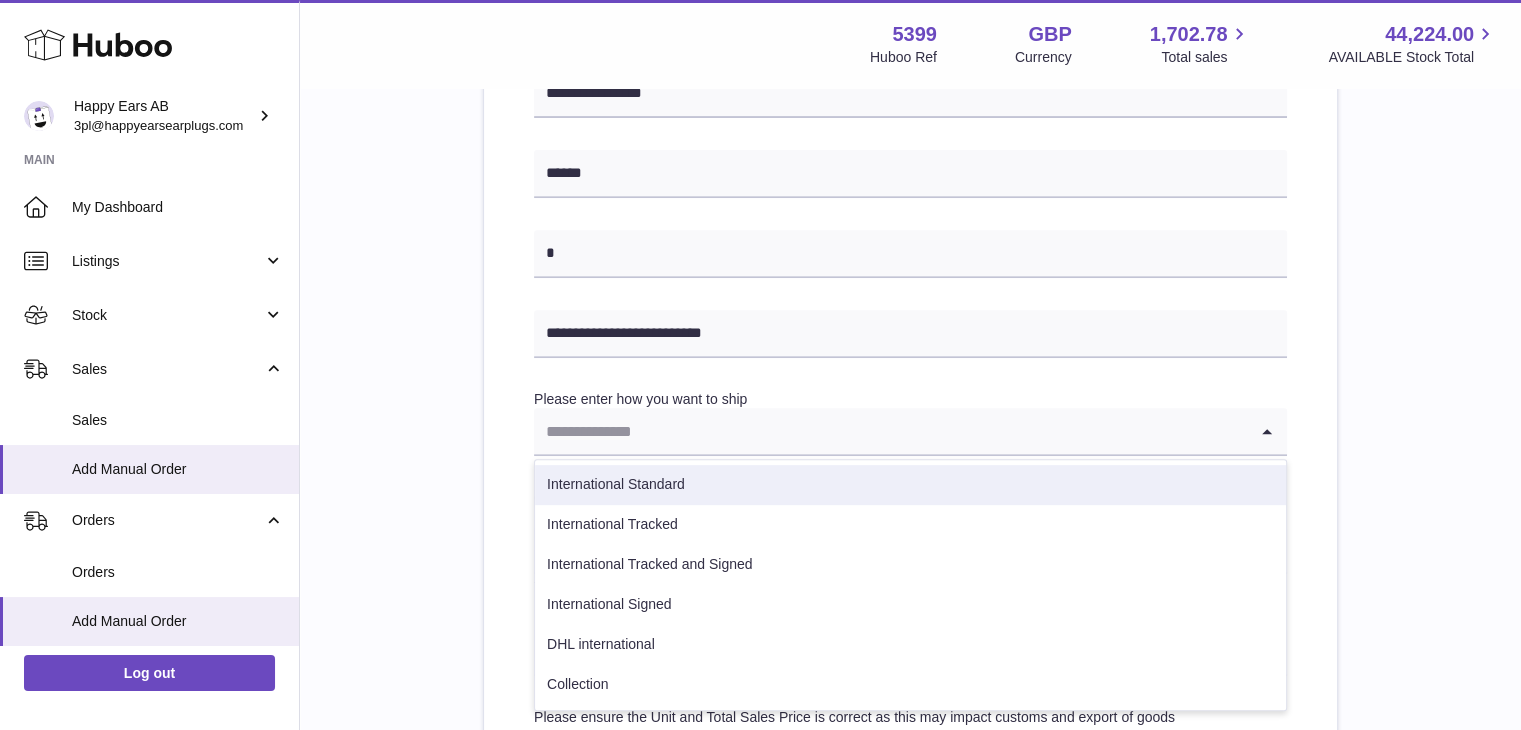 click on "International Standard" at bounding box center [910, 485] 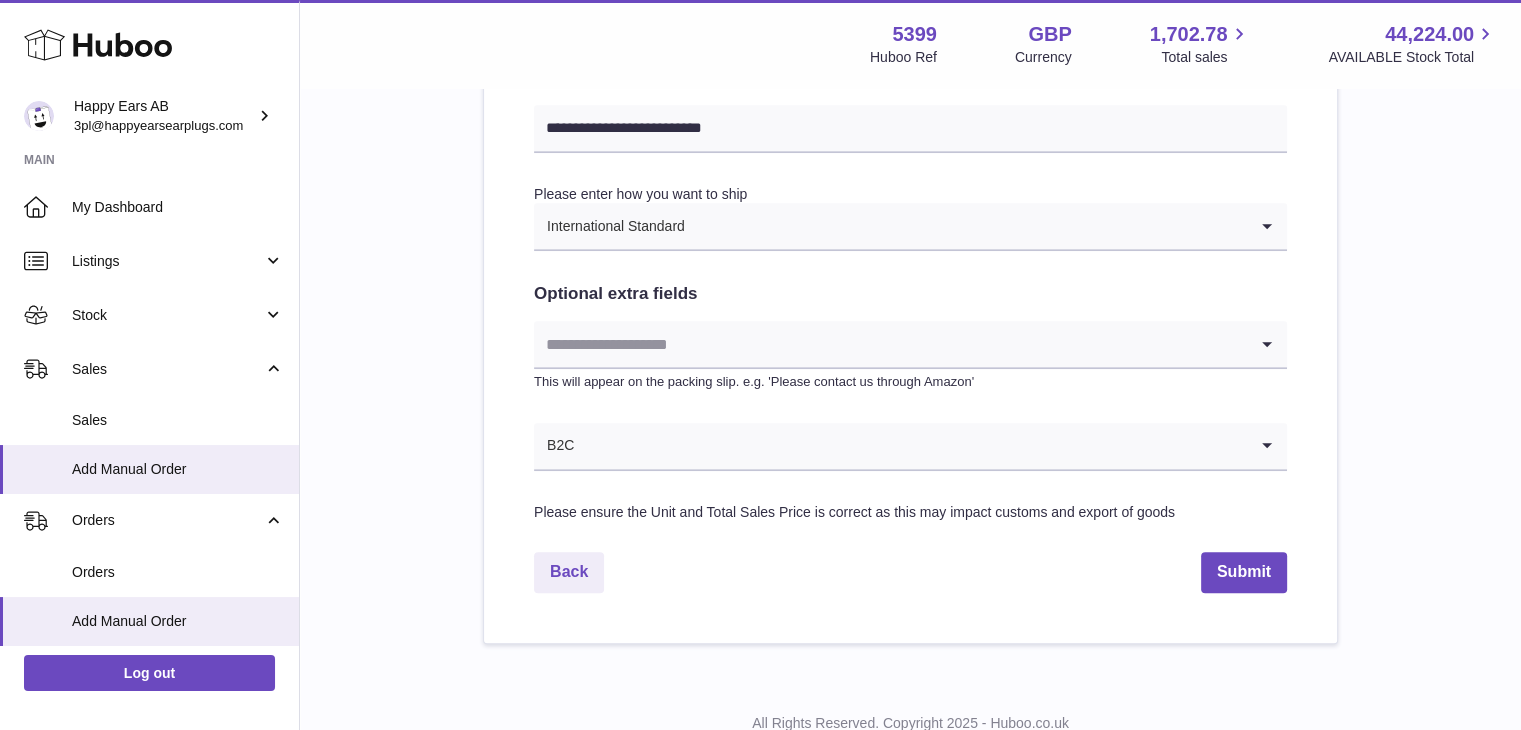 scroll, scrollTop: 1020, scrollLeft: 0, axis: vertical 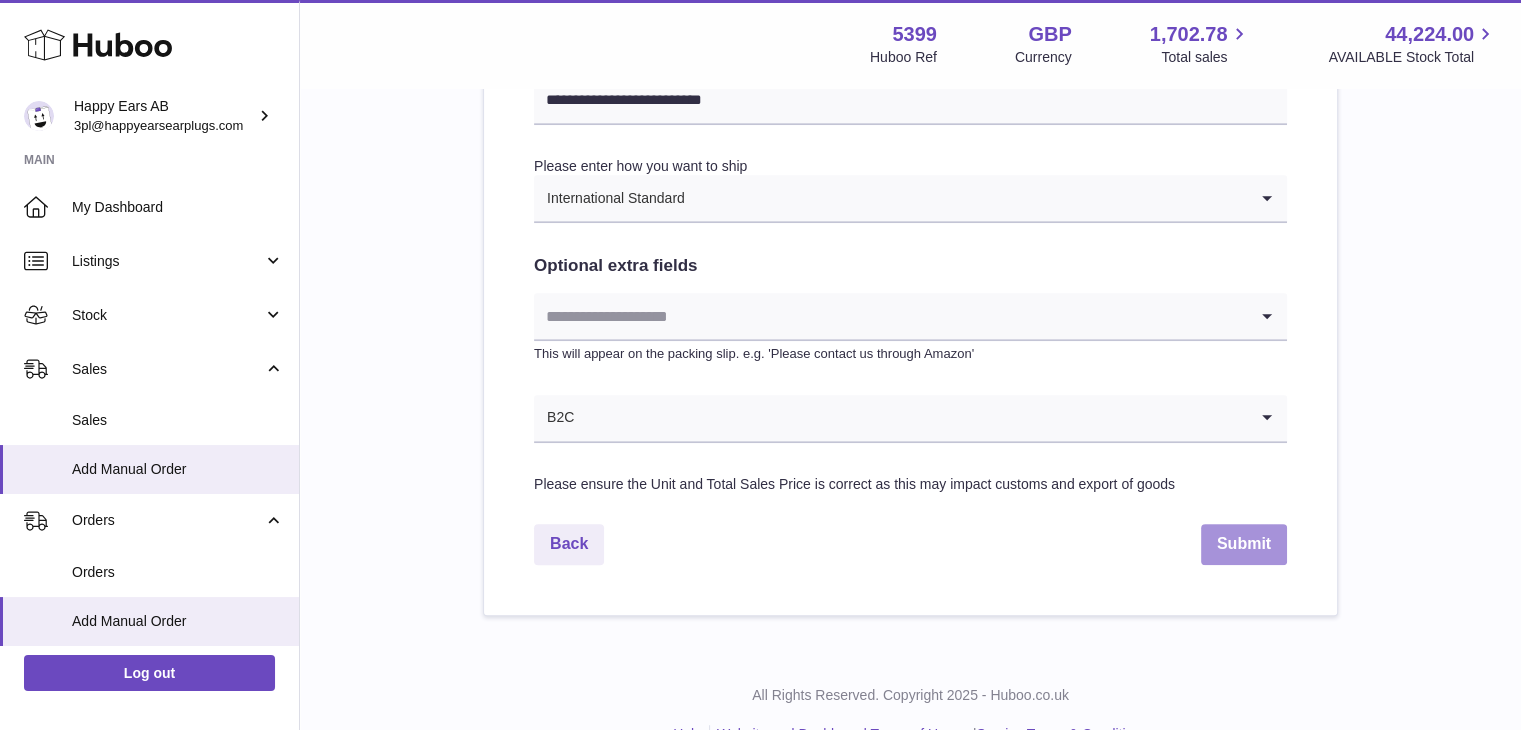 click on "Submit" at bounding box center (1244, 544) 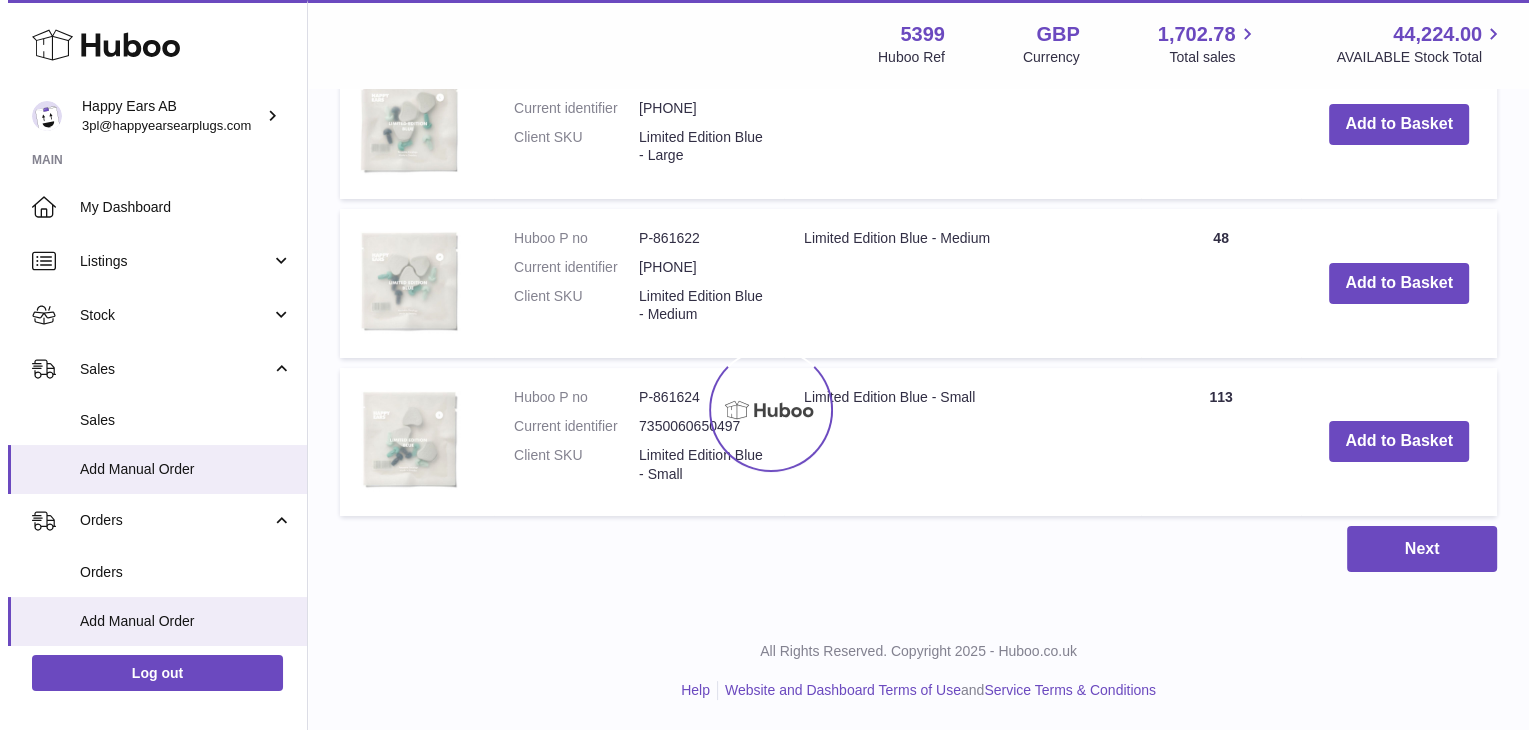 scroll, scrollTop: 0, scrollLeft: 0, axis: both 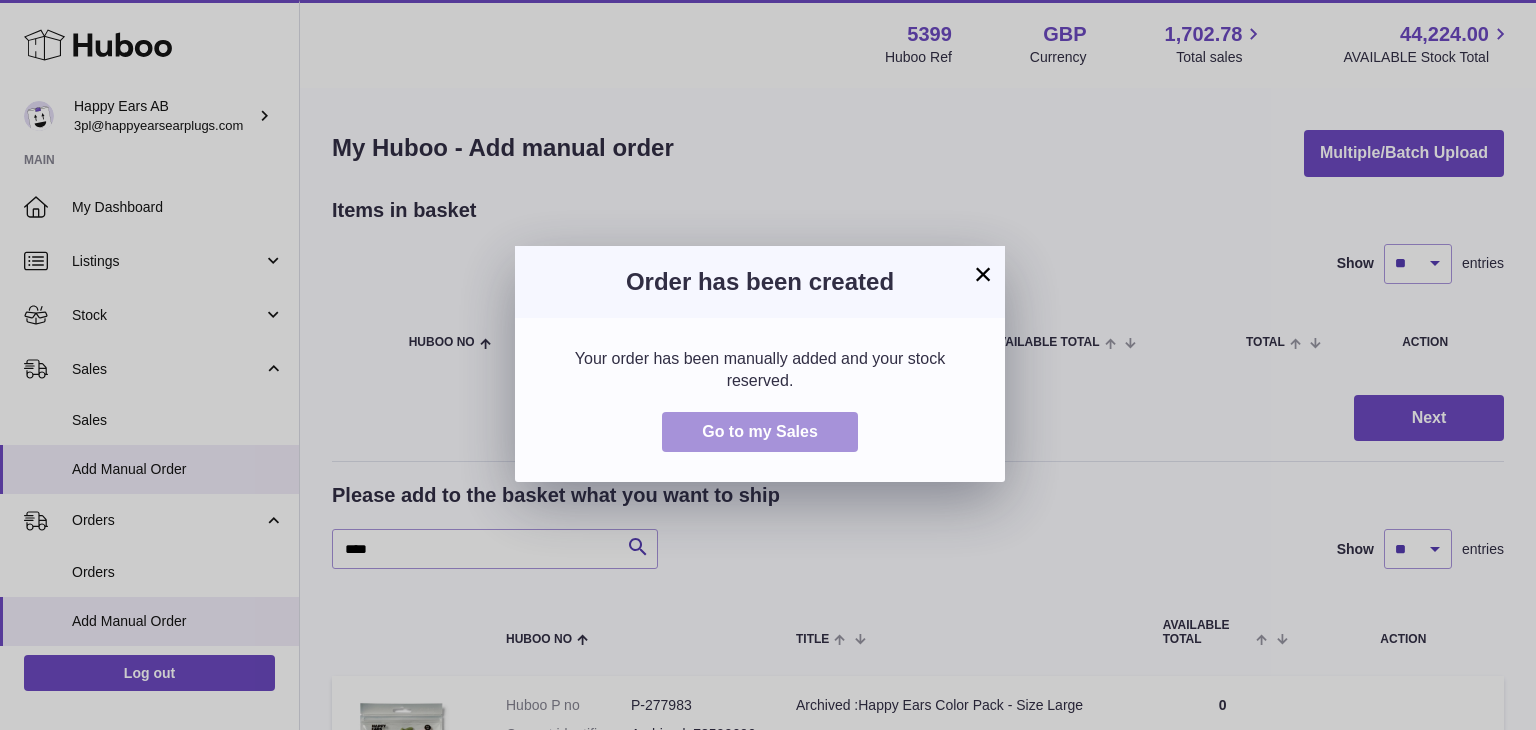 click on "Go to my Sales" at bounding box center [760, 431] 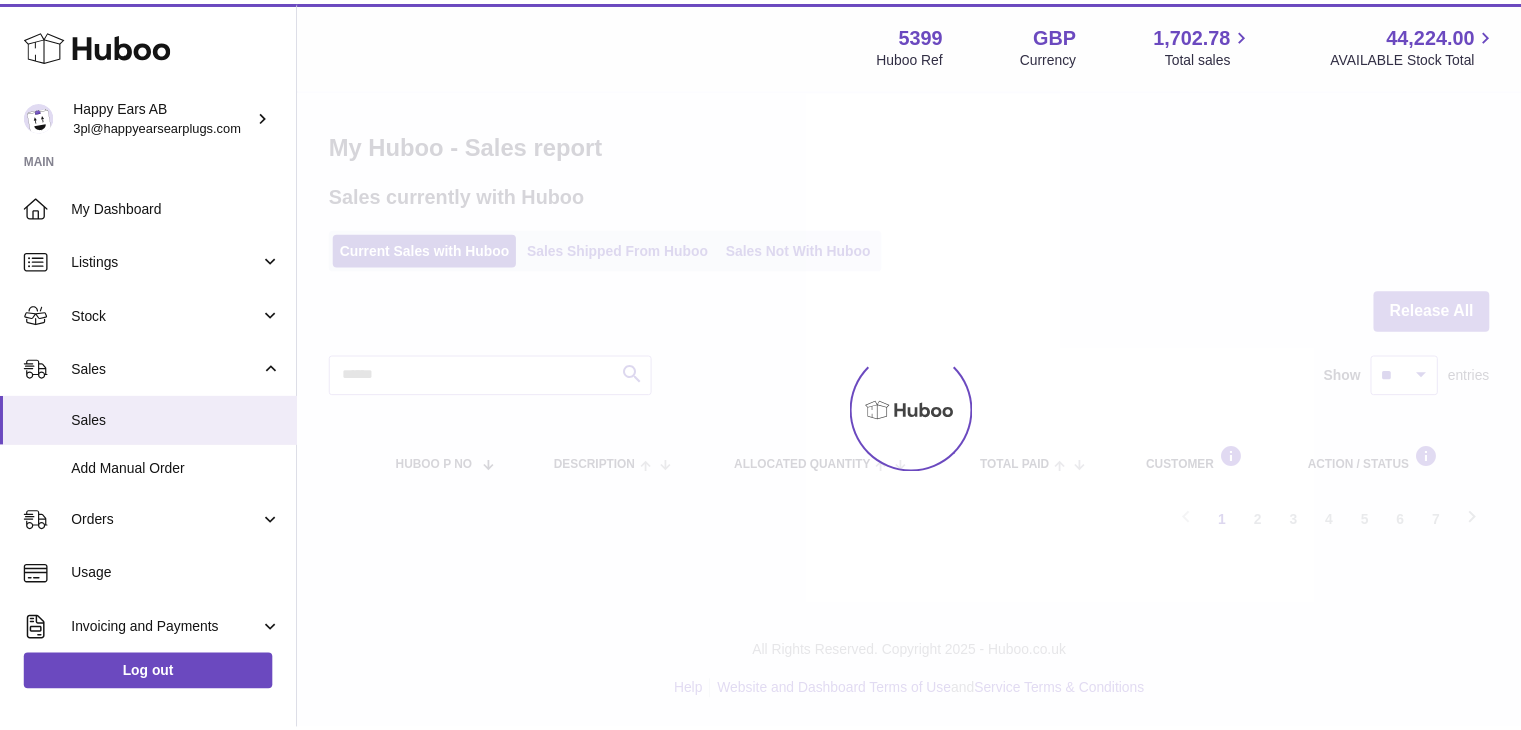 scroll, scrollTop: 0, scrollLeft: 0, axis: both 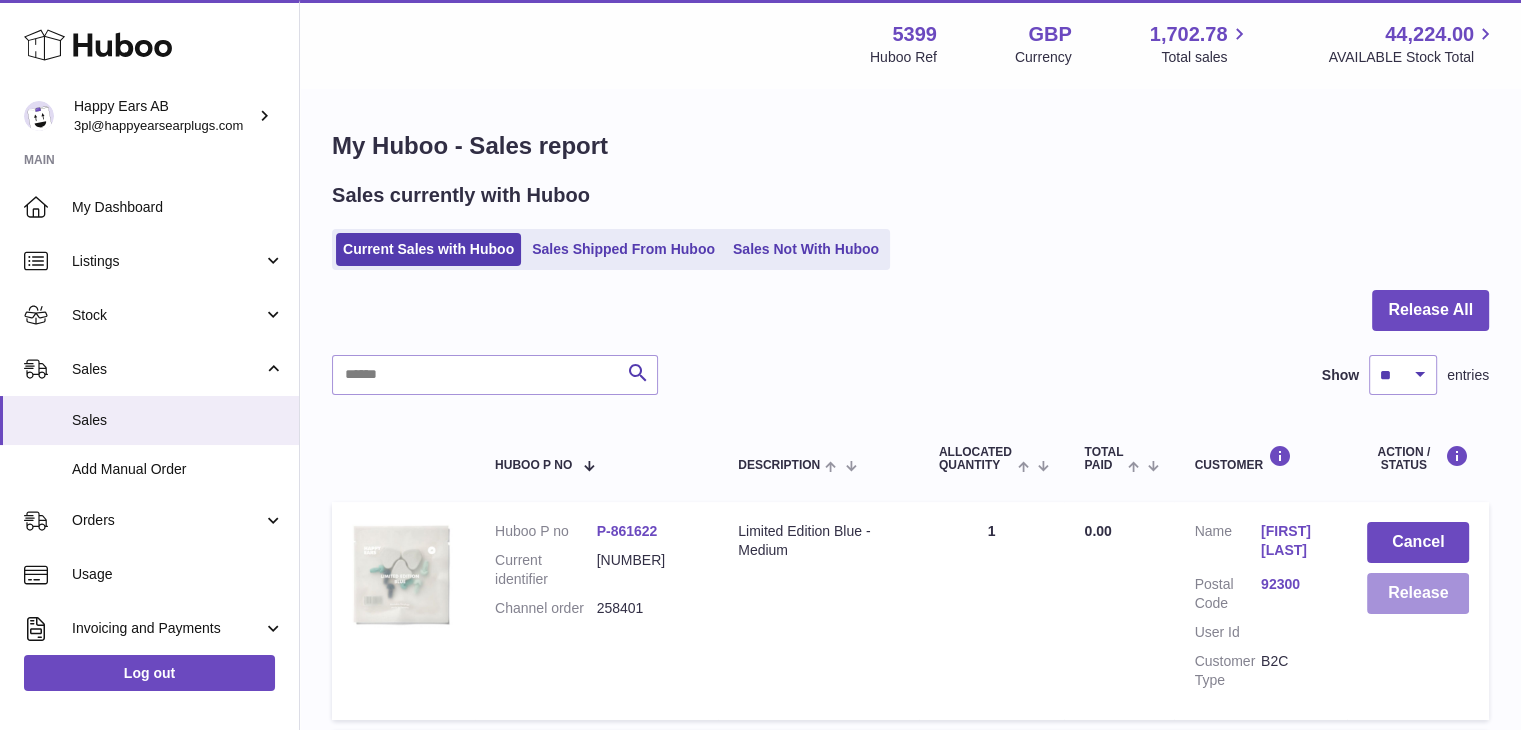 click on "Release" at bounding box center [1418, 593] 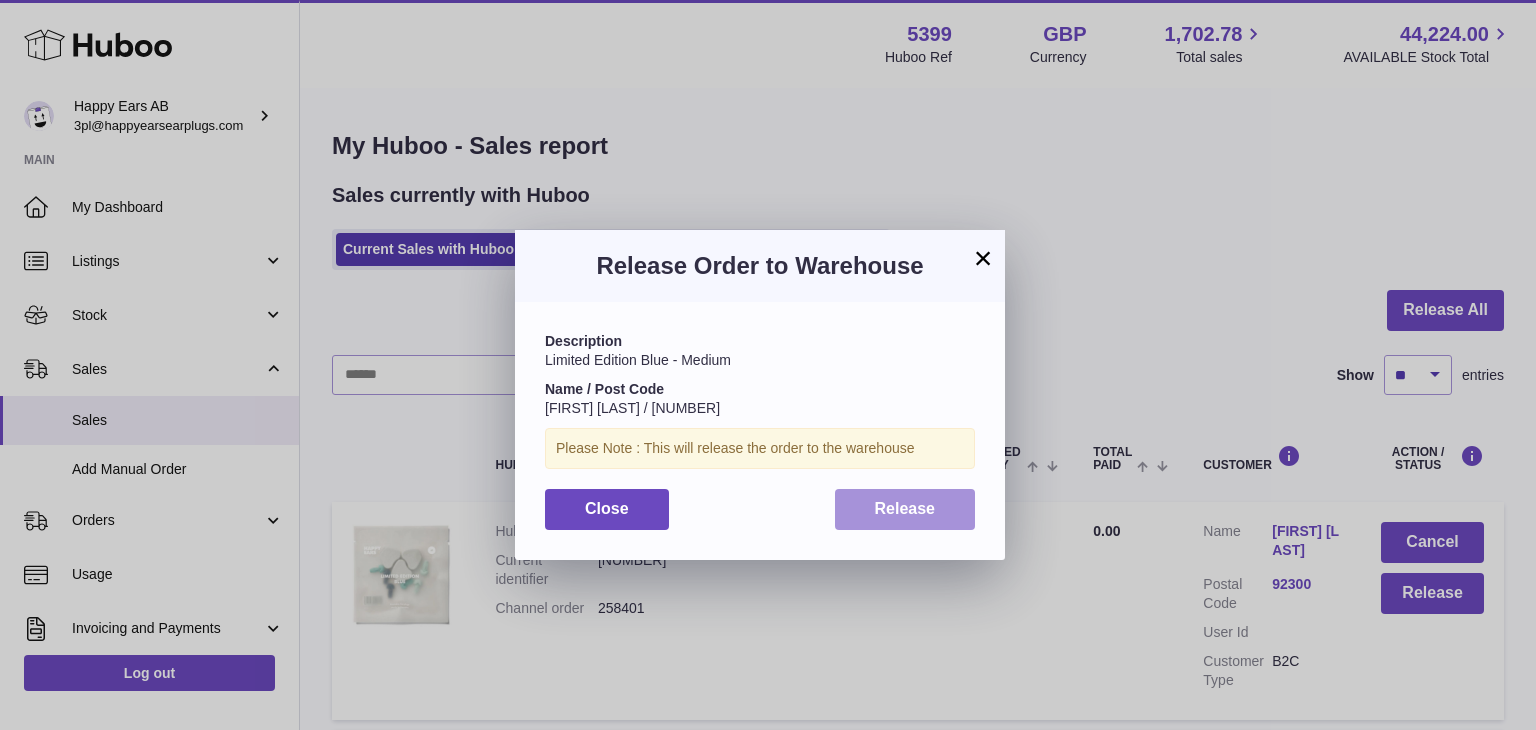 click on "Release" at bounding box center (905, 509) 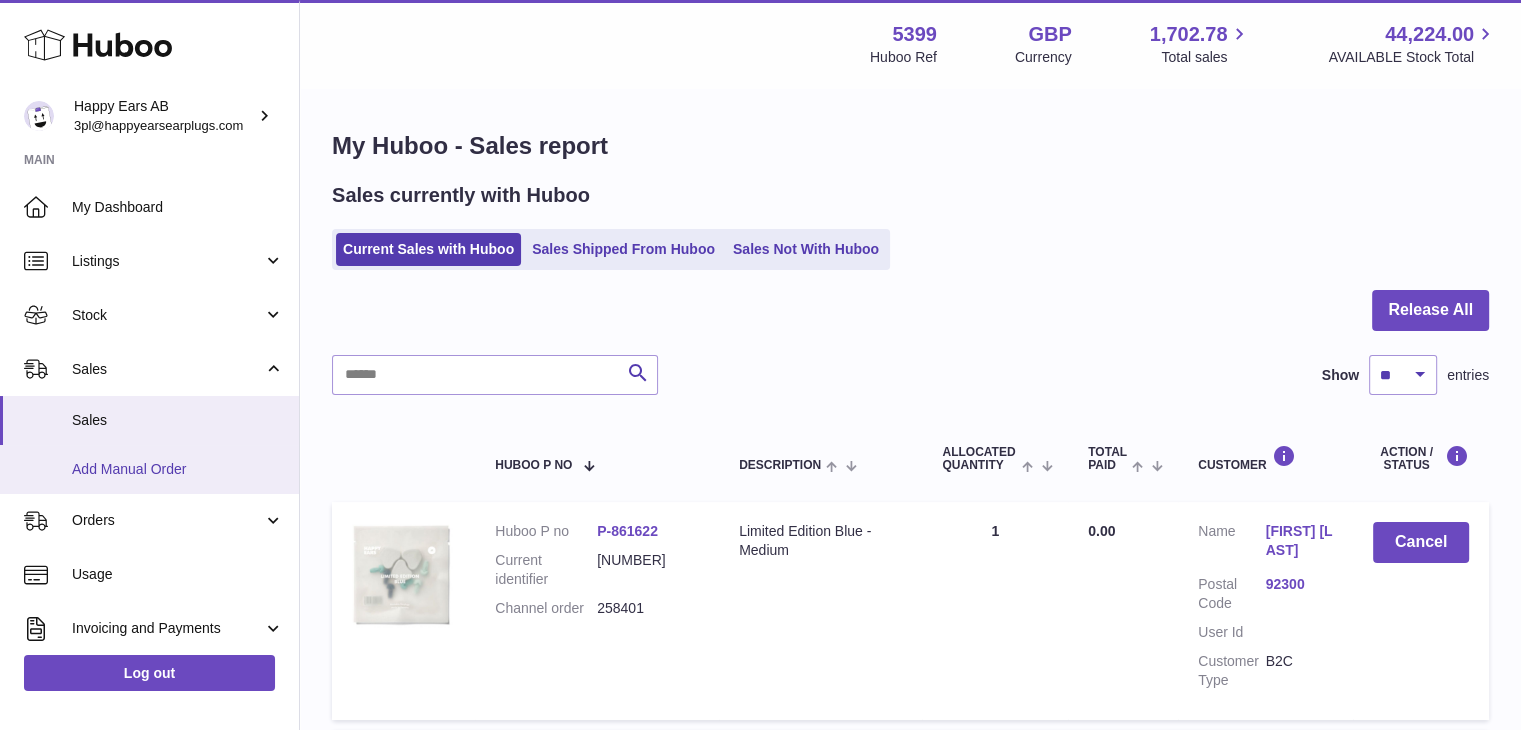 click on "Add Manual Order" at bounding box center (178, 469) 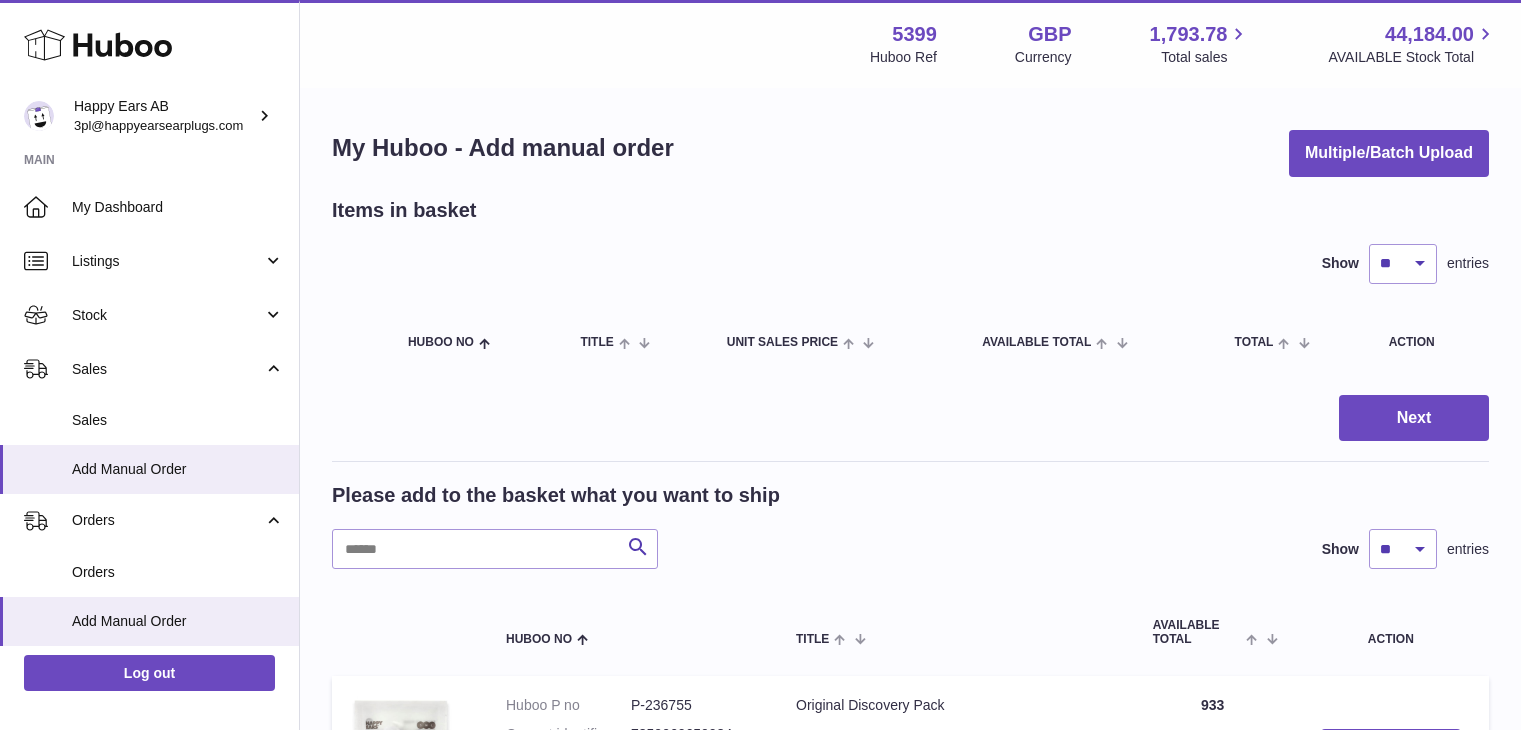 scroll, scrollTop: 0, scrollLeft: 0, axis: both 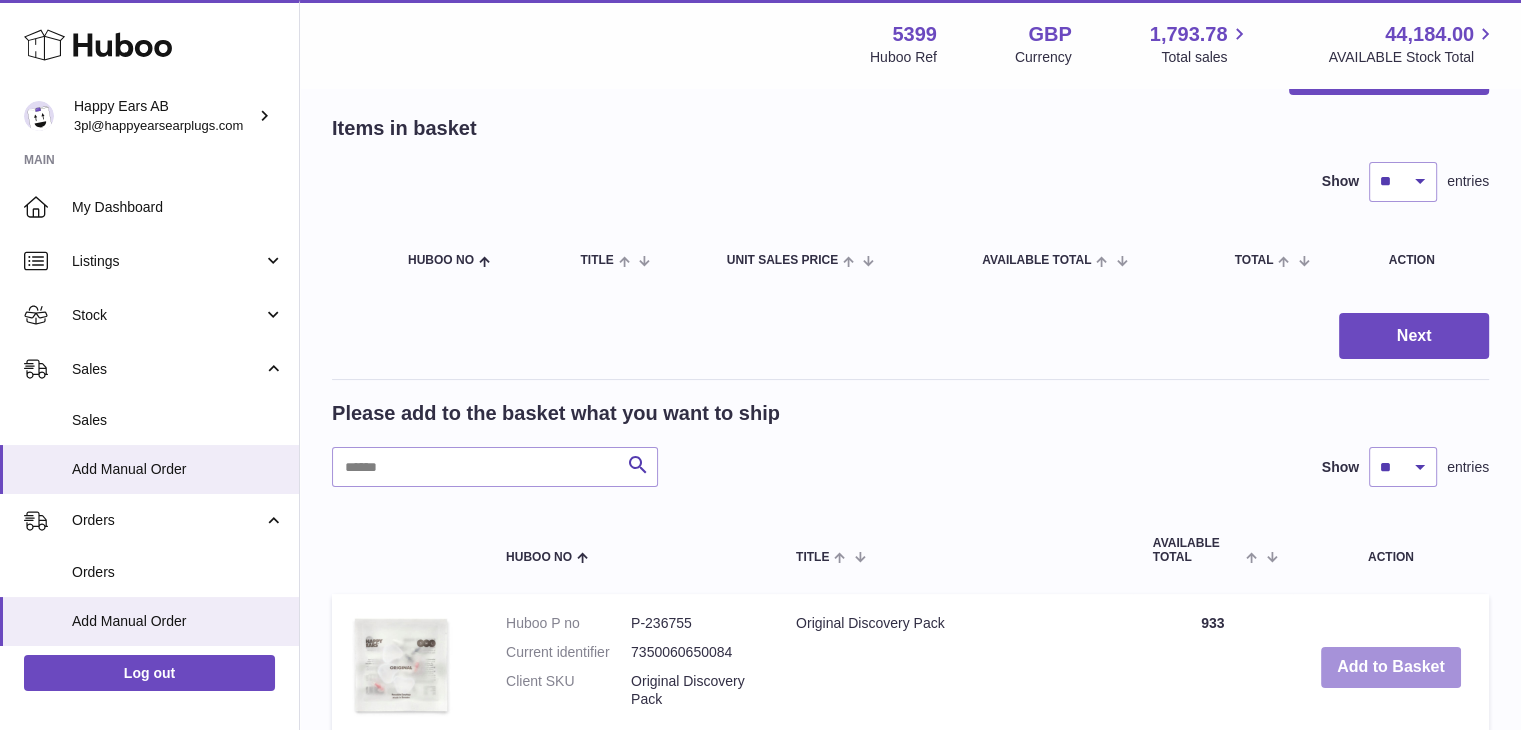 click on "Add to Basket" at bounding box center (1391, 667) 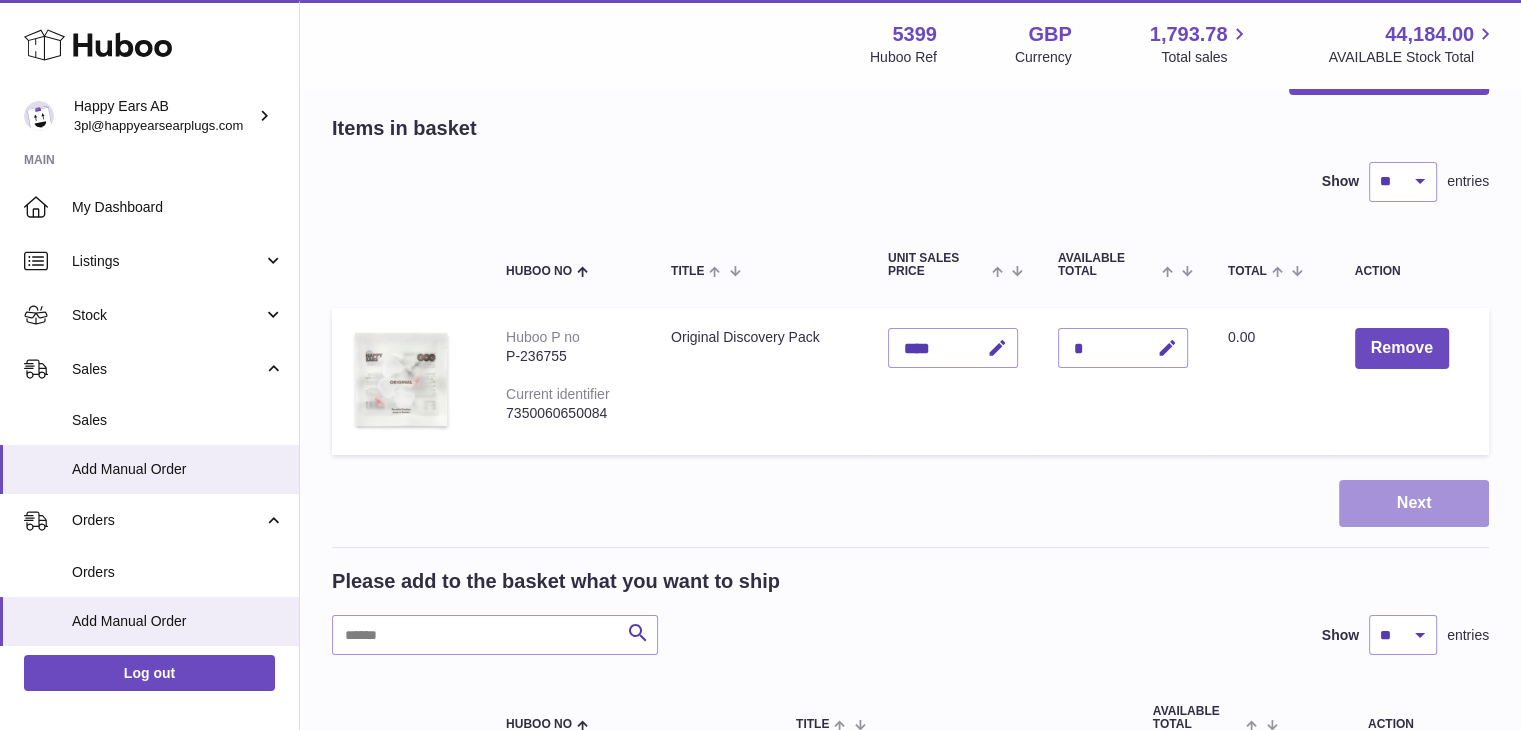 click on "Next" at bounding box center (1414, 503) 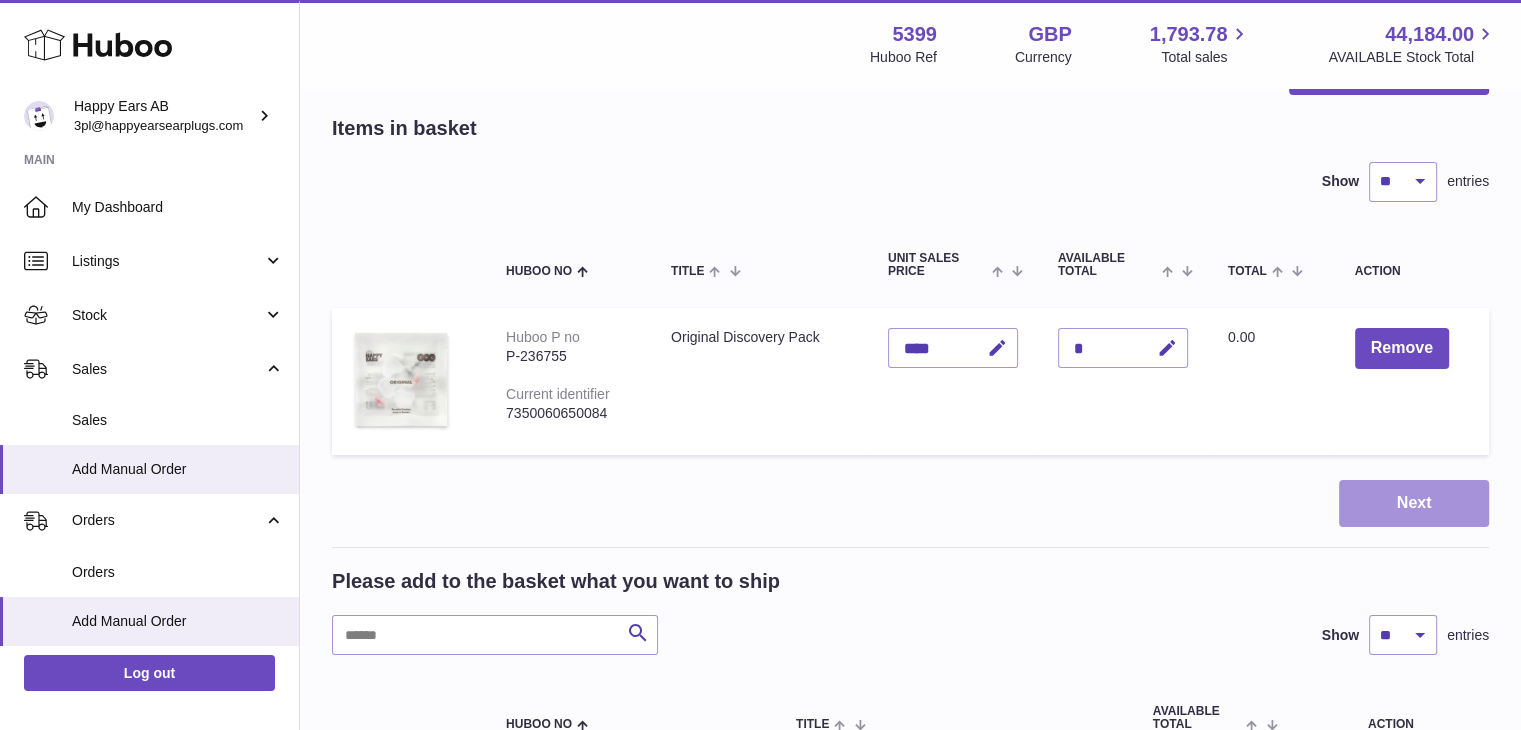 scroll, scrollTop: 0, scrollLeft: 0, axis: both 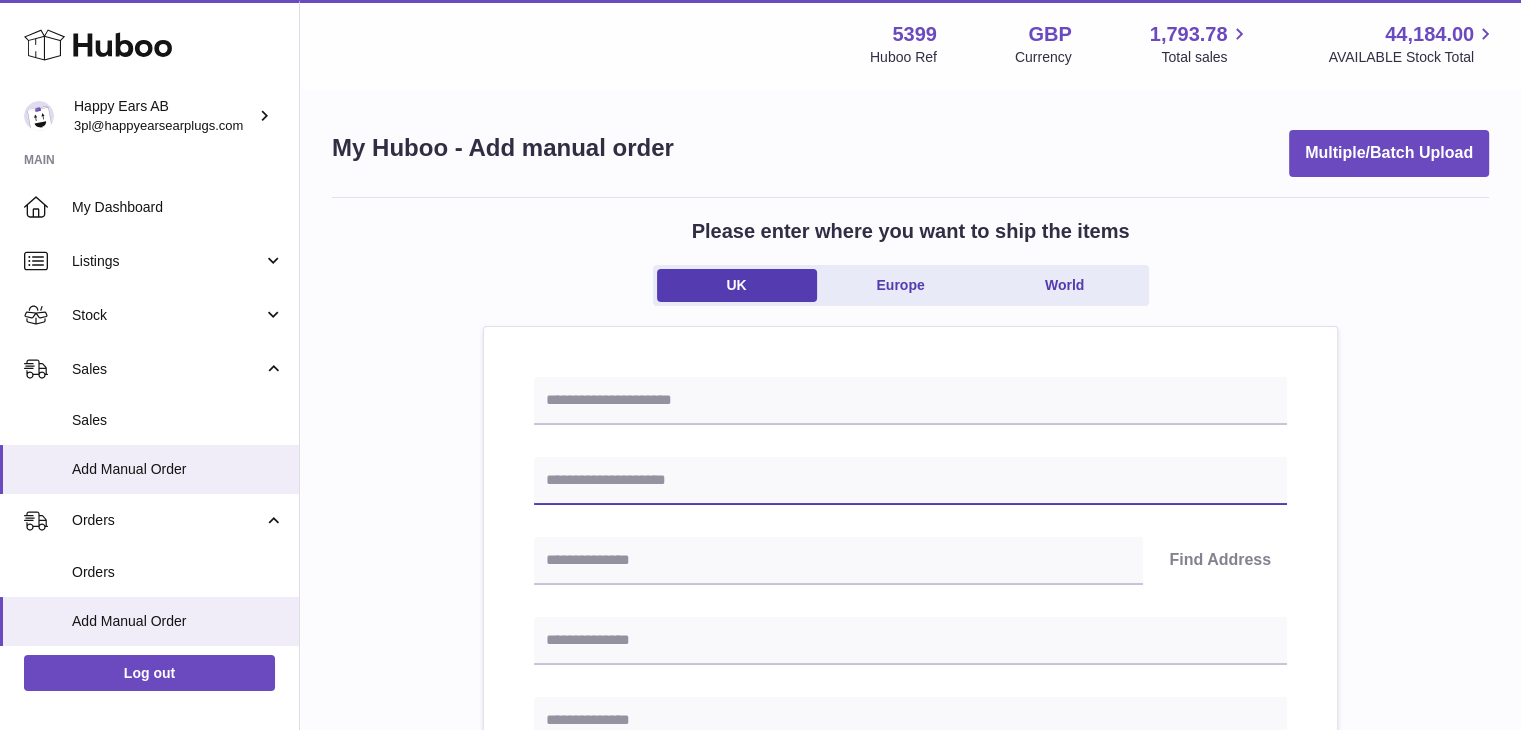 click at bounding box center (910, 481) 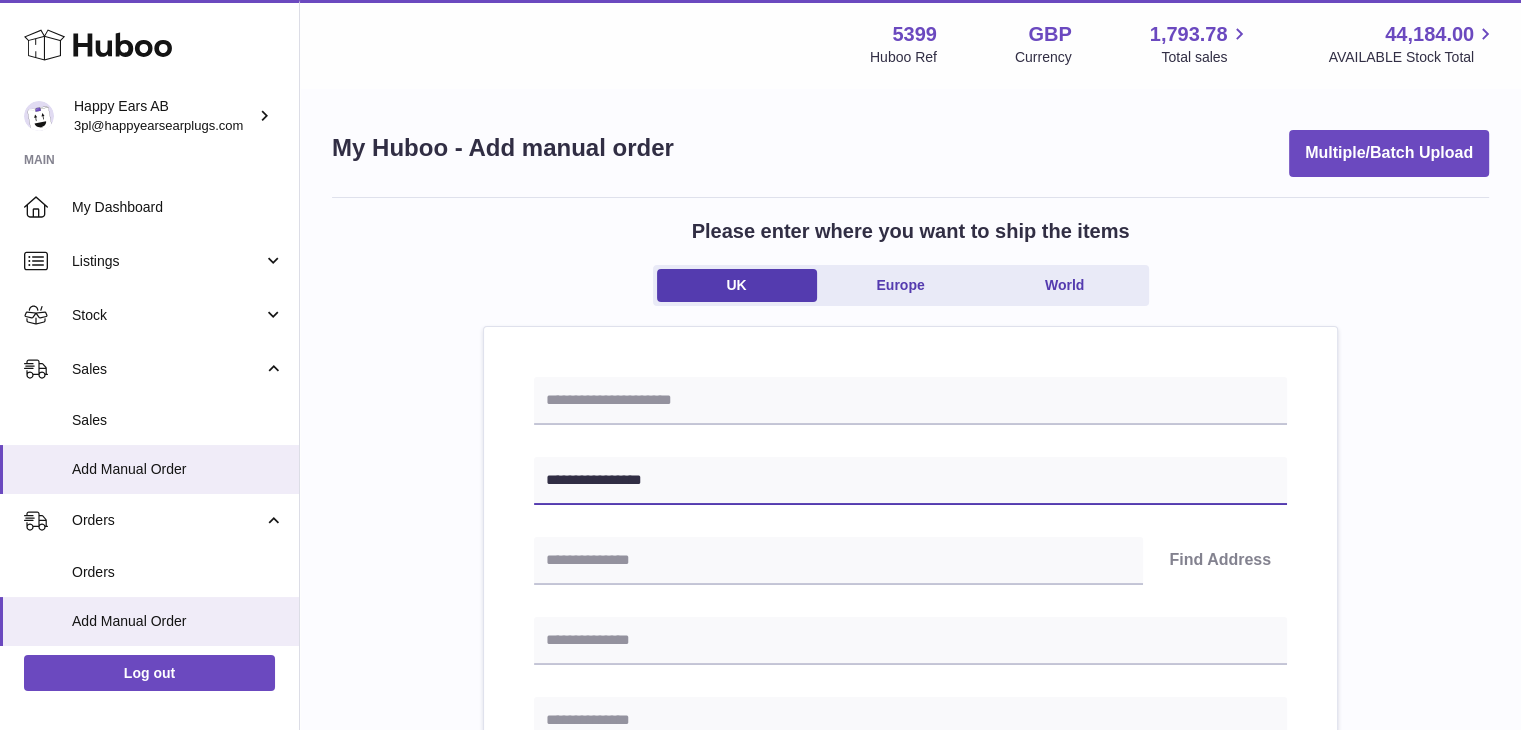 type on "**********" 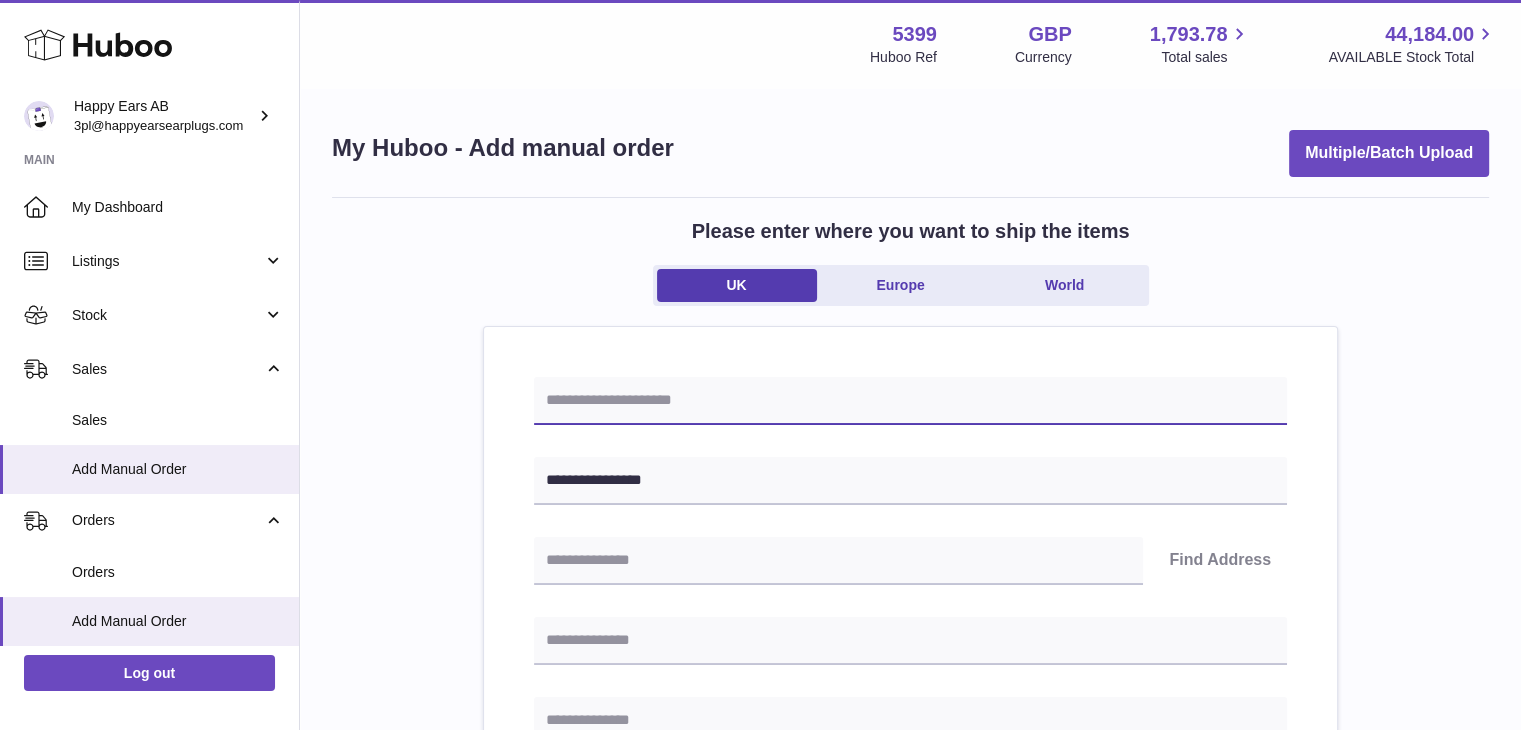 click at bounding box center [910, 401] 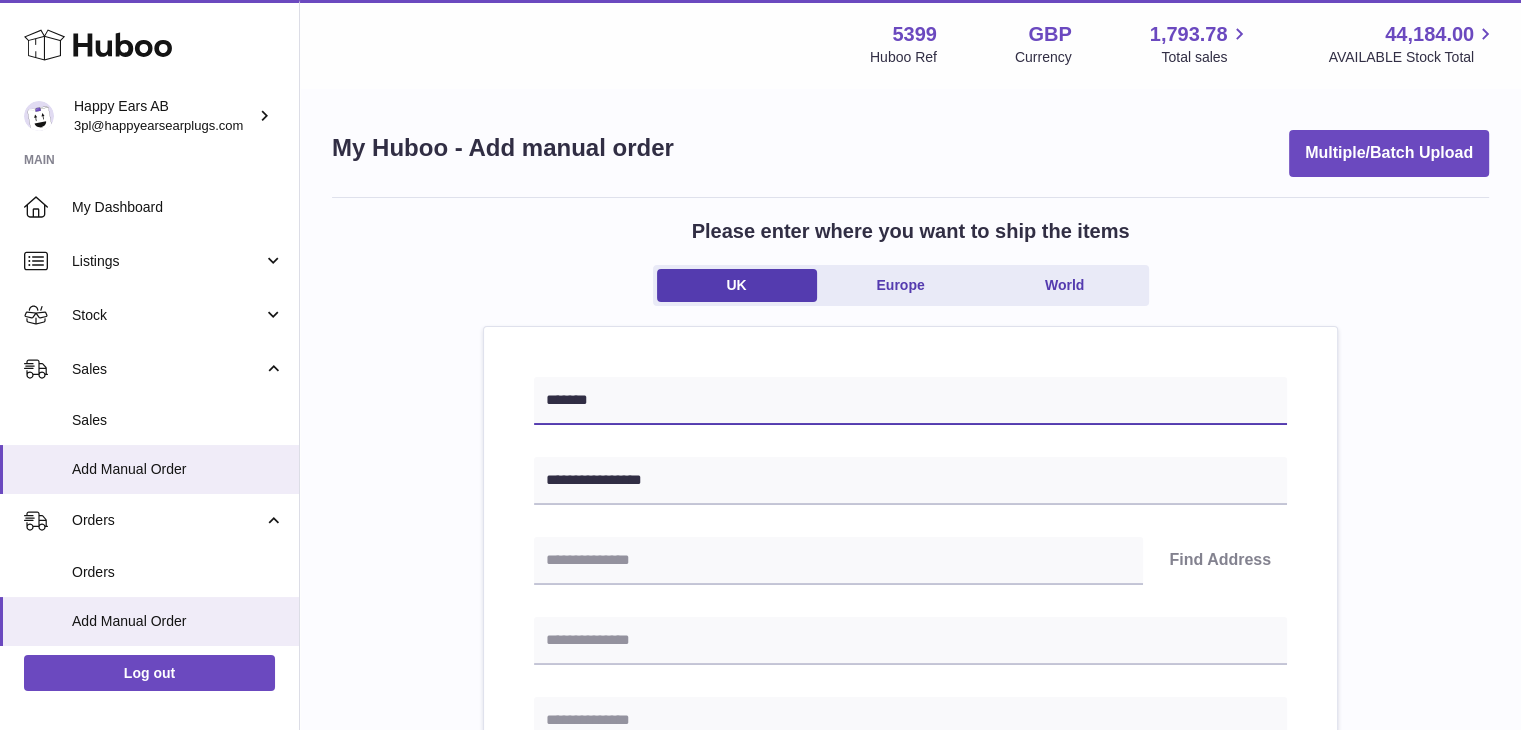 type on "*******" 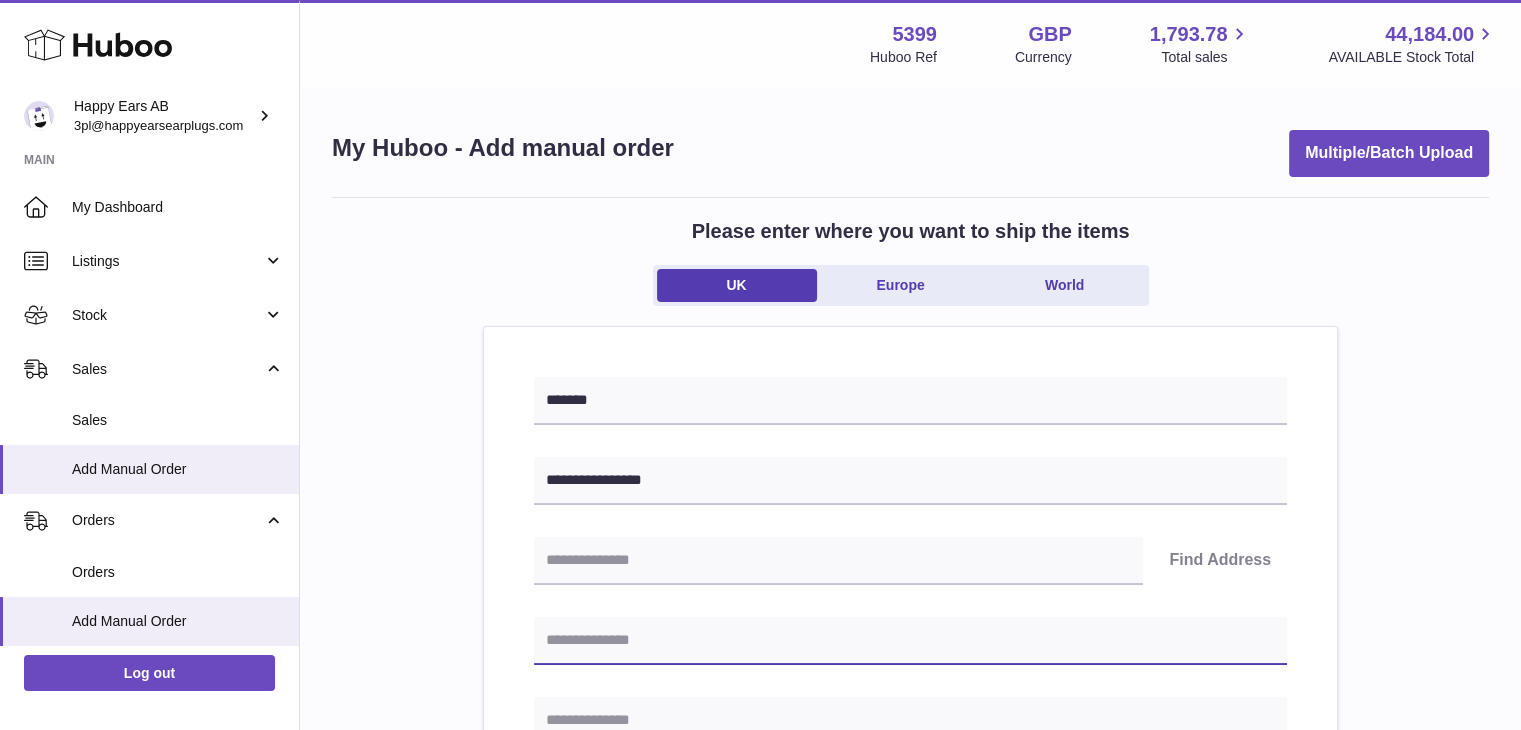 click at bounding box center [910, 641] 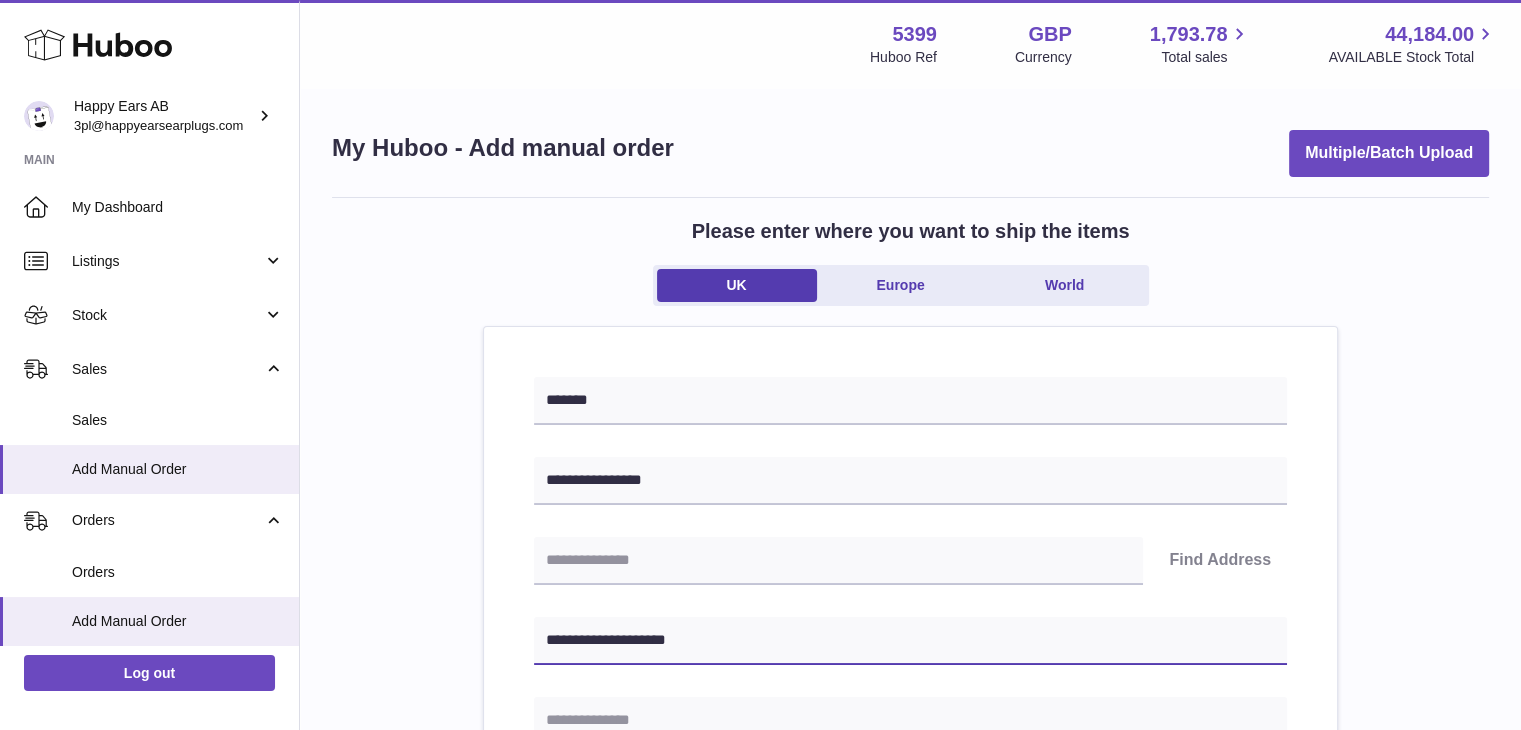 type on "**********" 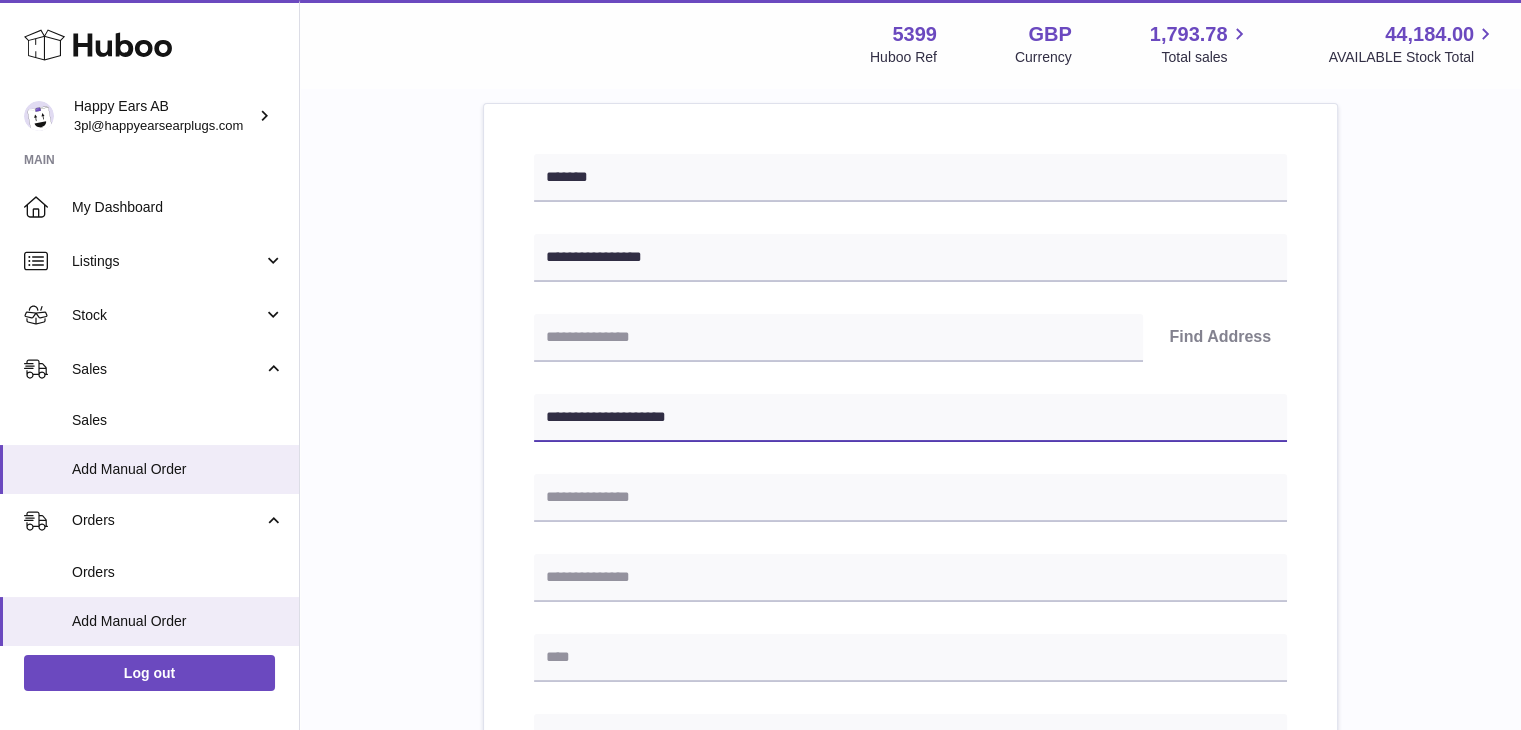 scroll, scrollTop: 224, scrollLeft: 0, axis: vertical 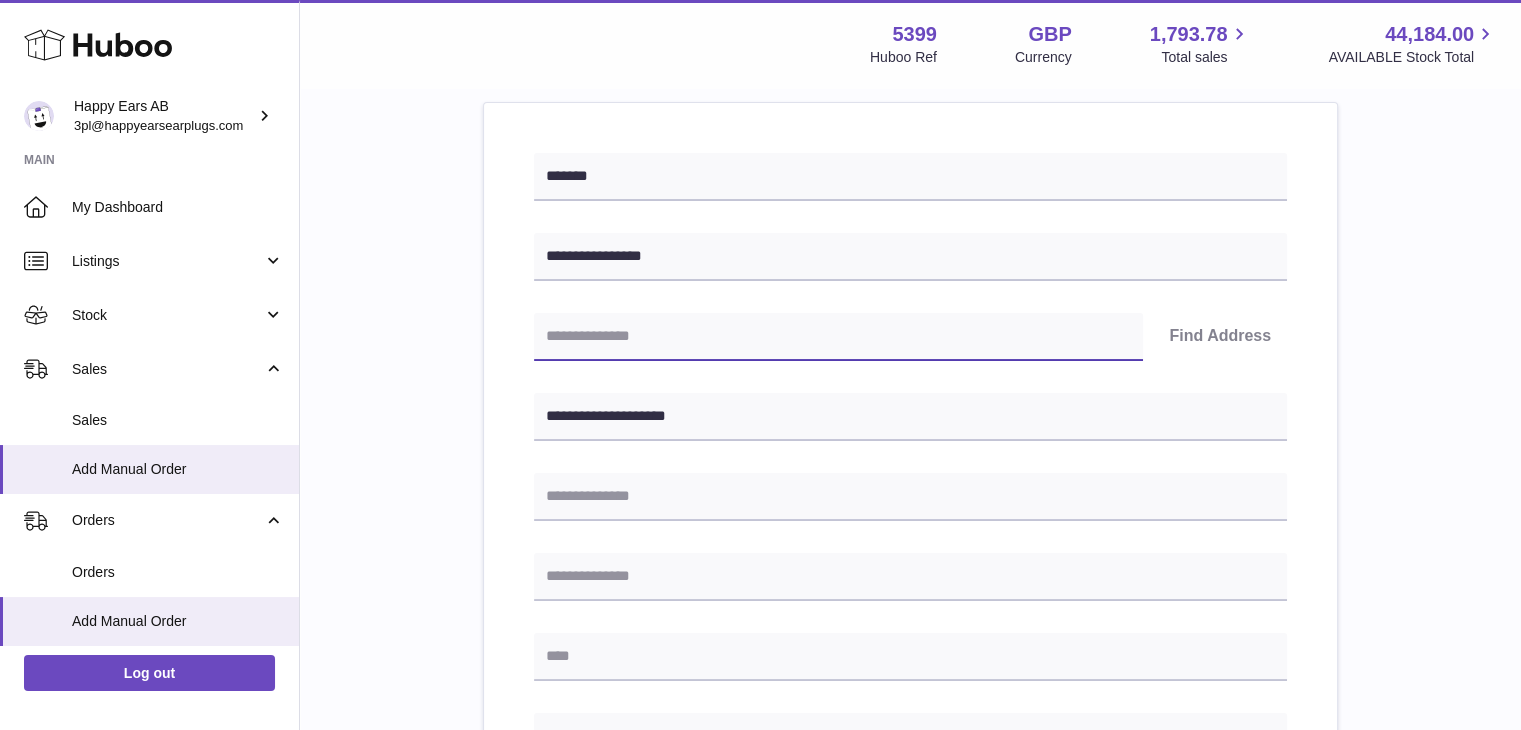 click at bounding box center (838, 337) 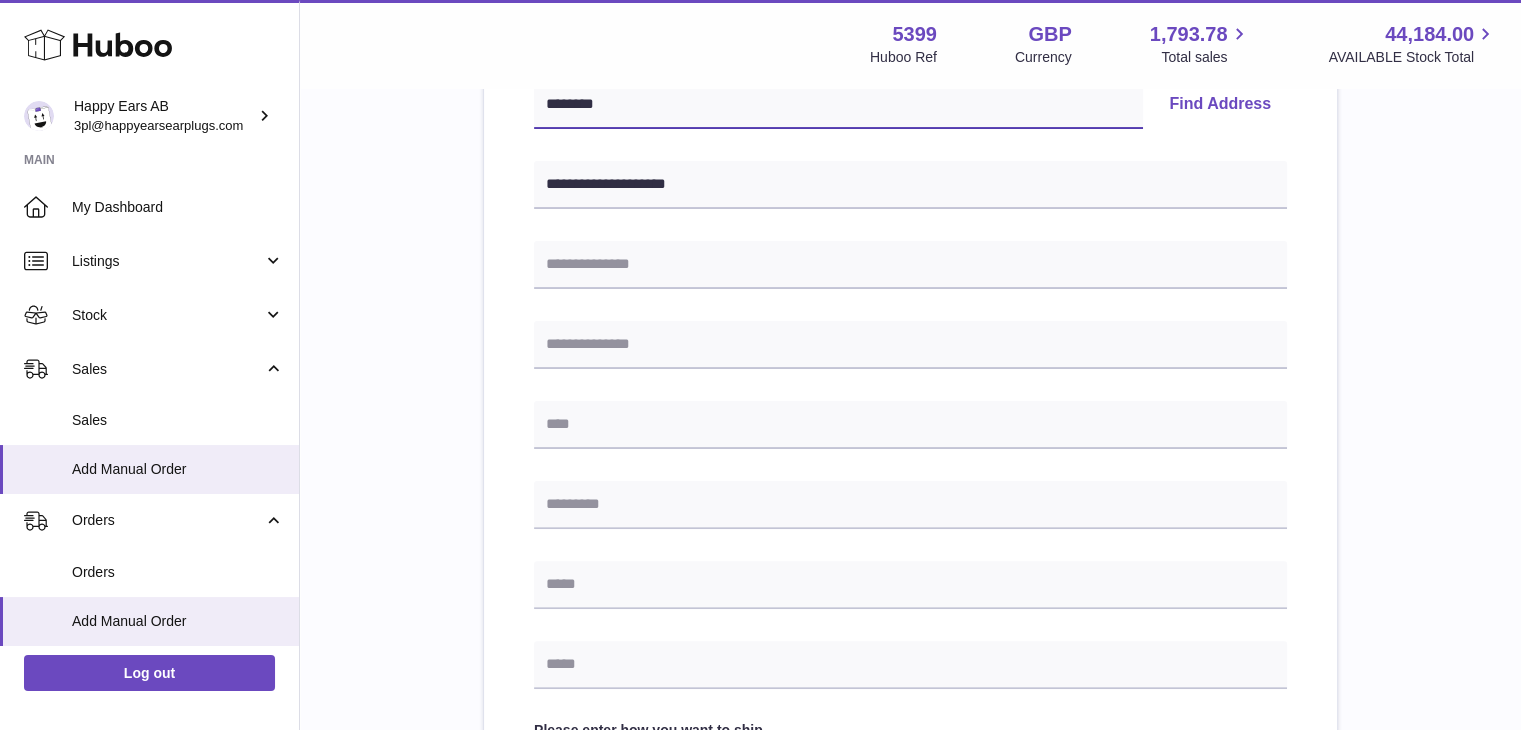 scroll, scrollTop: 464, scrollLeft: 0, axis: vertical 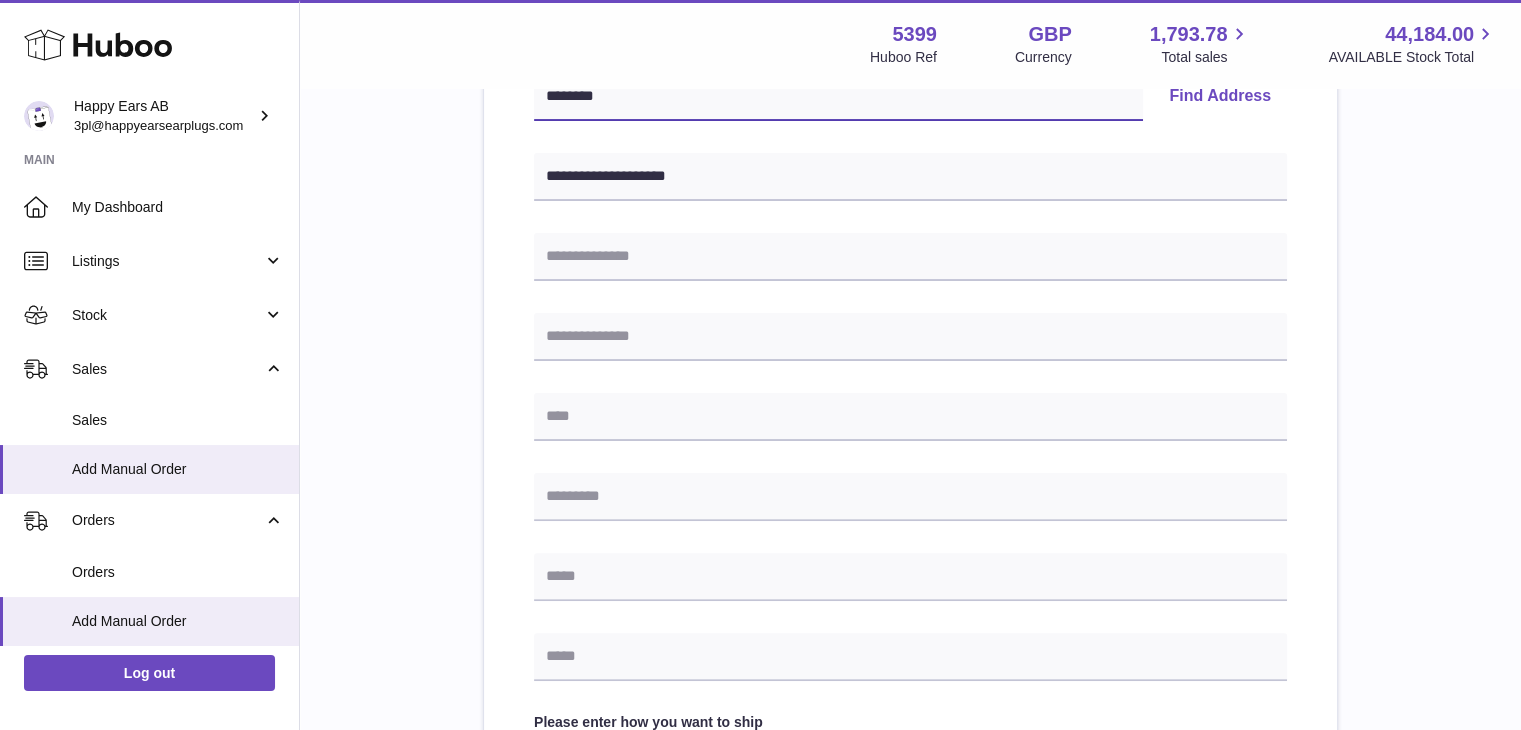 type on "********" 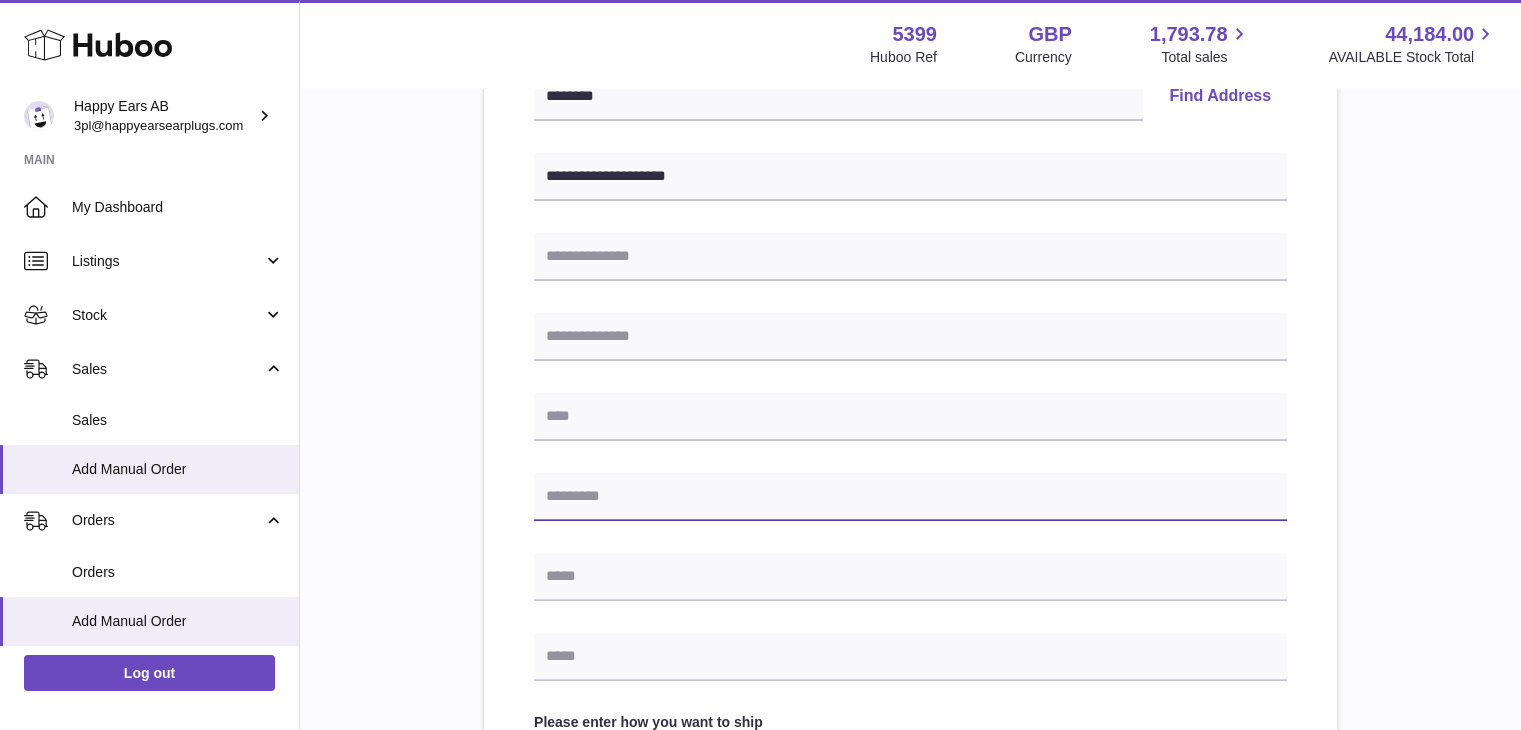 click at bounding box center [910, 497] 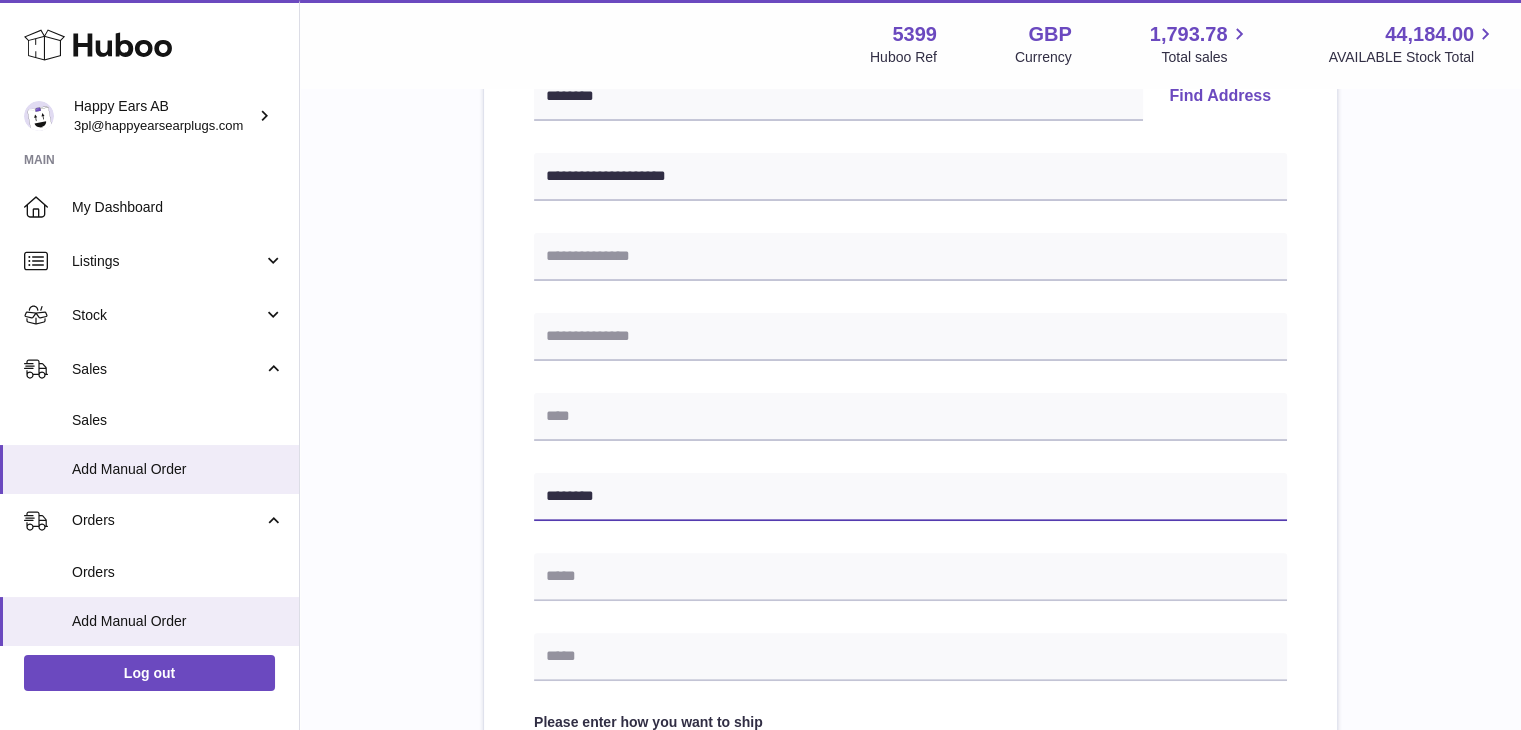 type on "********" 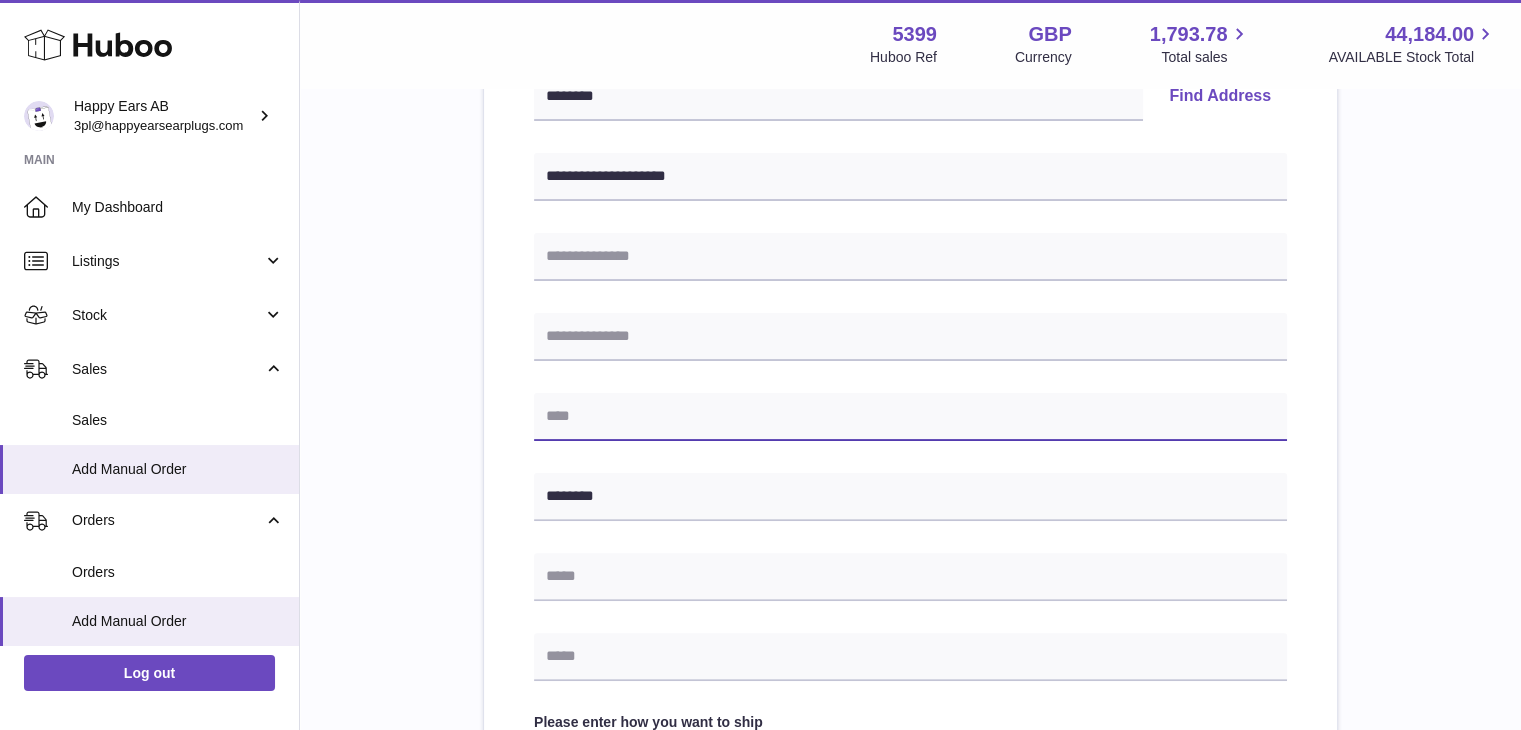 click at bounding box center (910, 417) 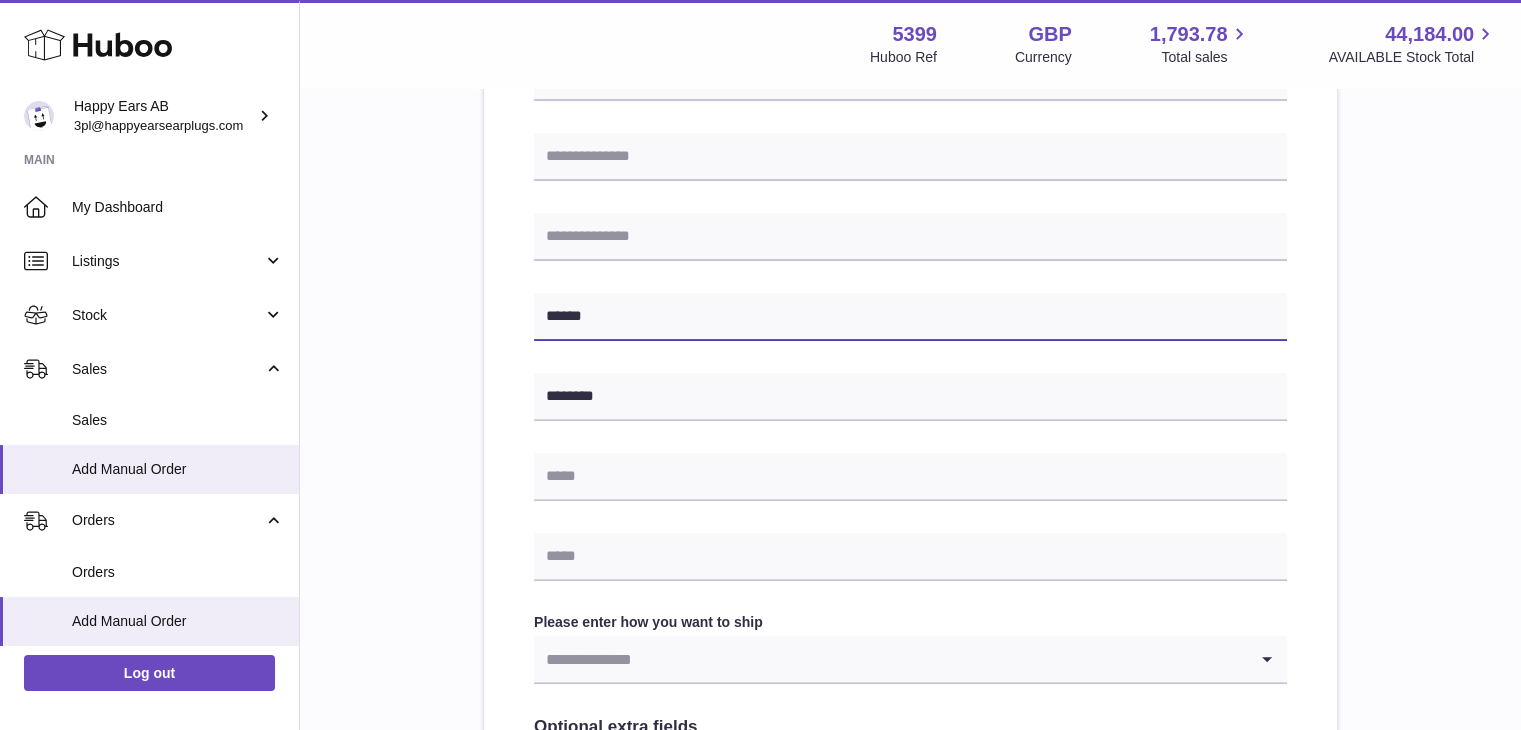 scroll, scrollTop: 572, scrollLeft: 0, axis: vertical 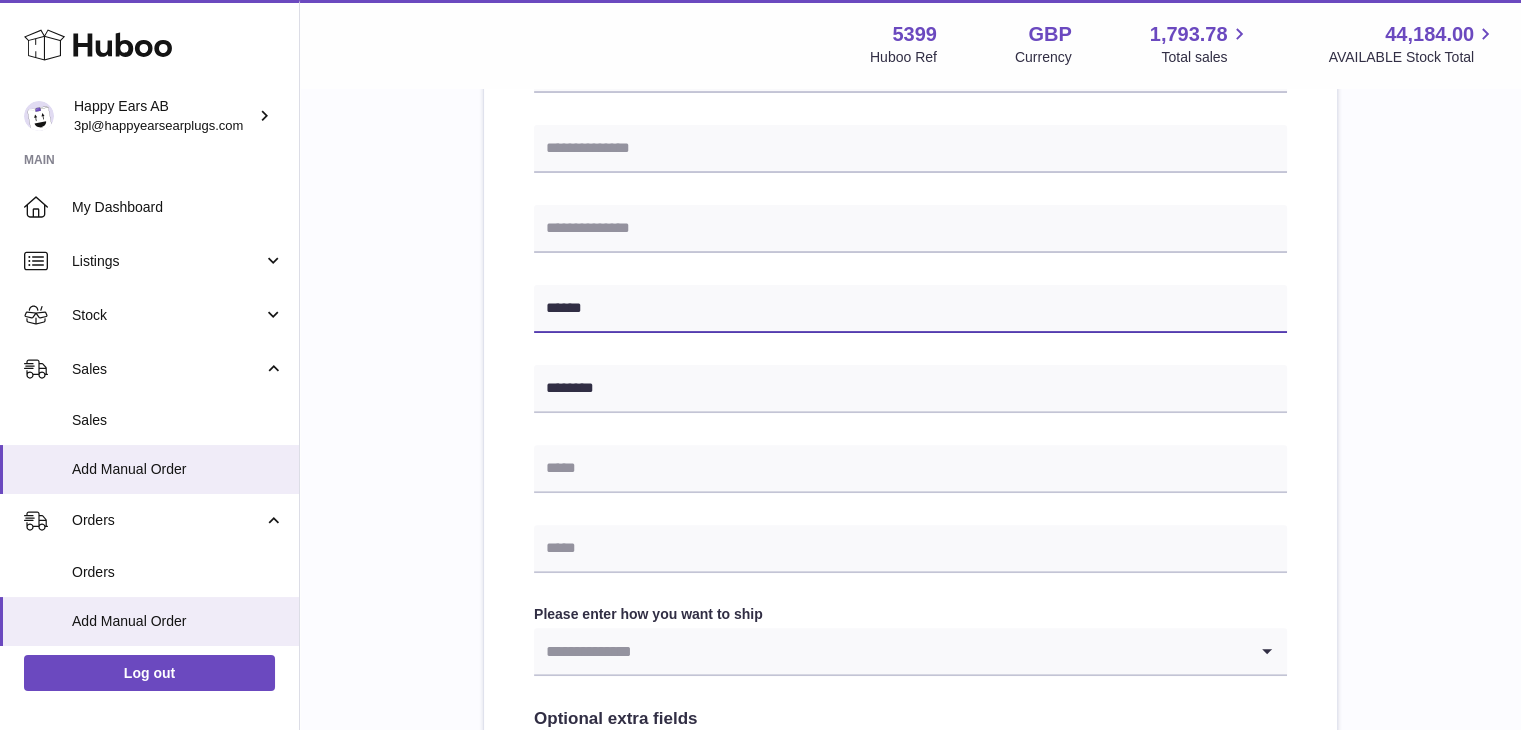 type on "******" 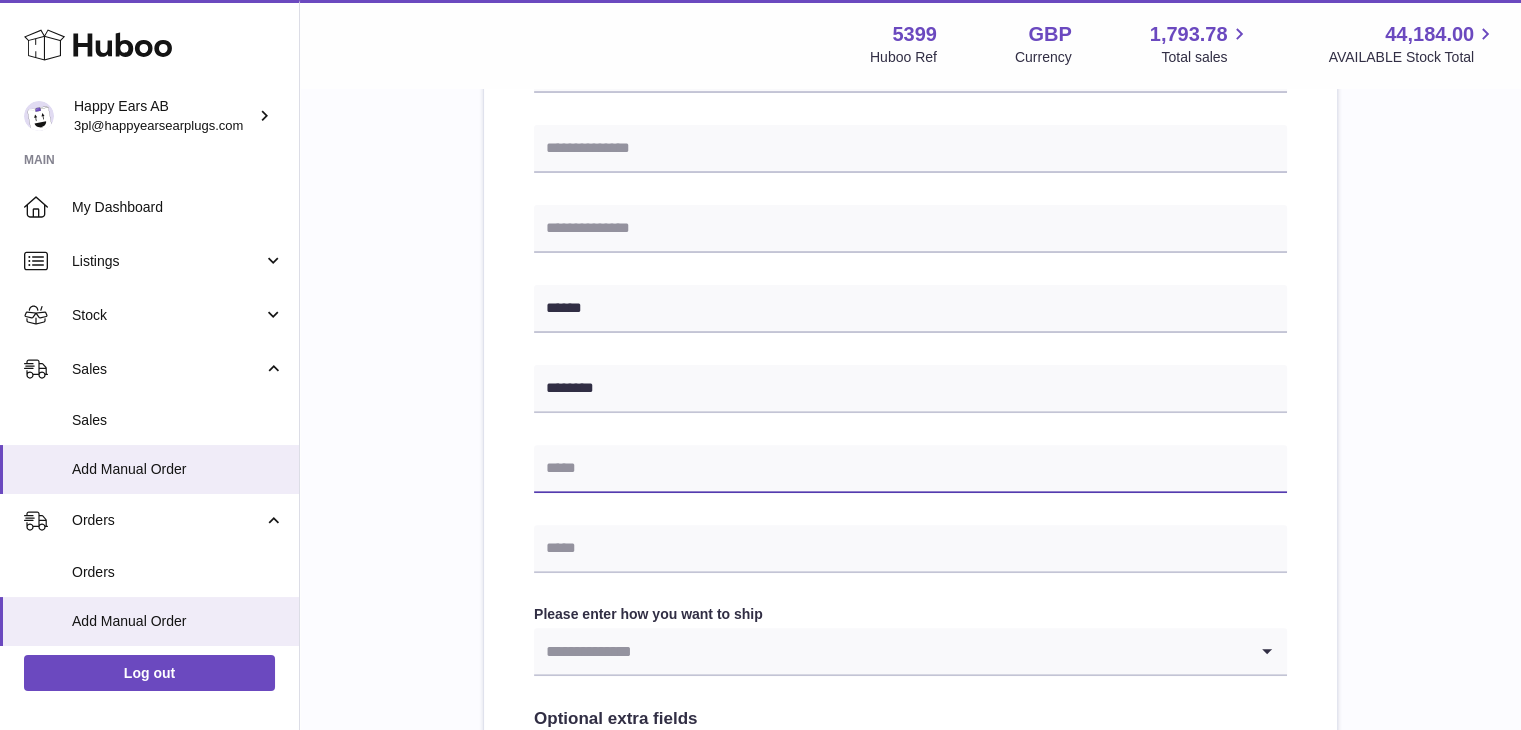 click at bounding box center (910, 469) 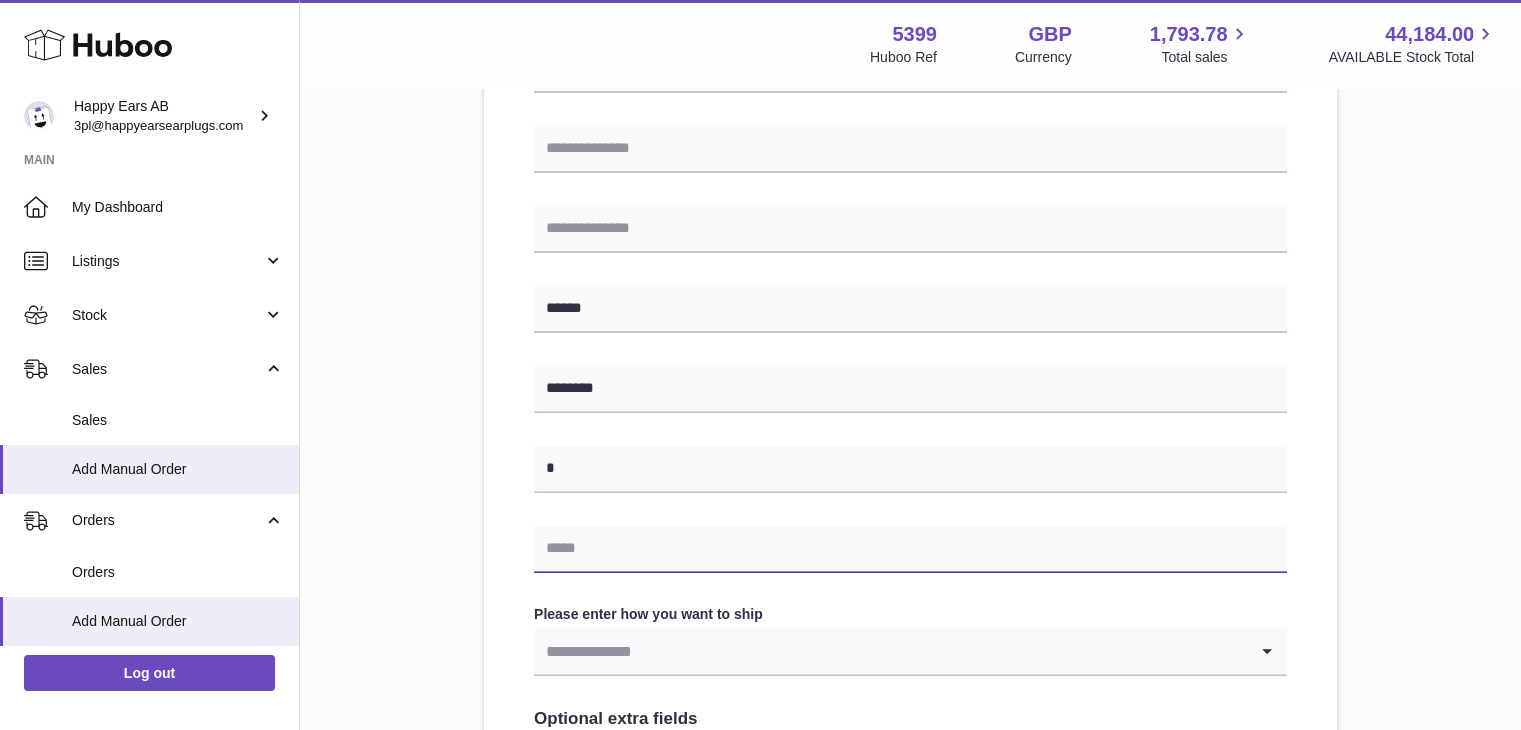 click at bounding box center (910, 549) 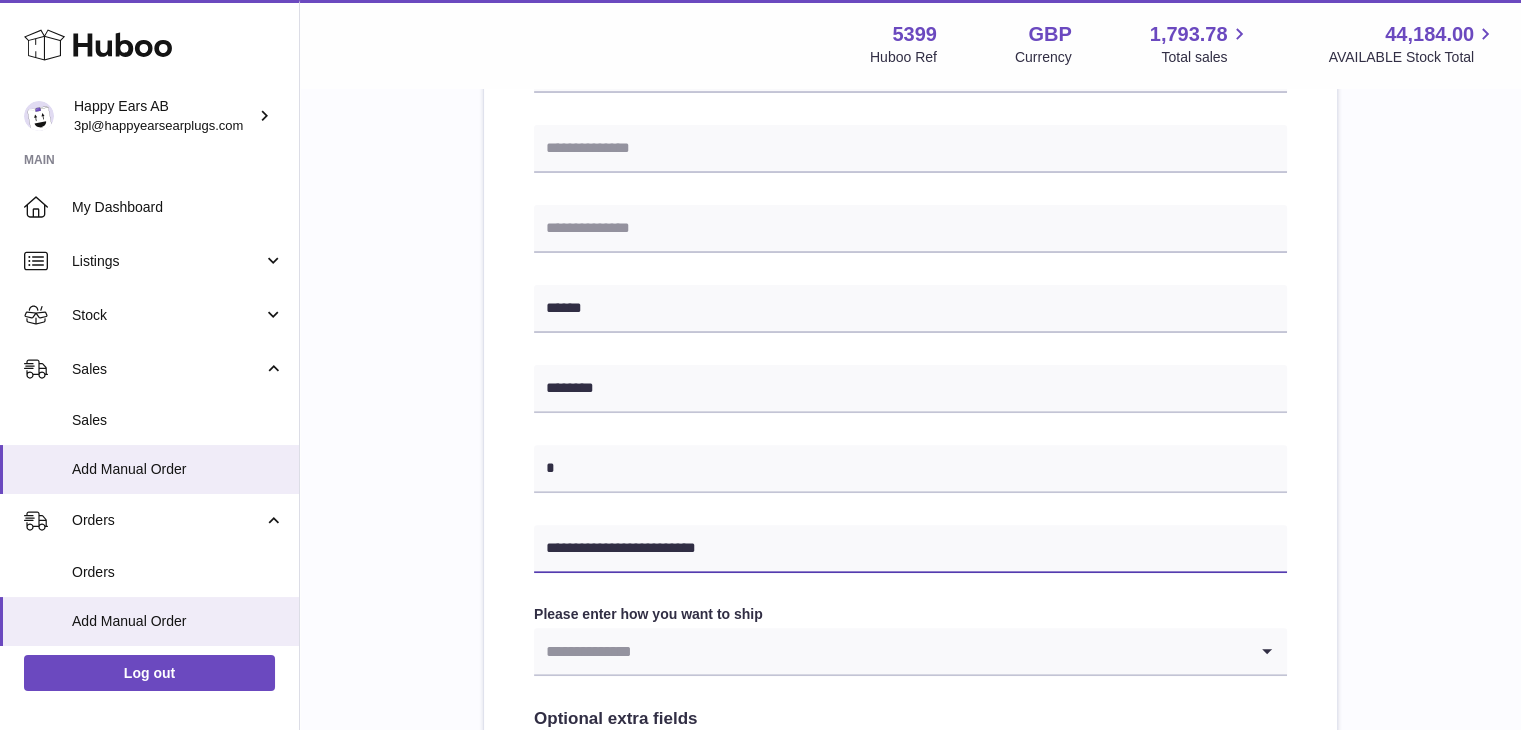 type on "**********" 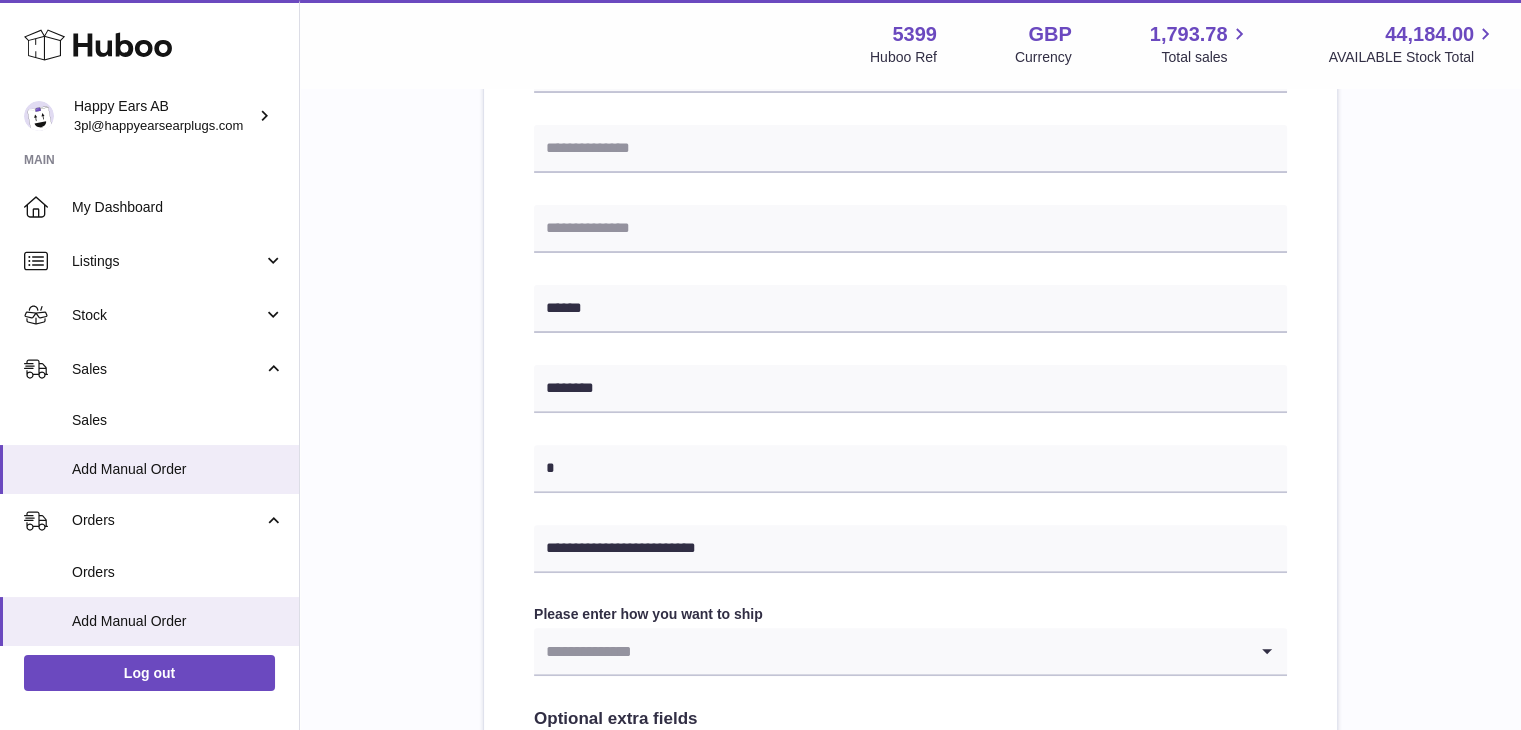 click at bounding box center (890, 651) 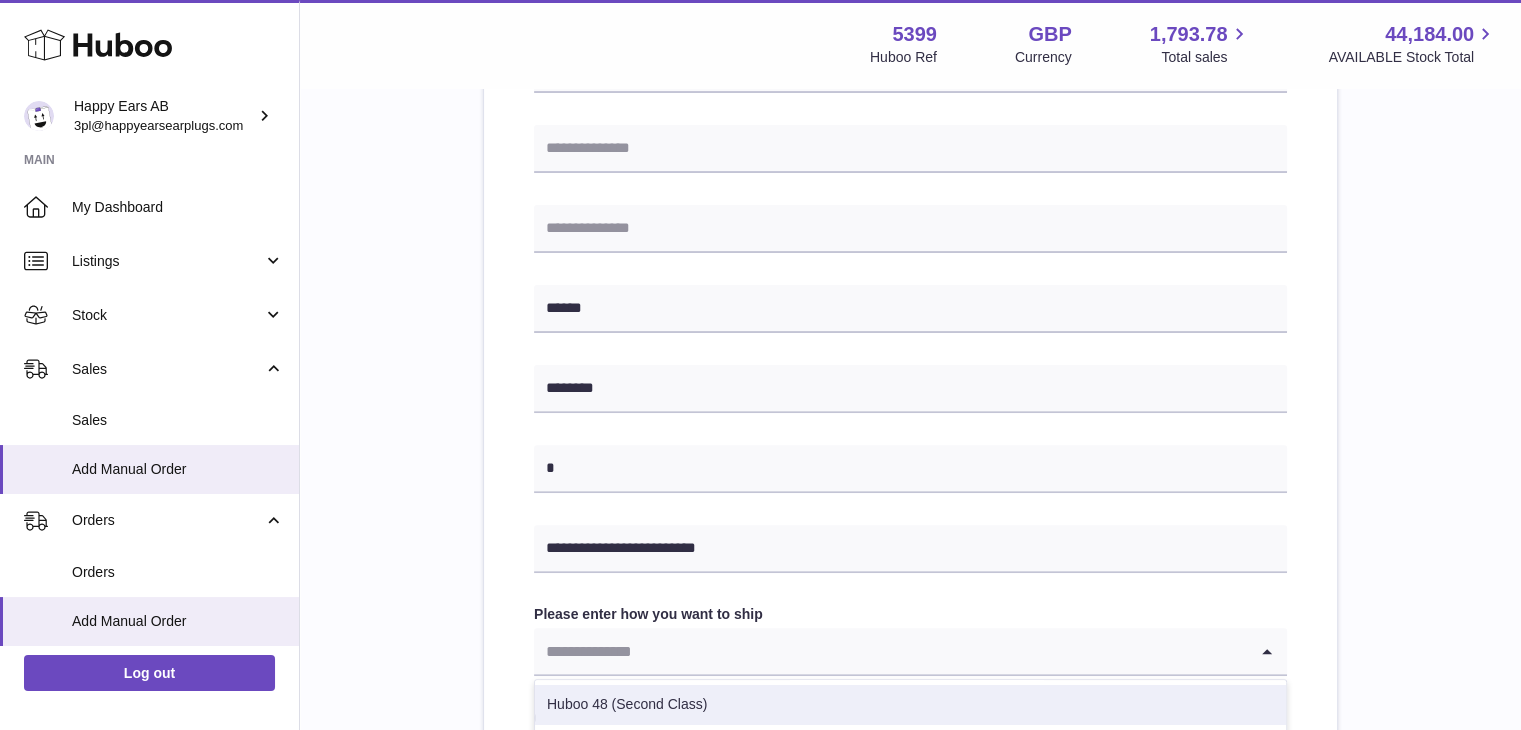 click on "Huboo 48 (Second Class)" at bounding box center (910, 705) 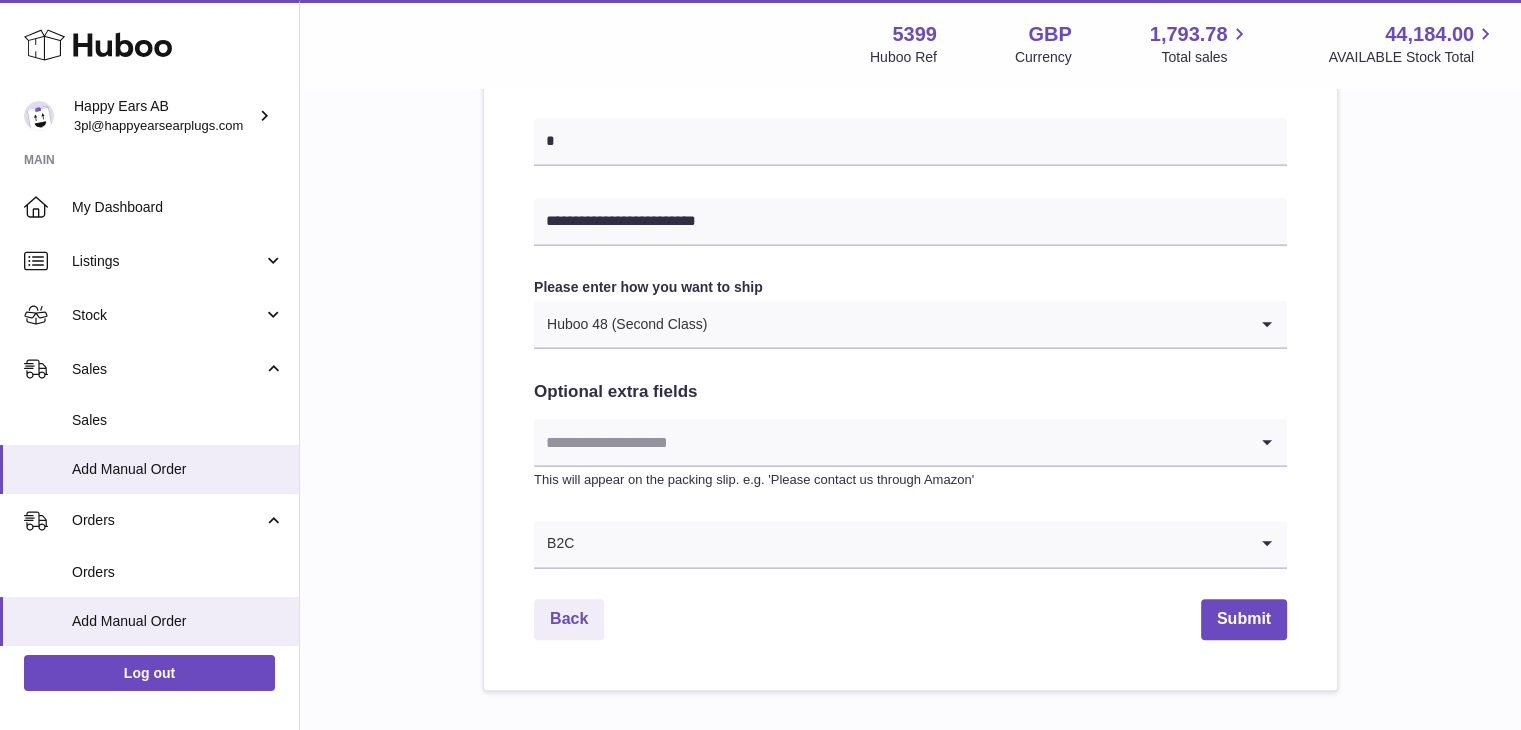 scroll, scrollTop: 900, scrollLeft: 0, axis: vertical 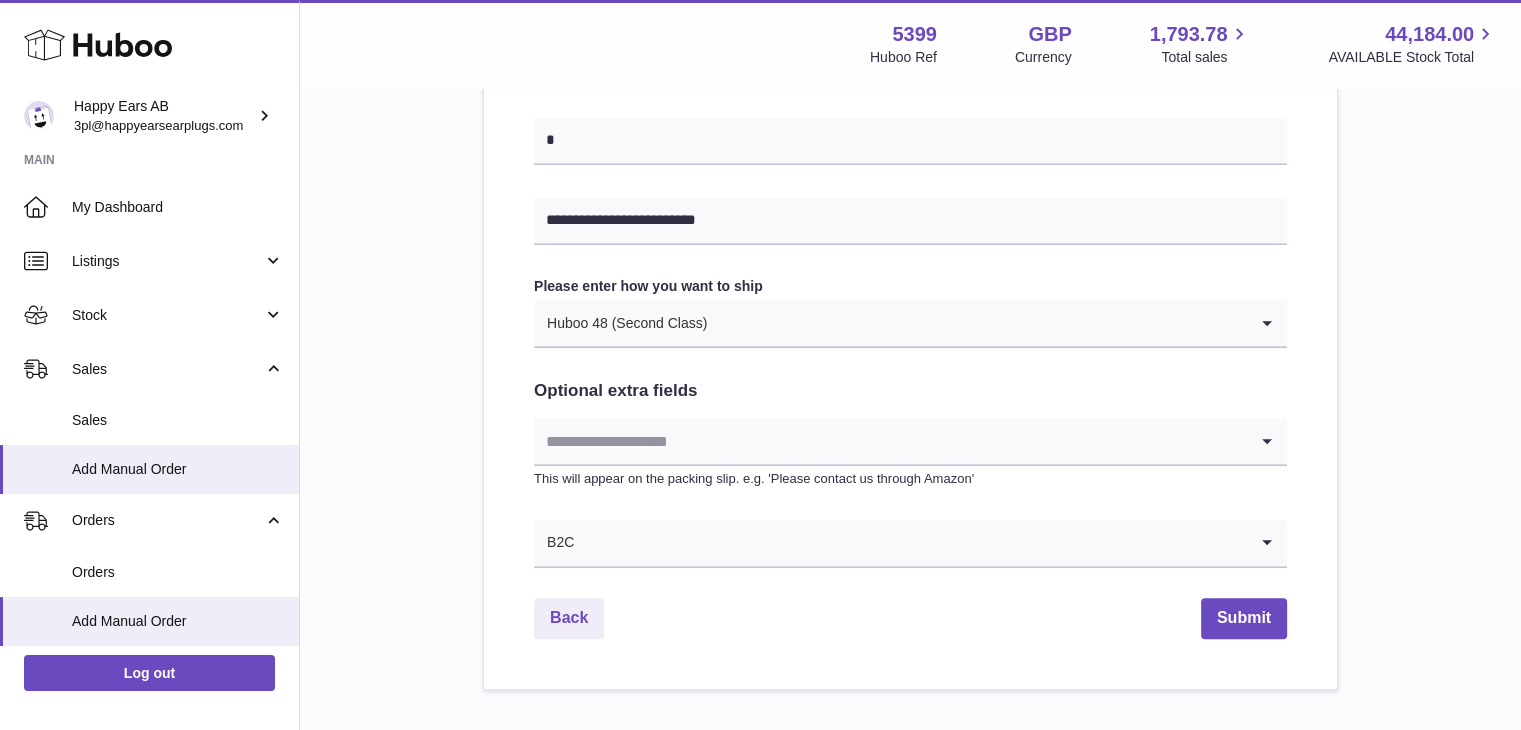 click on "**********" at bounding box center (910, 58) 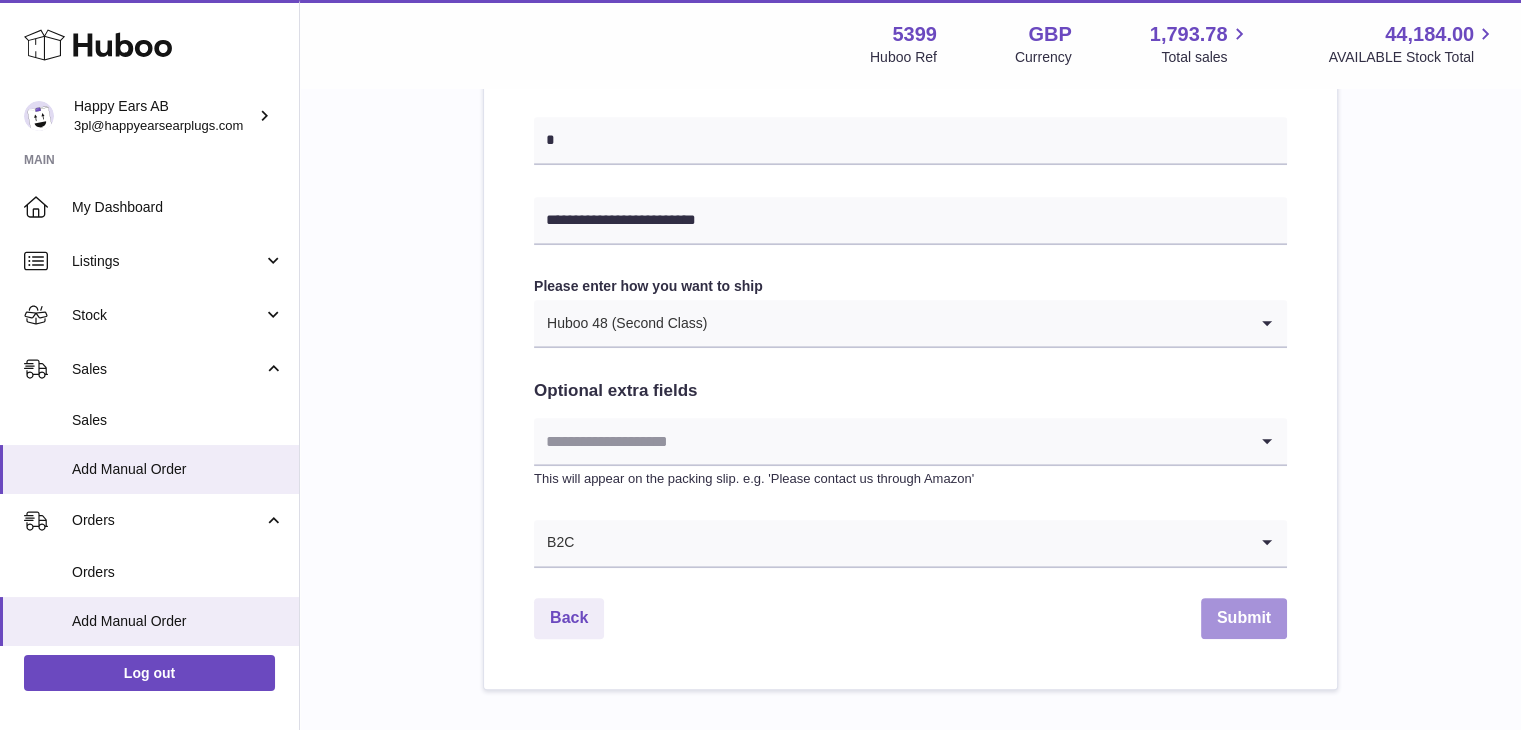 click on "Submit" at bounding box center (1244, 618) 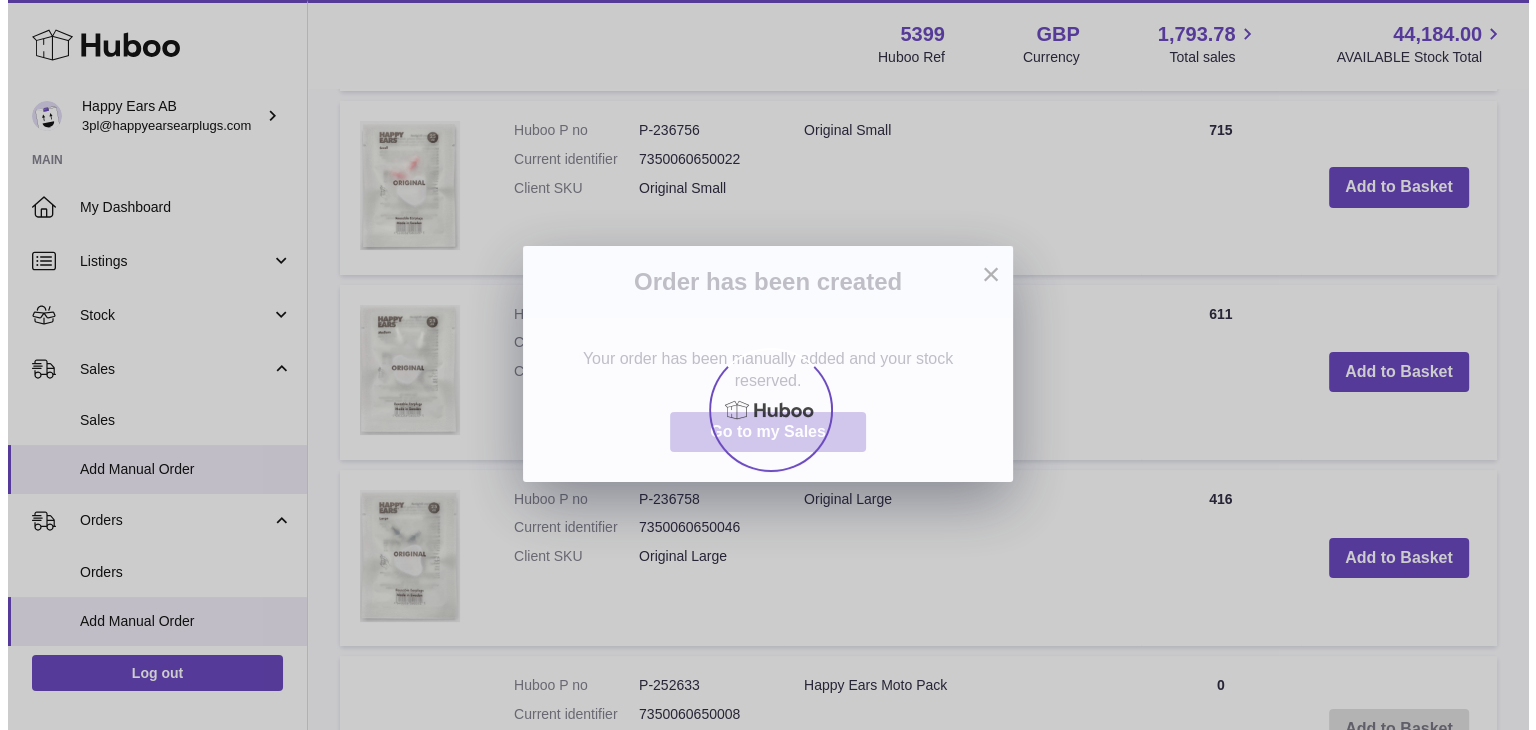 scroll, scrollTop: 0, scrollLeft: 0, axis: both 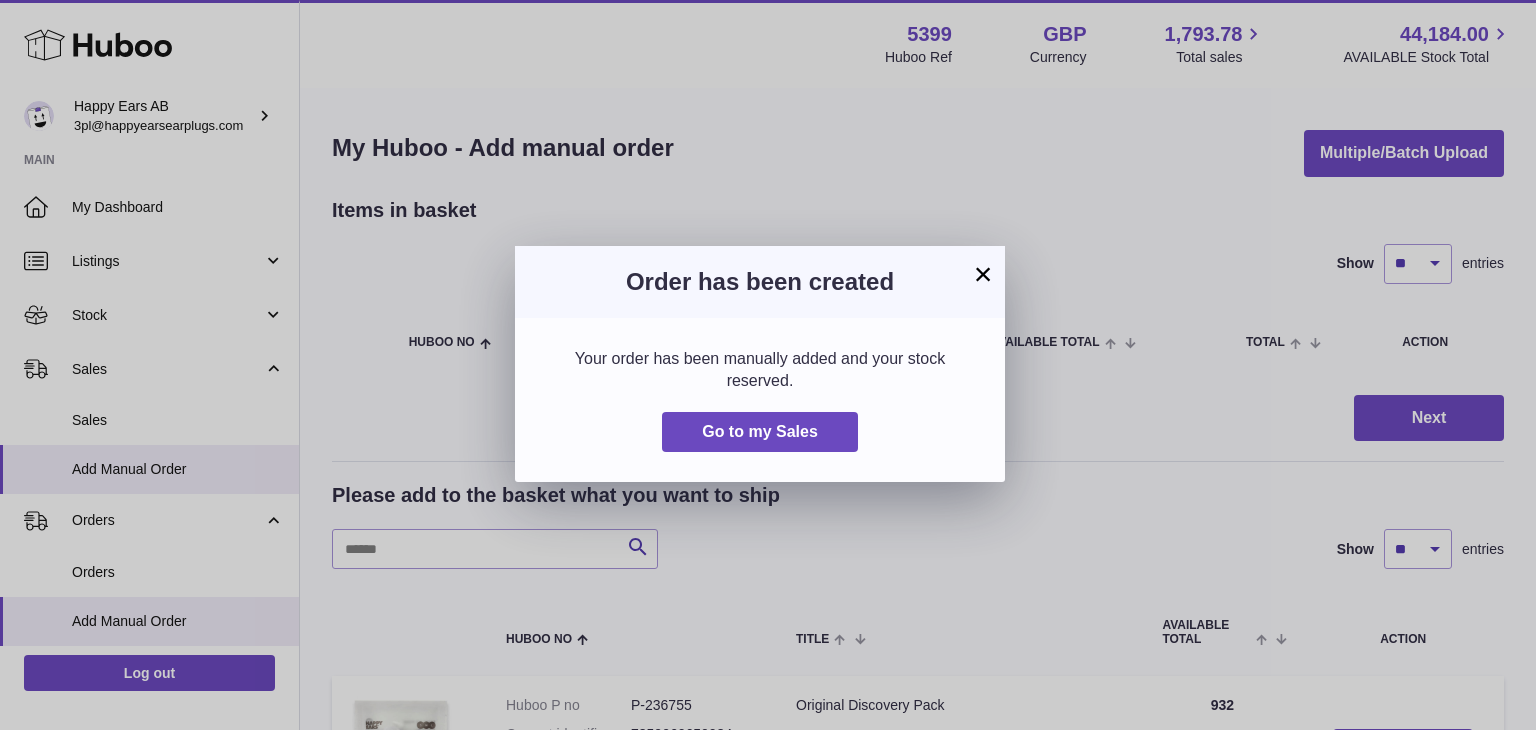 click on "Your order has been manually added and your stock reserved.
Go to my Sales" at bounding box center (760, 400) 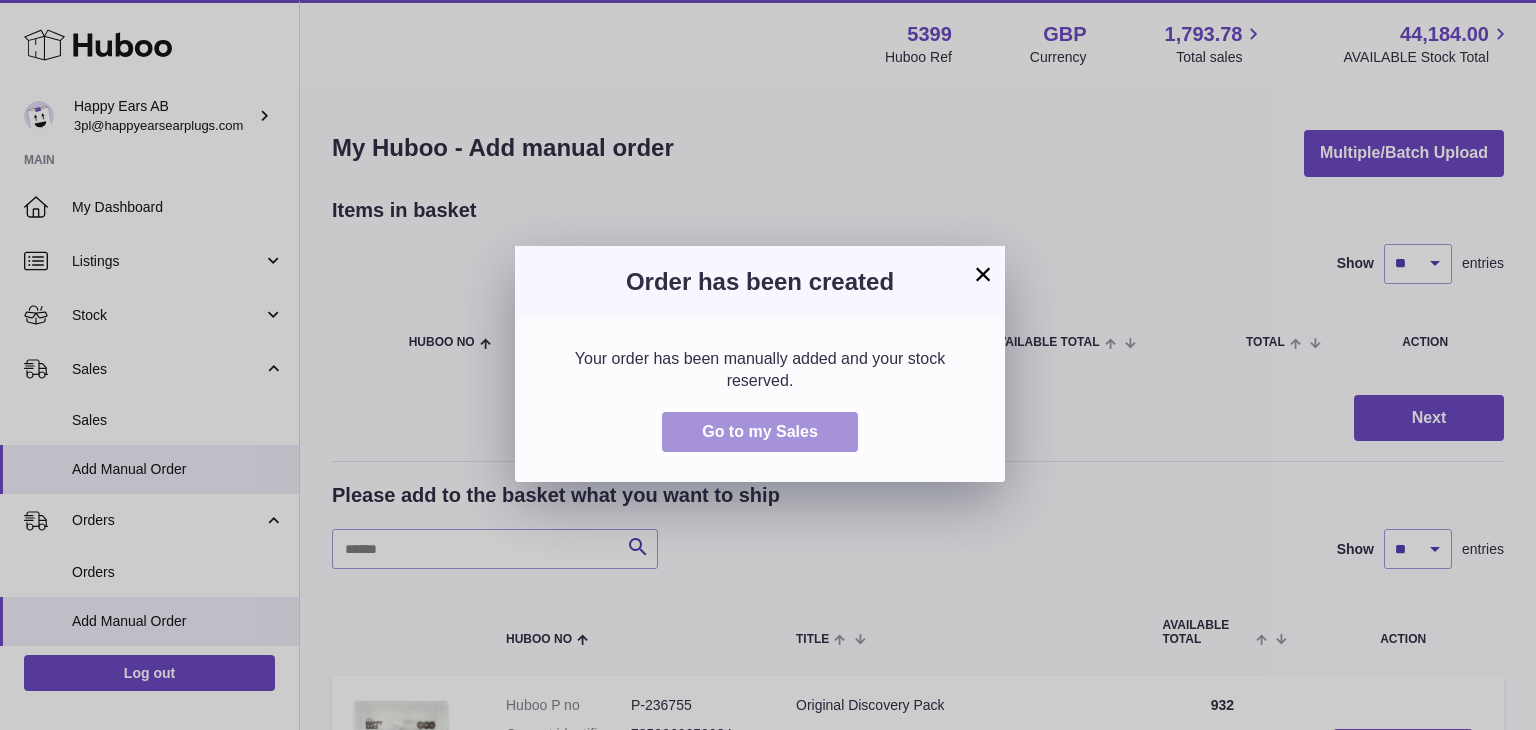 click on "Go to my Sales" at bounding box center (760, 432) 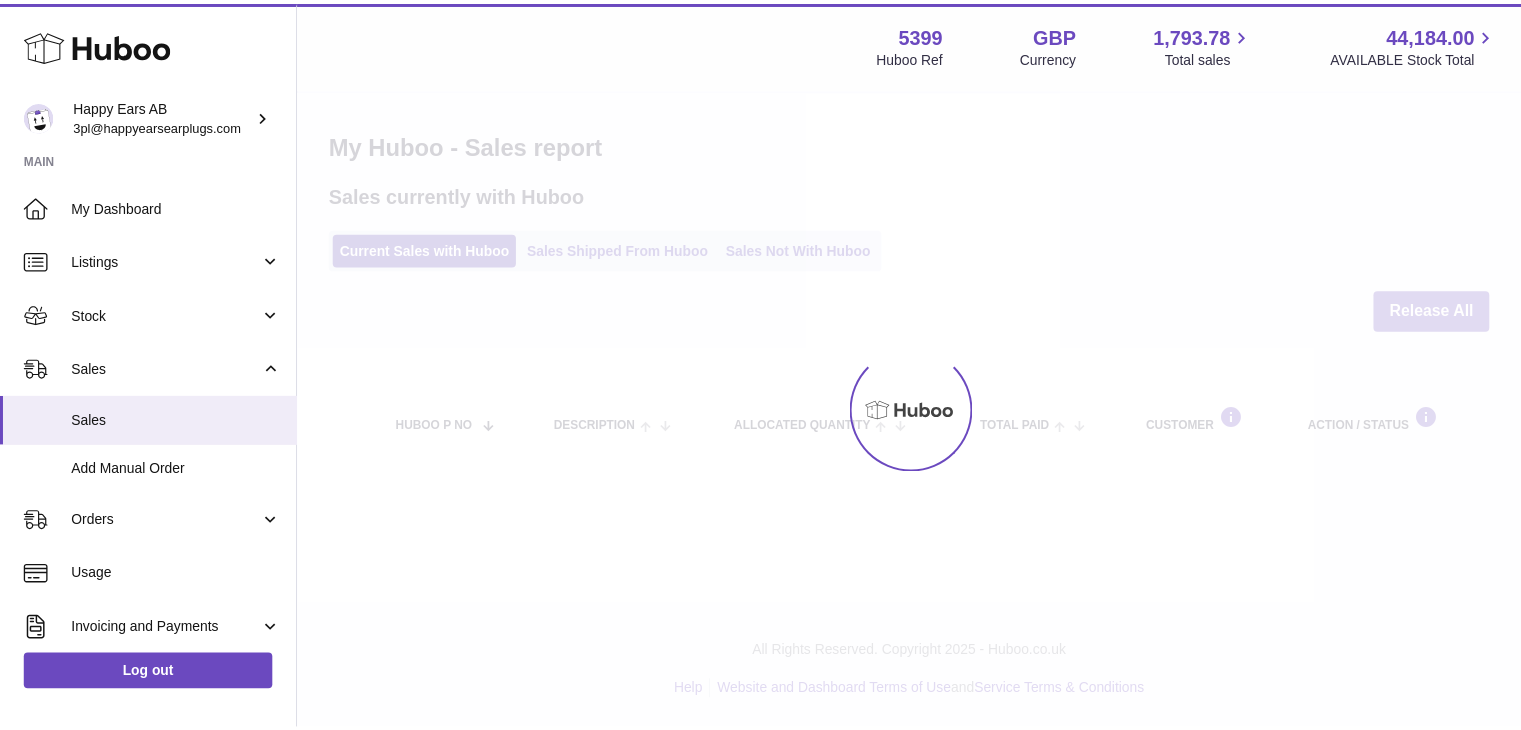 scroll, scrollTop: 0, scrollLeft: 0, axis: both 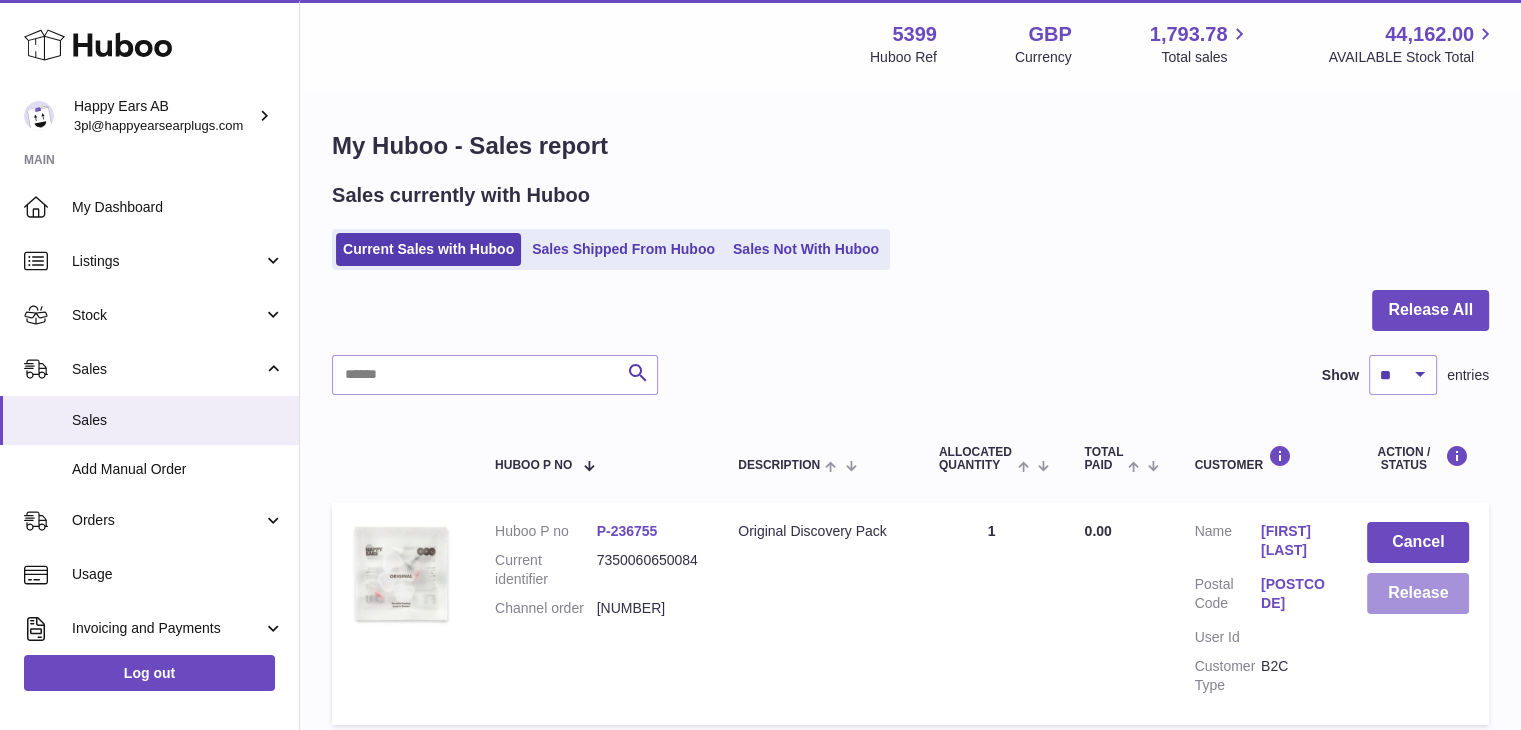 click on "Release" at bounding box center [1418, 593] 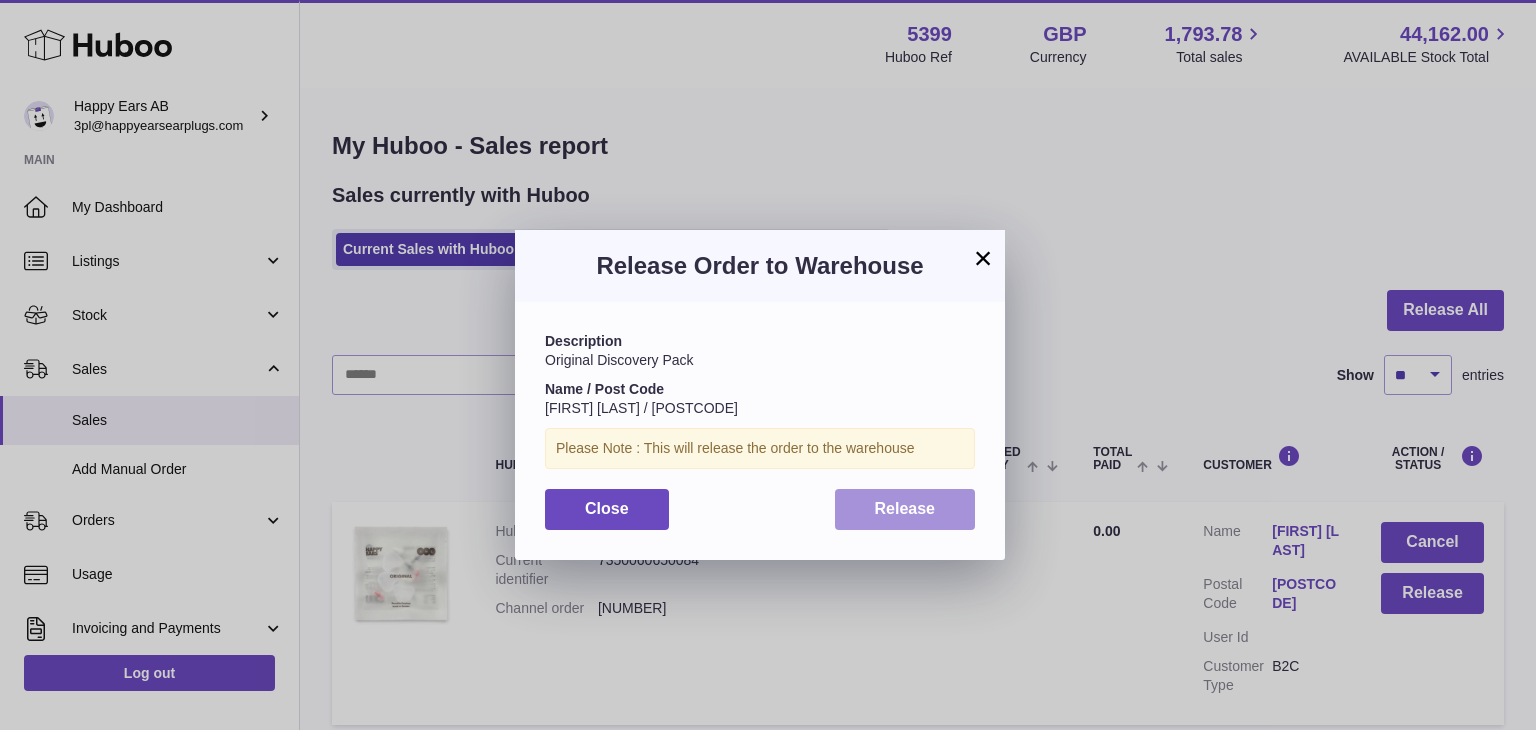 click on "Release" at bounding box center (905, 508) 